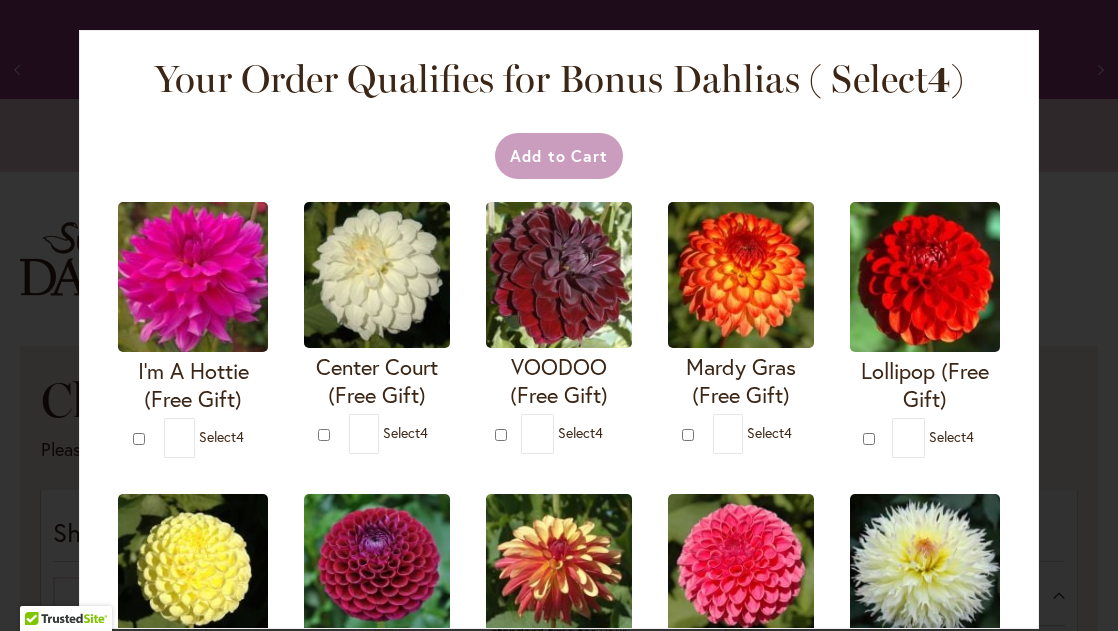 scroll, scrollTop: 0, scrollLeft: 0, axis: both 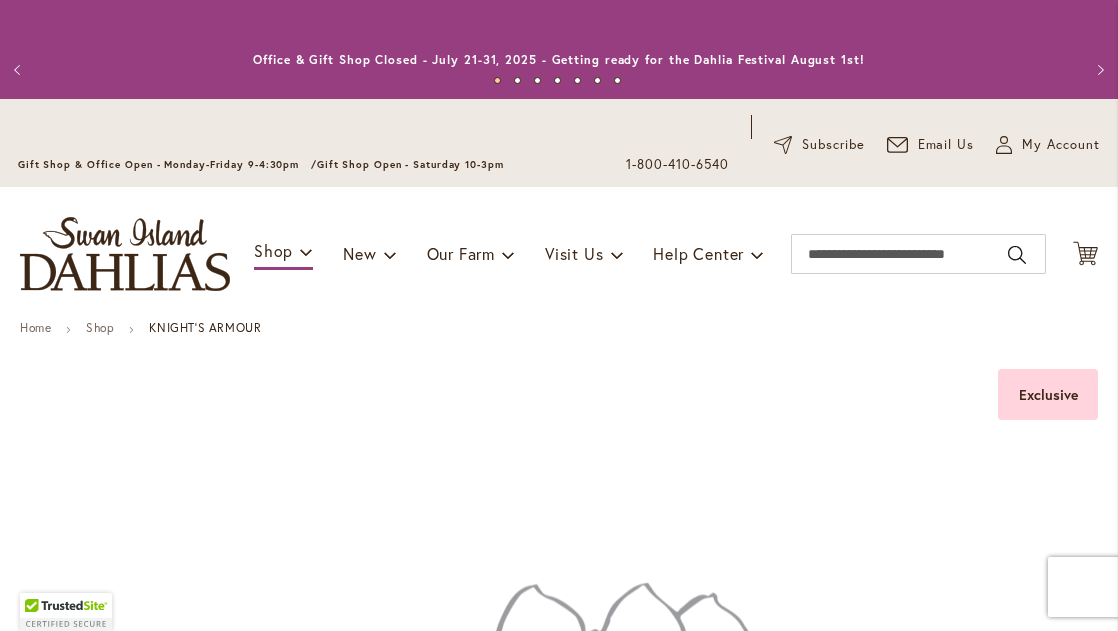 type on "*******" 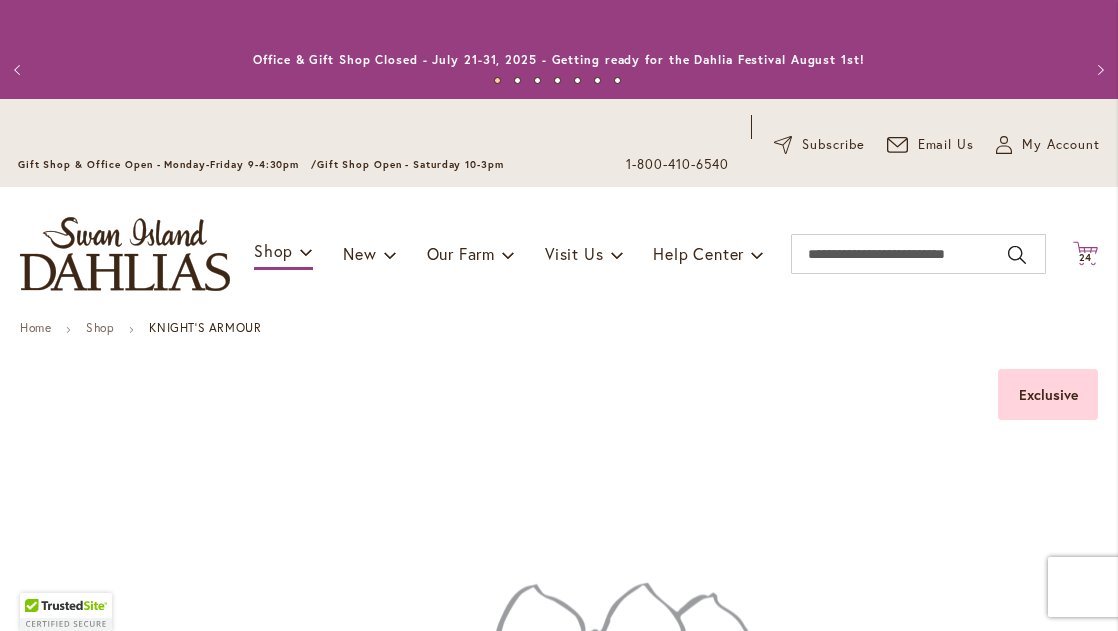 click on "24" at bounding box center [1086, 257] 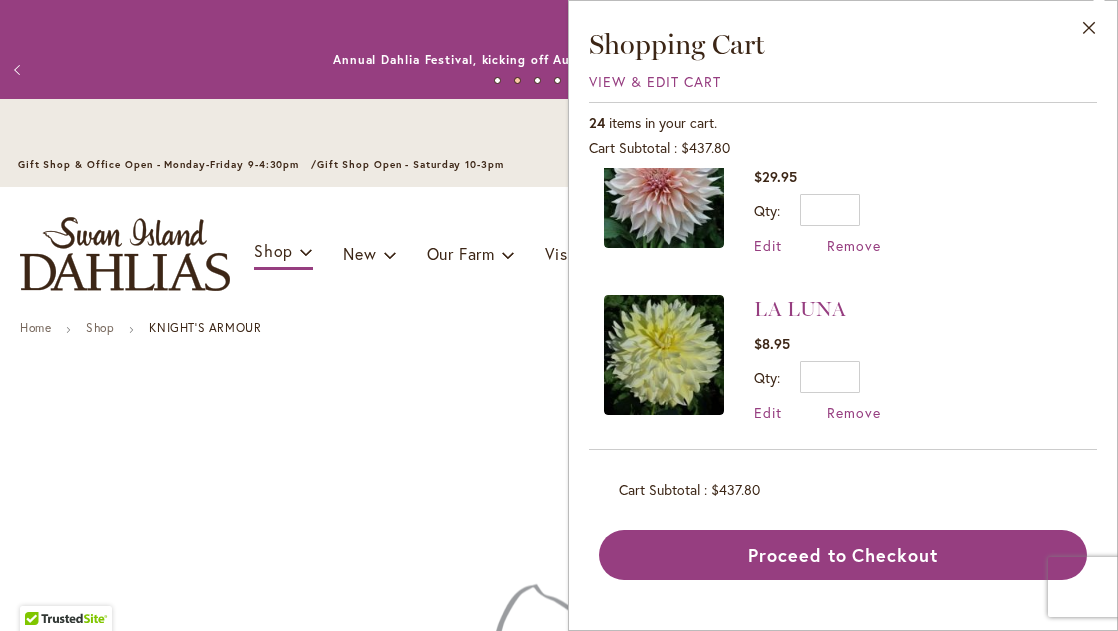 scroll, scrollTop: 1059, scrollLeft: 0, axis: vertical 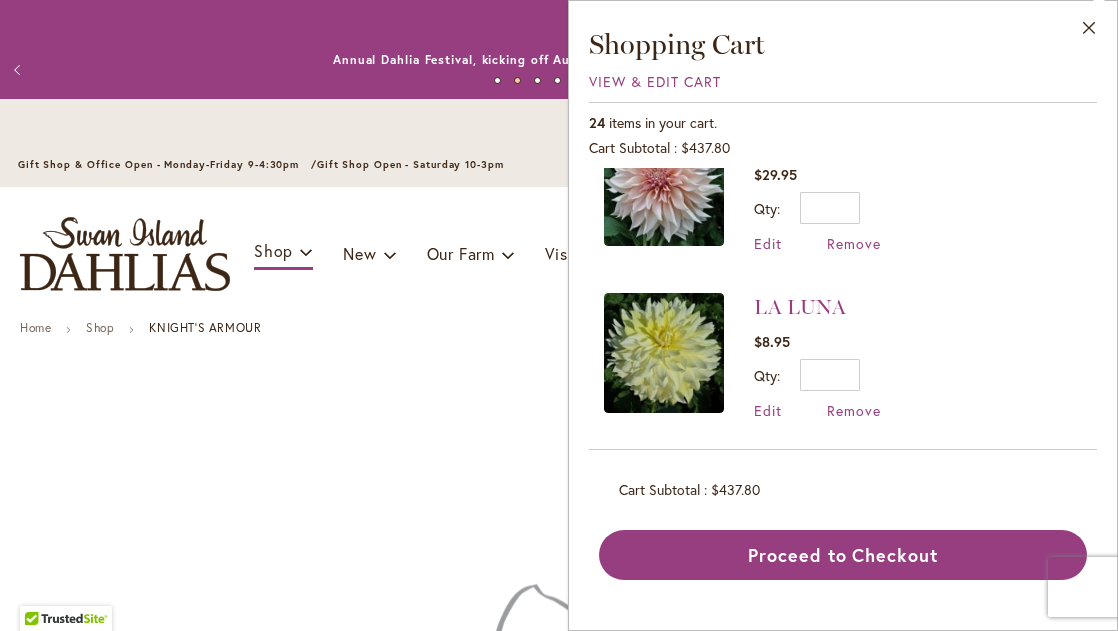 click at bounding box center [664, 186] 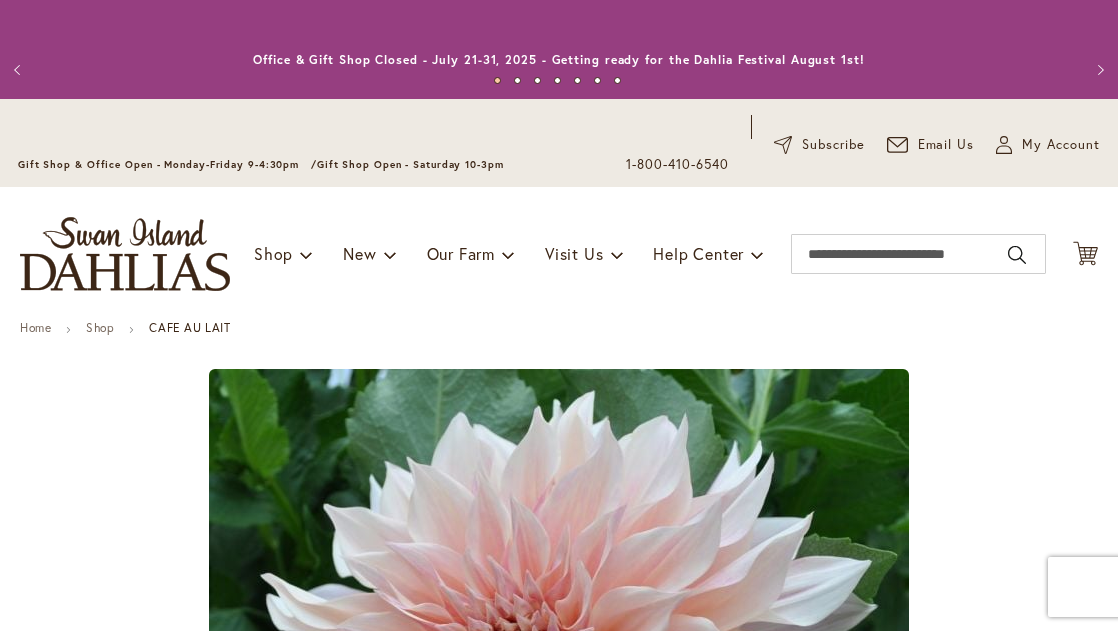 type on "*******" 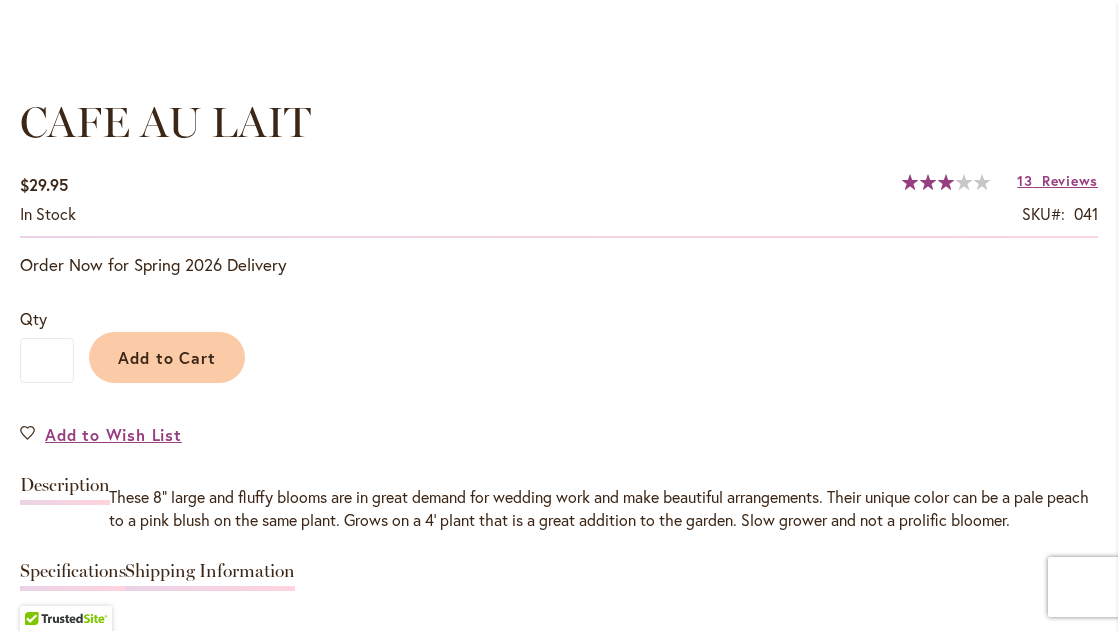 scroll, scrollTop: 1434, scrollLeft: 0, axis: vertical 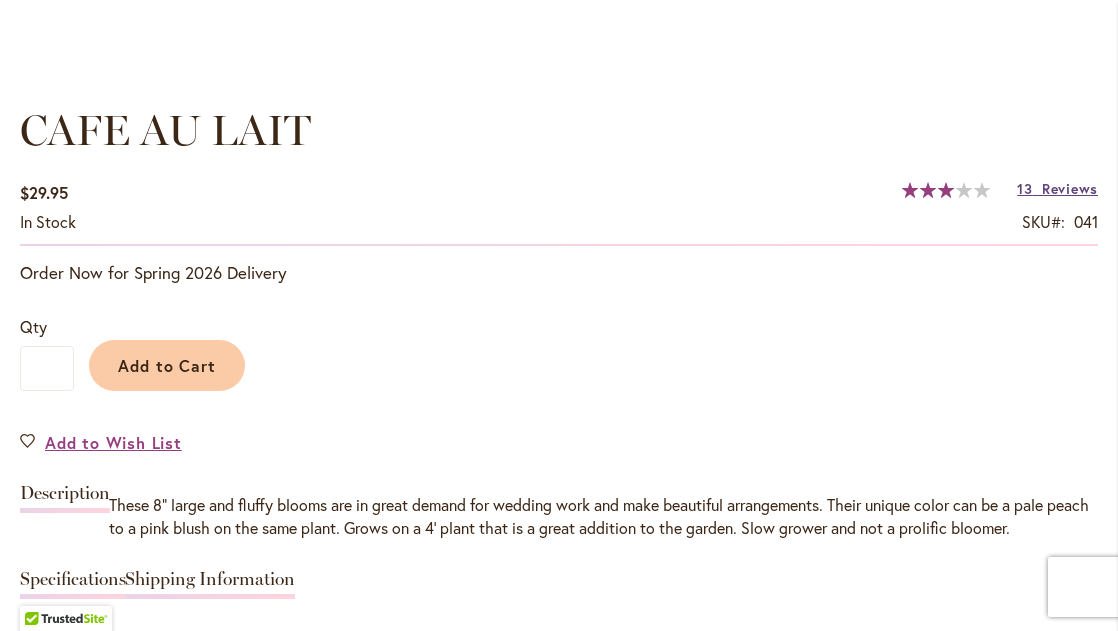 click on "Reviews" at bounding box center [1070, 188] 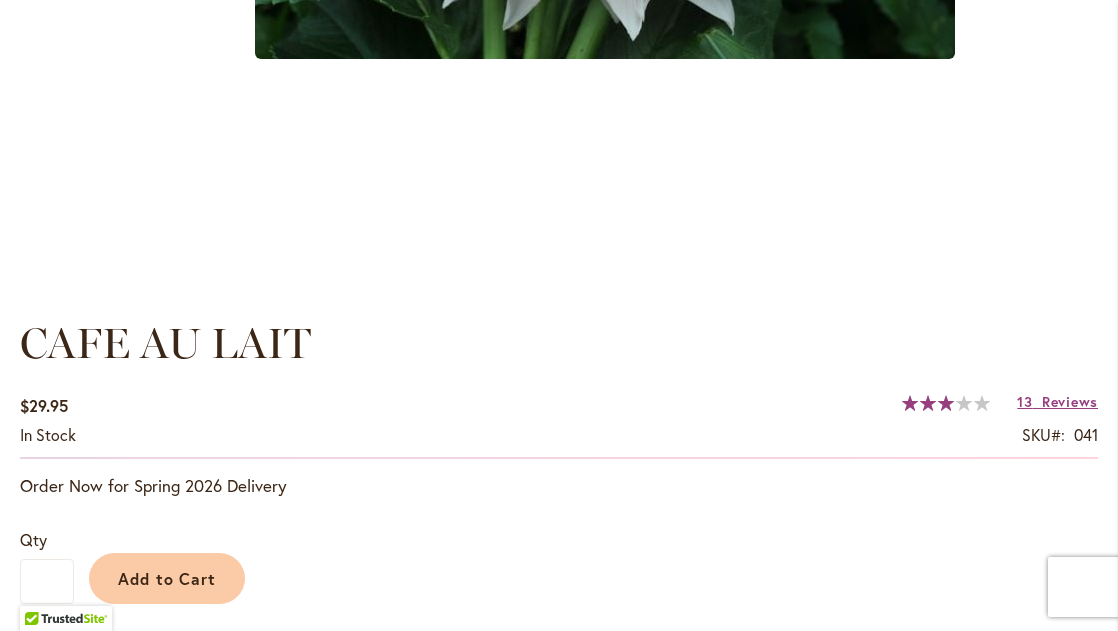 scroll, scrollTop: 1231, scrollLeft: 0, axis: vertical 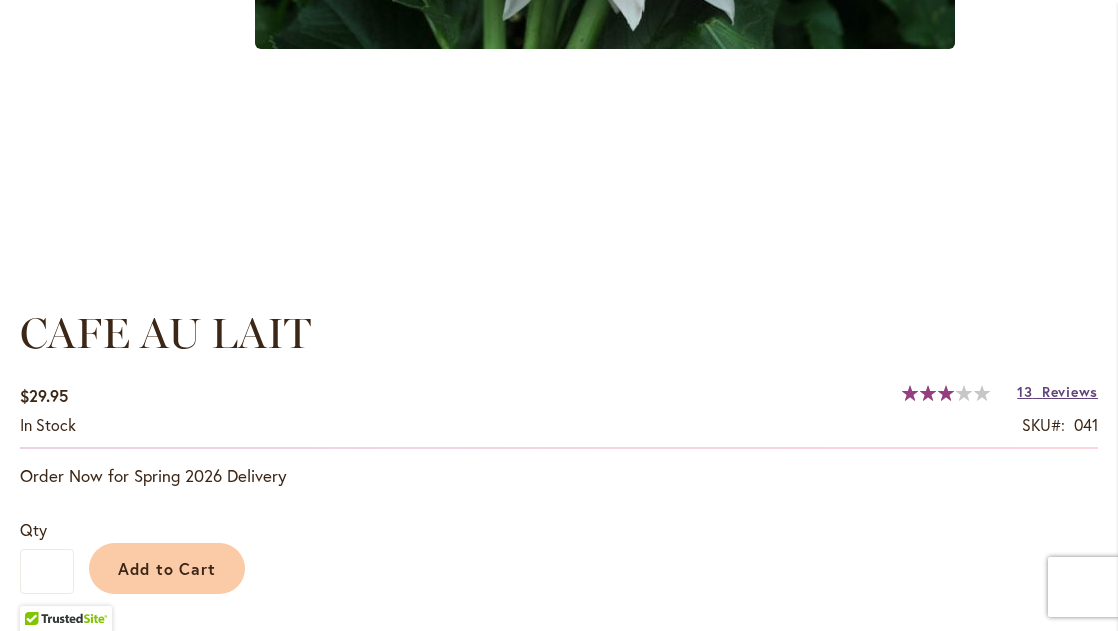 click on "Reviews" at bounding box center (1070, 391) 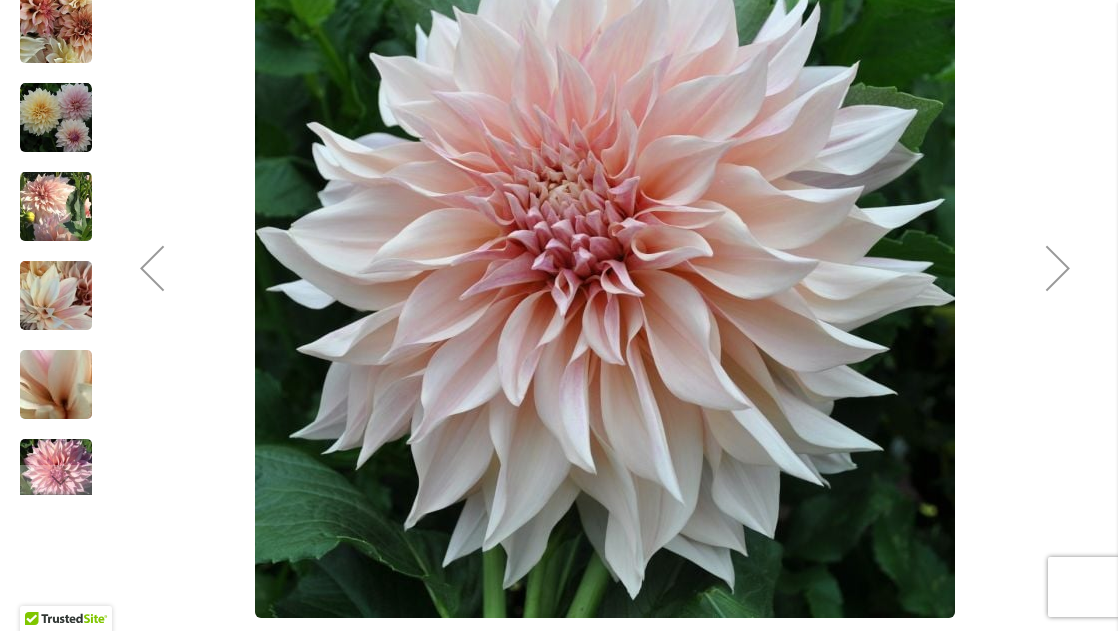 scroll, scrollTop: 672, scrollLeft: 0, axis: vertical 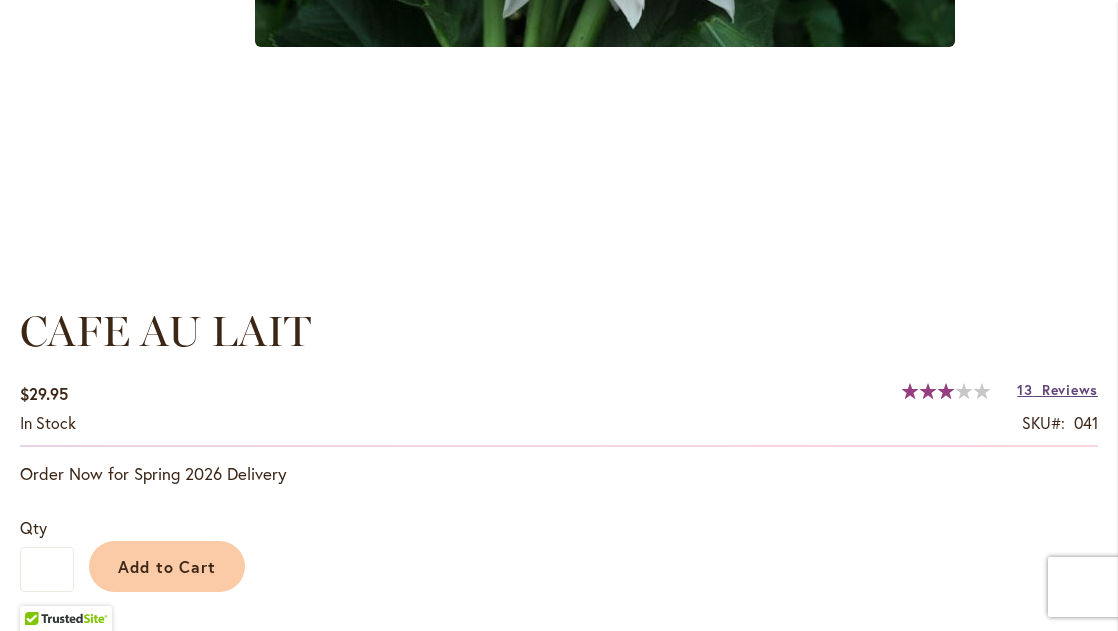 click on "Reviews" at bounding box center [1070, 389] 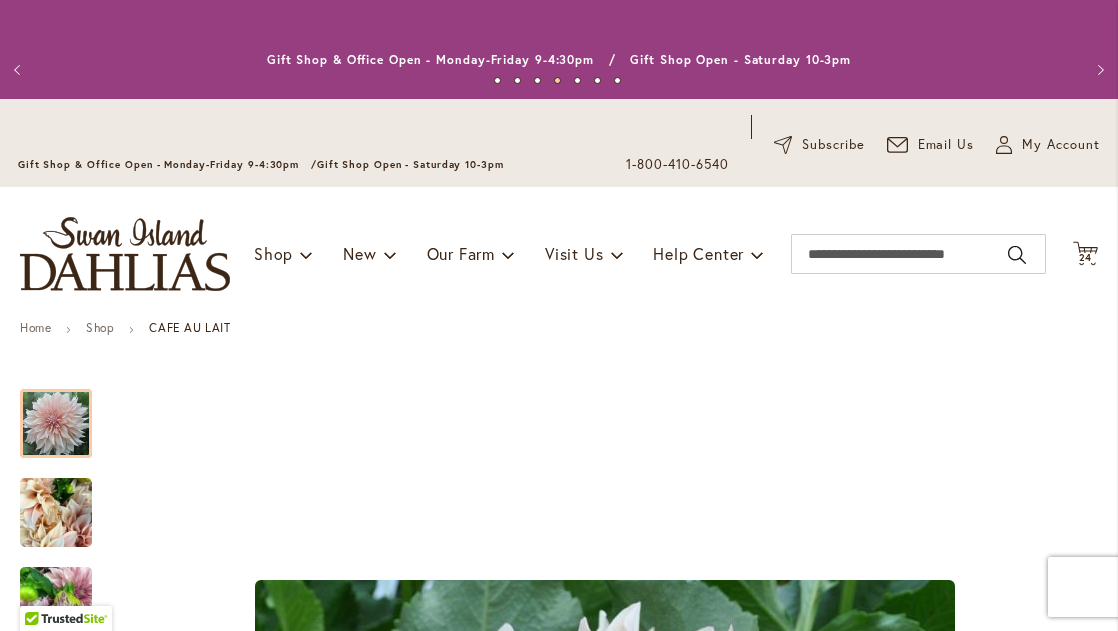 scroll, scrollTop: 0, scrollLeft: 0, axis: both 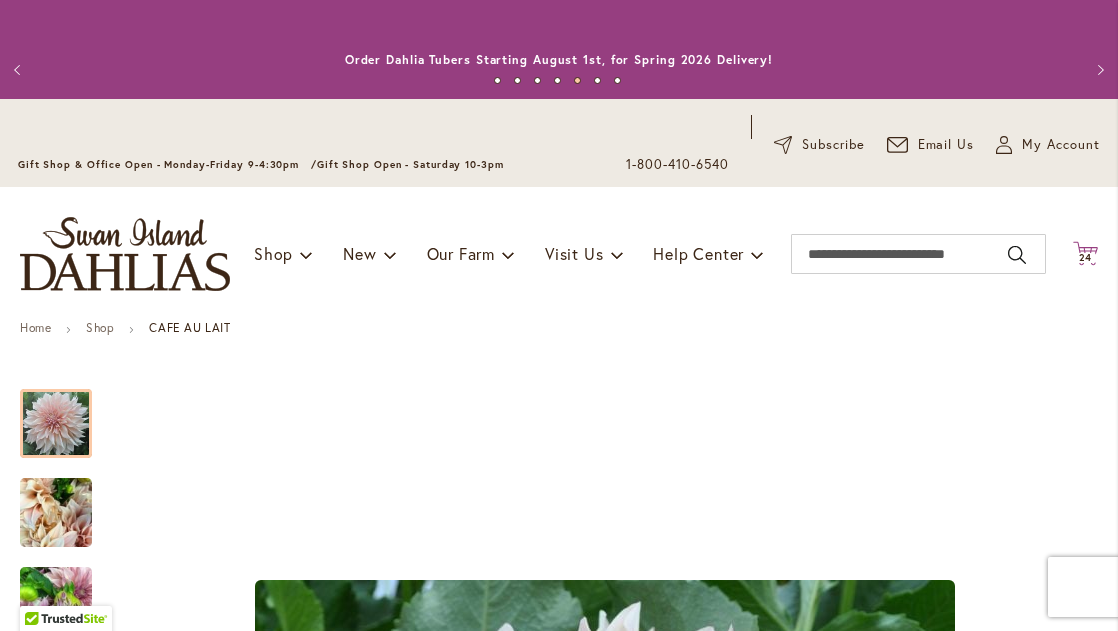 click on "24" at bounding box center [1086, 257] 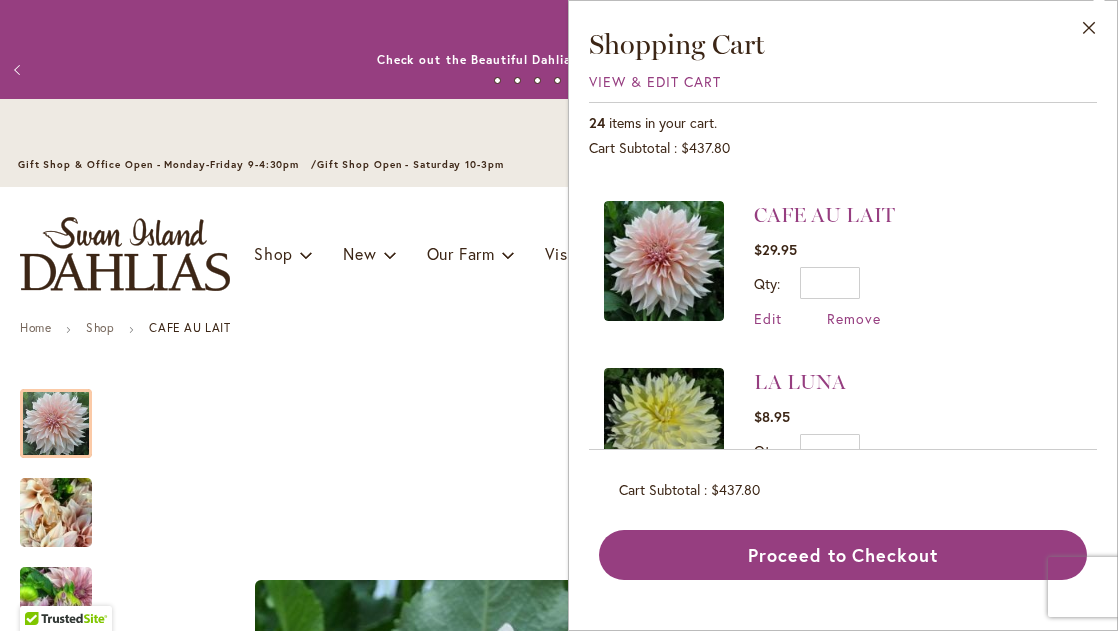 scroll, scrollTop: 985, scrollLeft: 0, axis: vertical 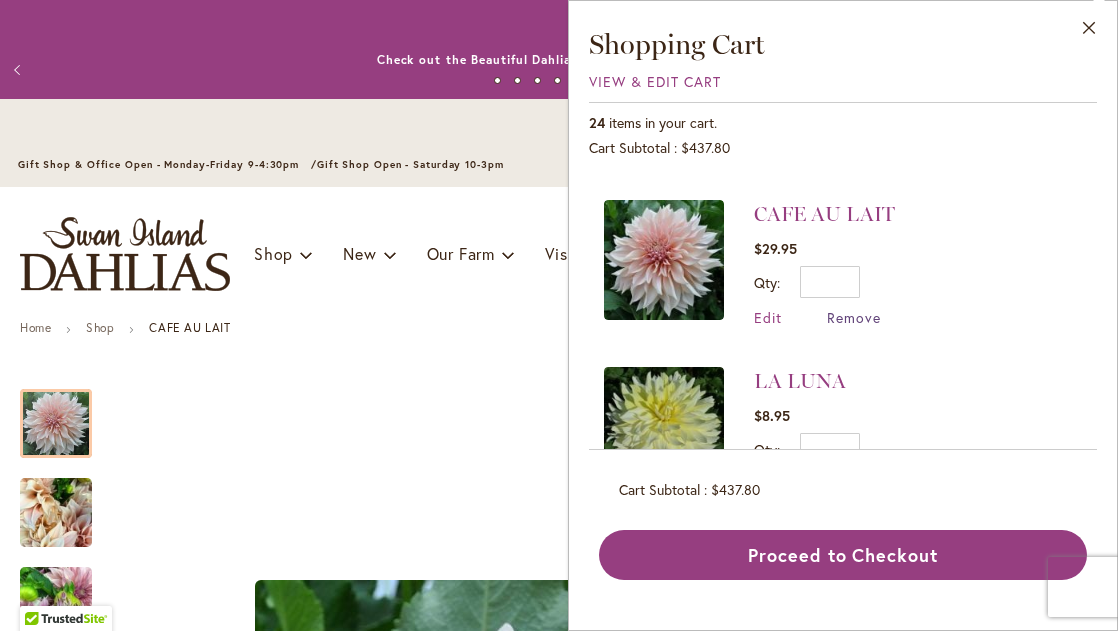 click on "Remove" at bounding box center [854, 317] 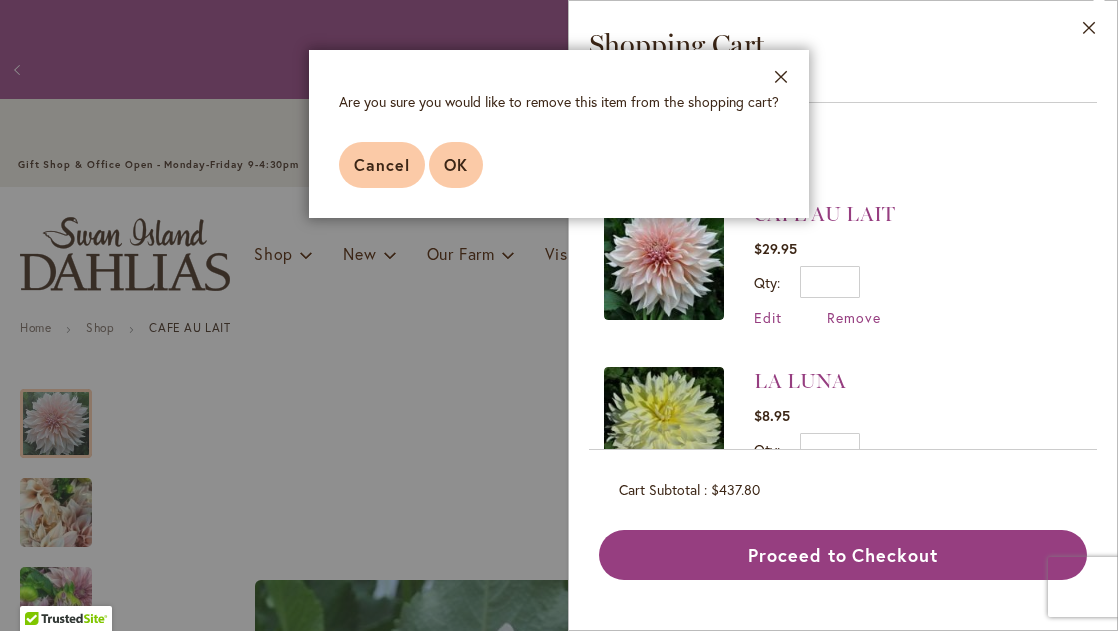 click on "OK" at bounding box center [456, 164] 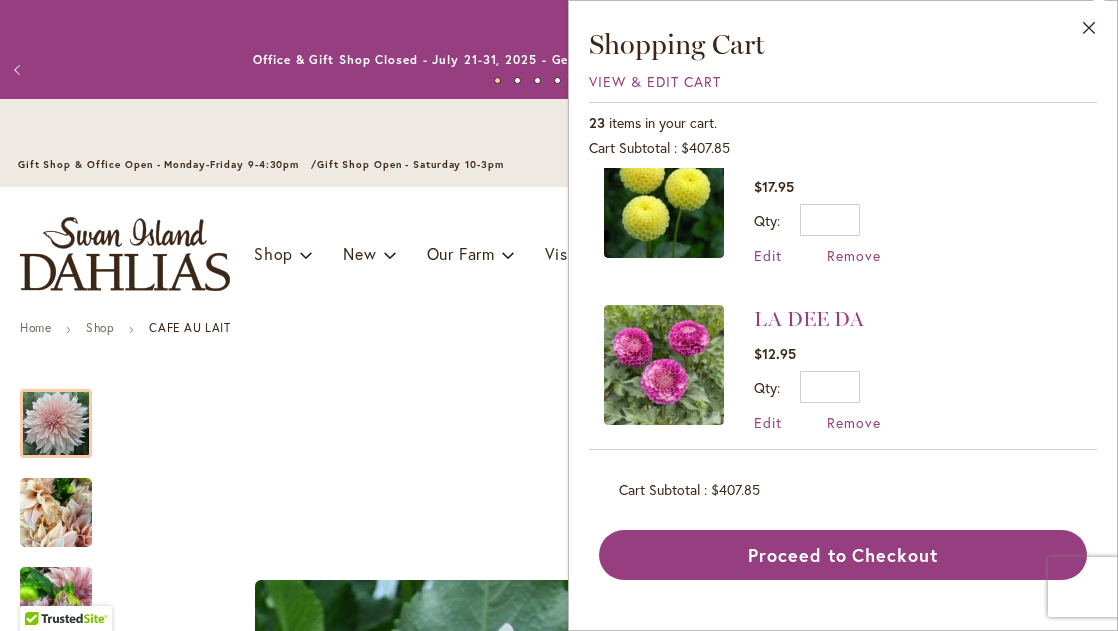 scroll, scrollTop: 2883, scrollLeft: 0, axis: vertical 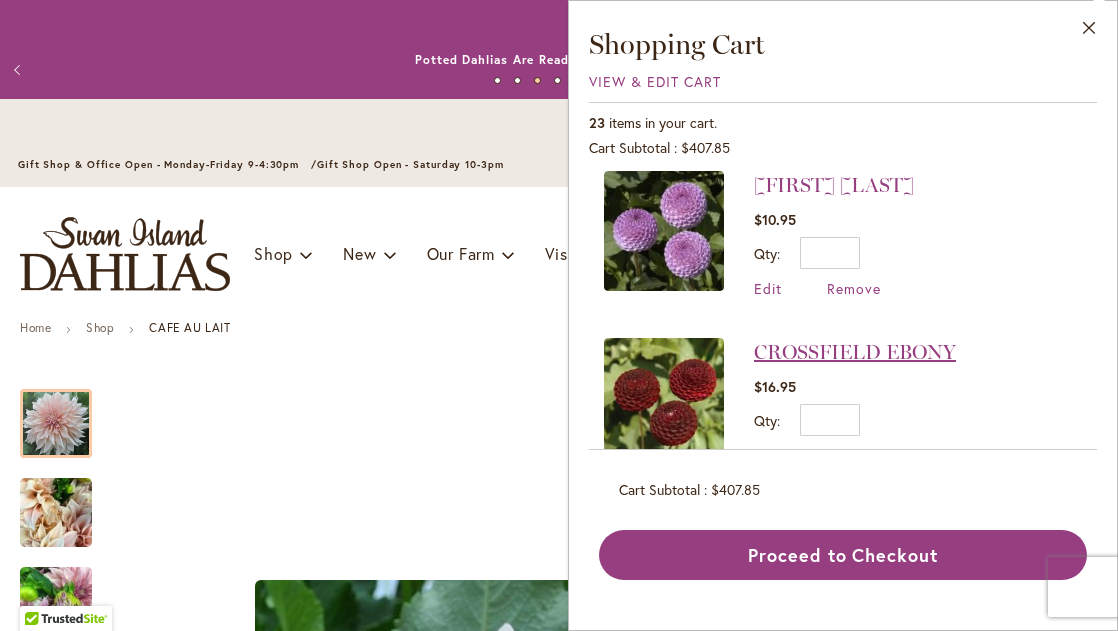 click on "CROSSFIELD EBONY" at bounding box center [855, 352] 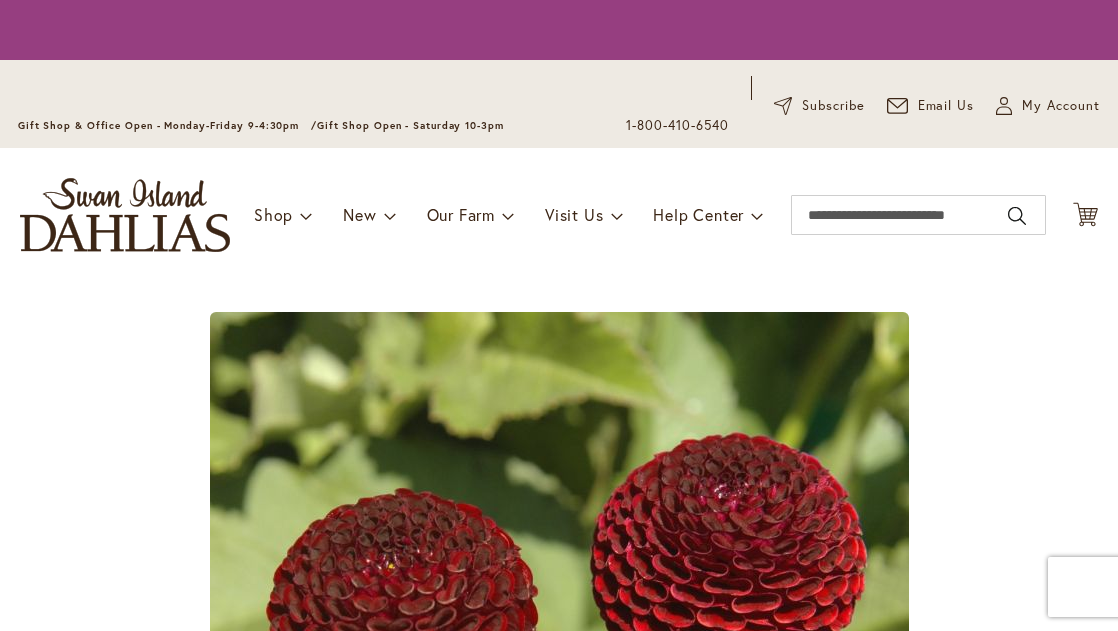scroll, scrollTop: 0, scrollLeft: 0, axis: both 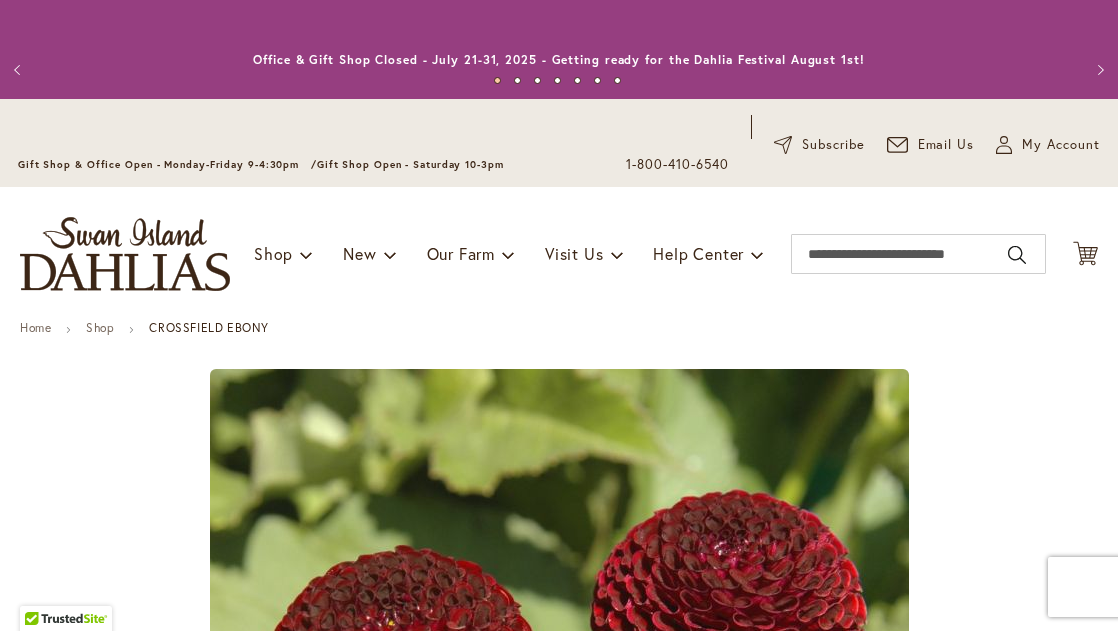 type on "*******" 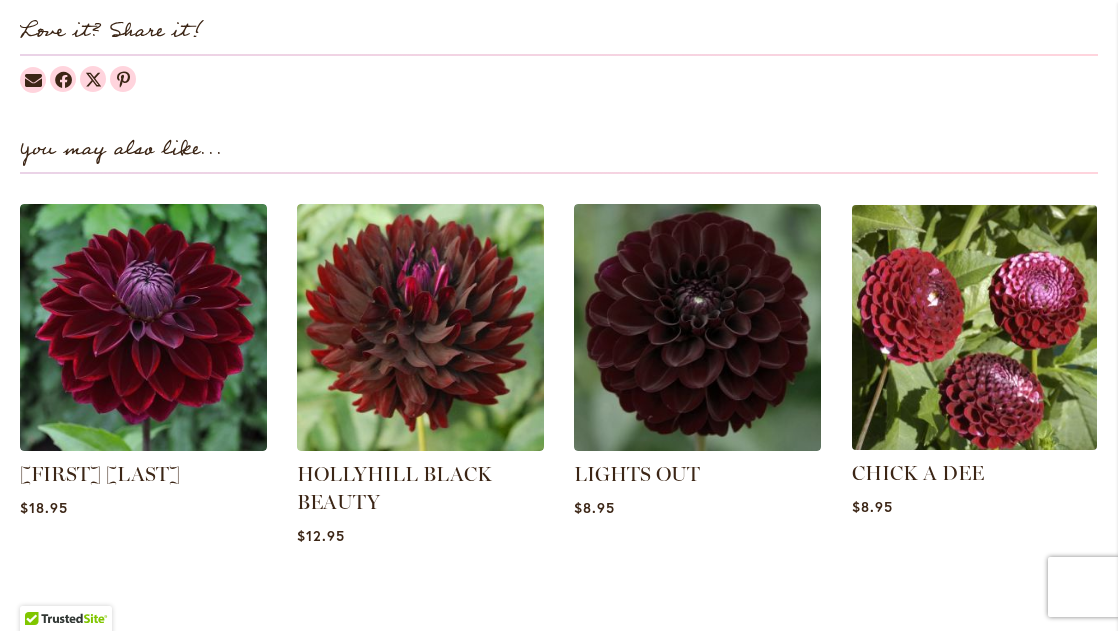 scroll, scrollTop: 2569, scrollLeft: 0, axis: vertical 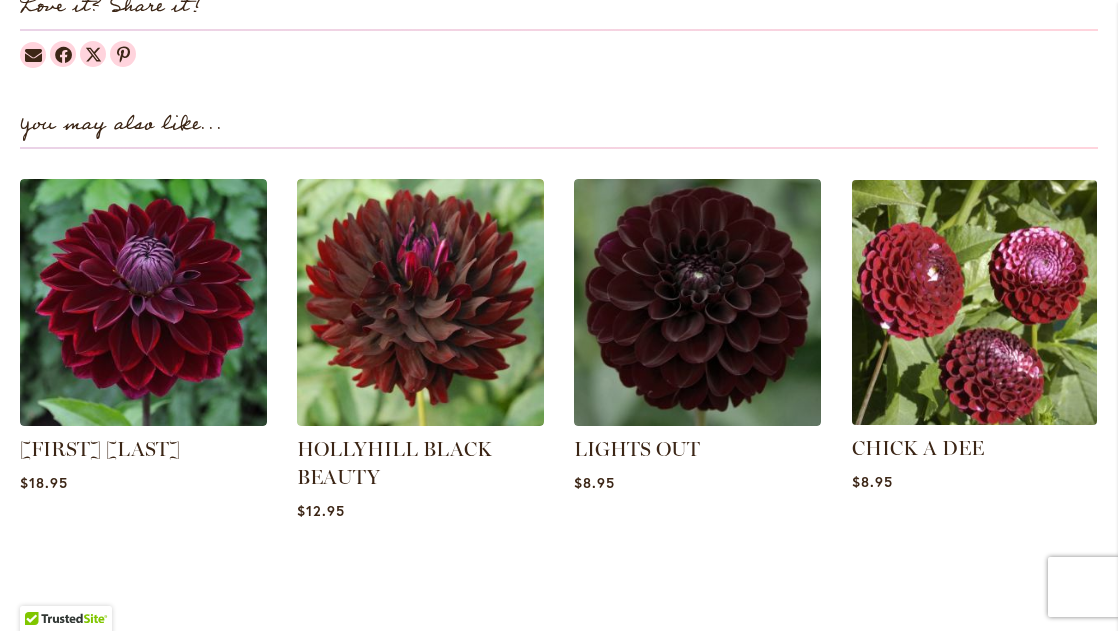 click at bounding box center [974, 302] 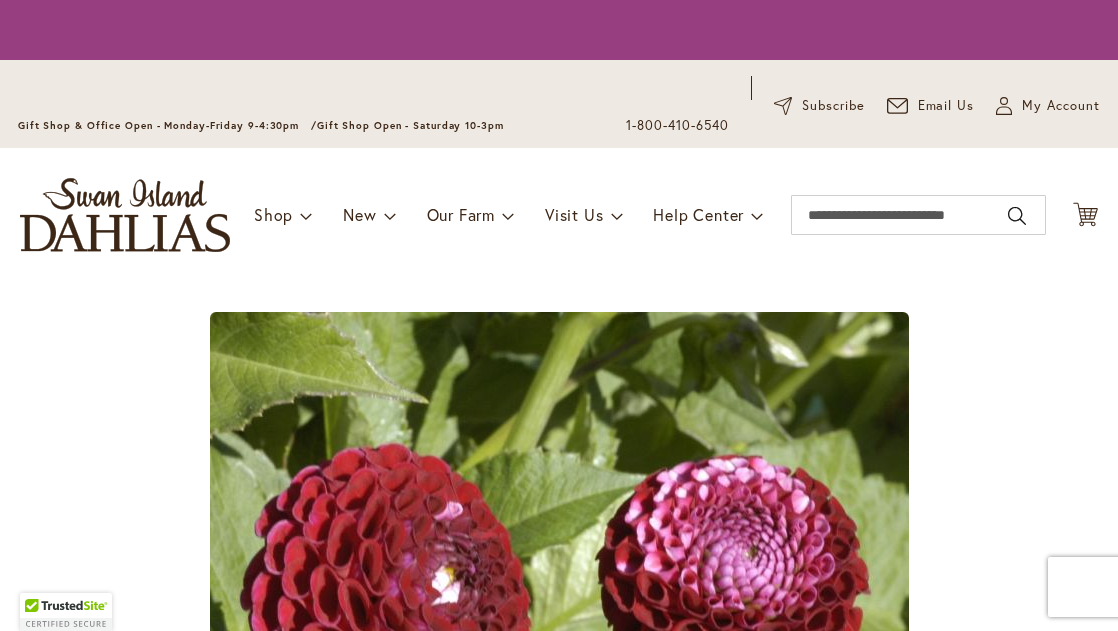 scroll, scrollTop: 0, scrollLeft: 0, axis: both 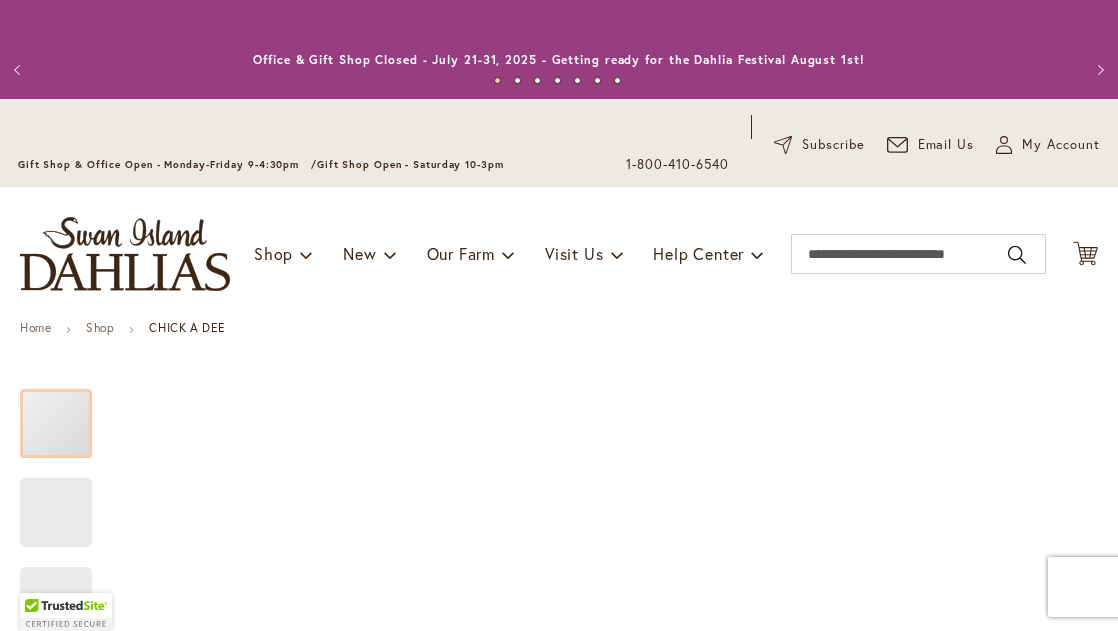 type on "*******" 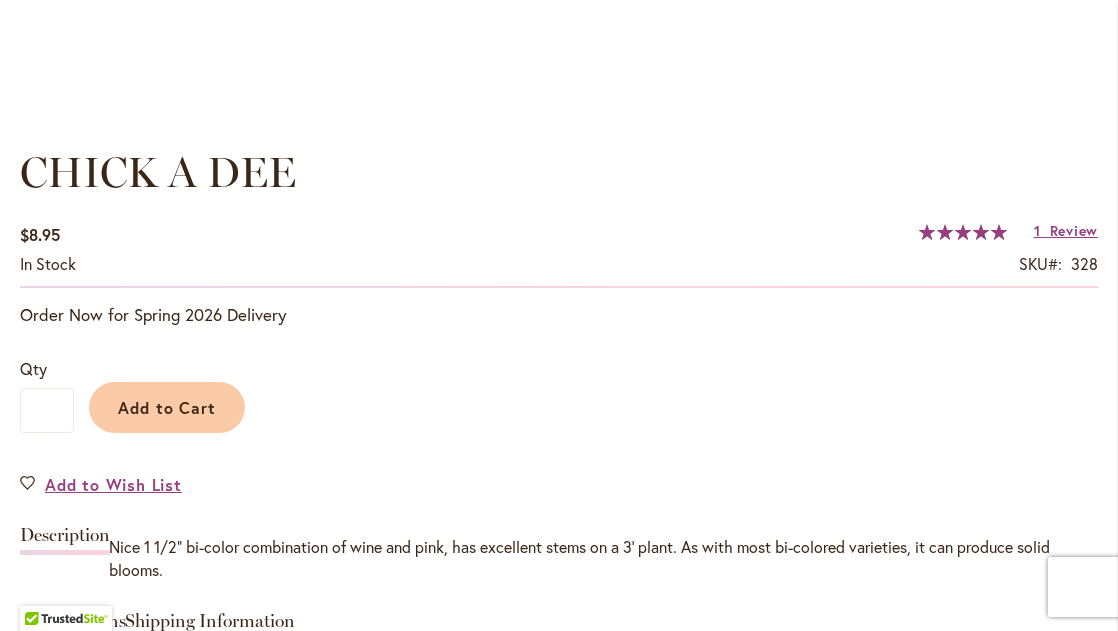 scroll, scrollTop: 1394, scrollLeft: 0, axis: vertical 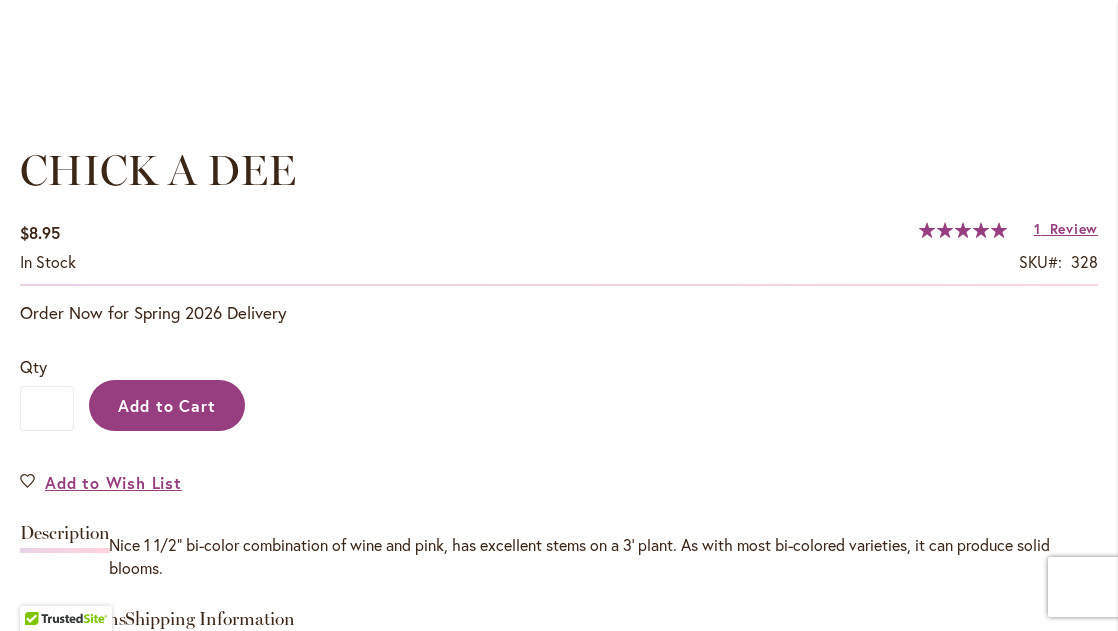 click on "Add to Cart" at bounding box center [167, 405] 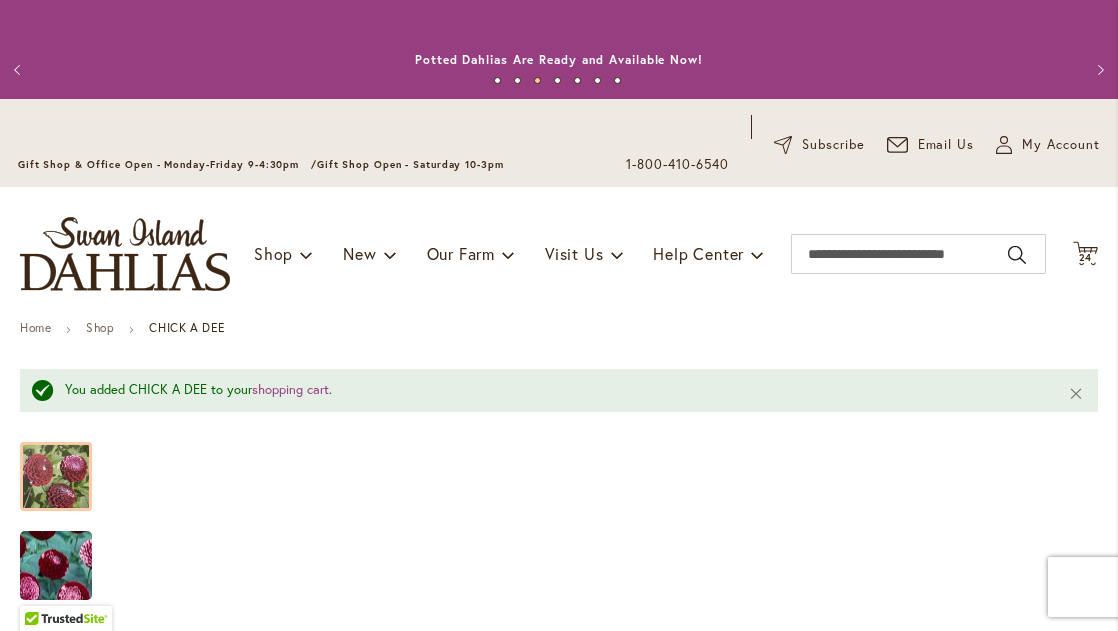 scroll, scrollTop: 0, scrollLeft: 0, axis: both 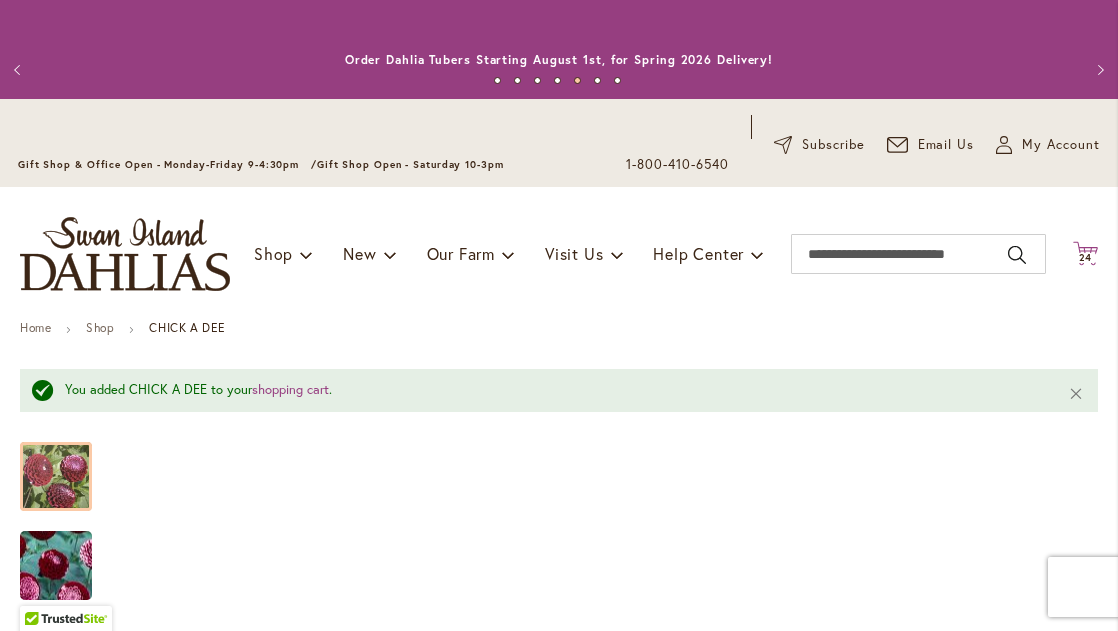 click on "24" at bounding box center (1086, 257) 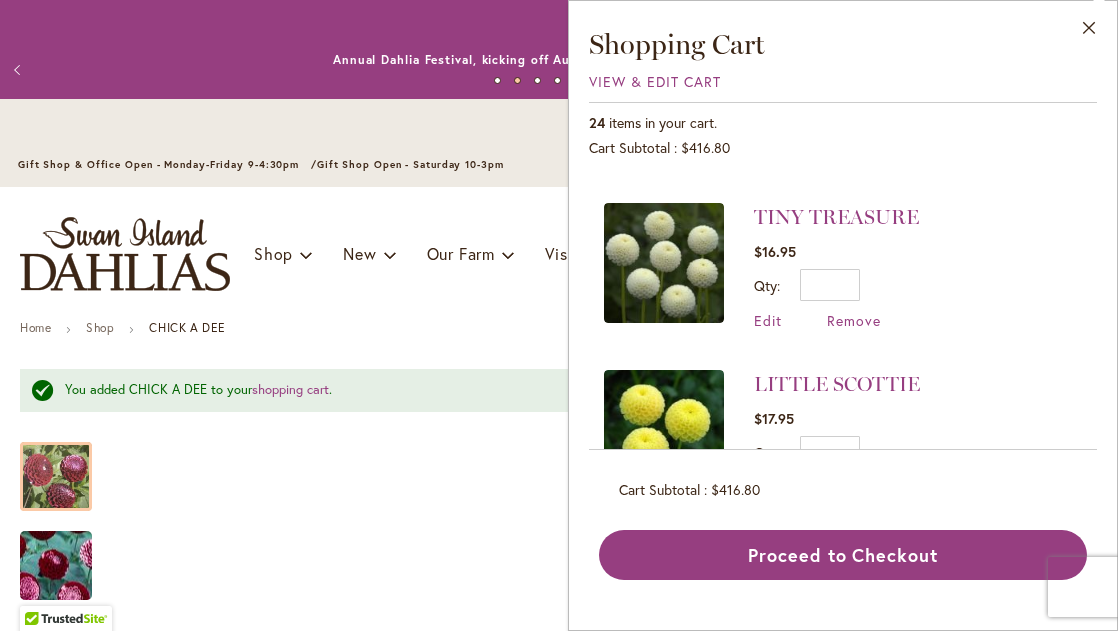 scroll, scrollTop: 2836, scrollLeft: 0, axis: vertical 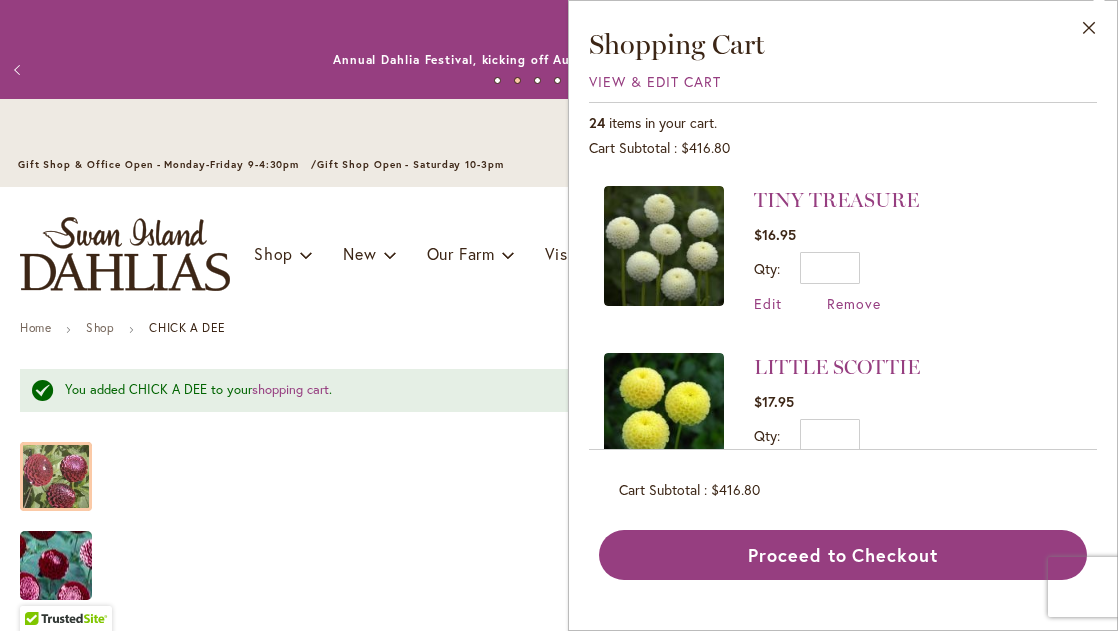 click at bounding box center [664, 246] 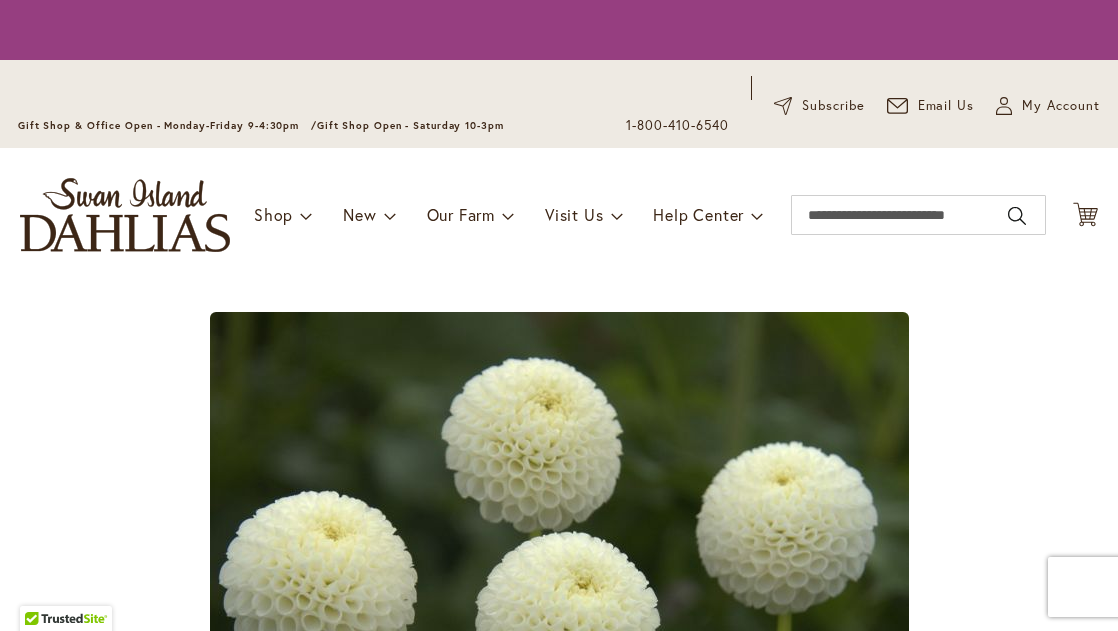 scroll, scrollTop: 0, scrollLeft: 0, axis: both 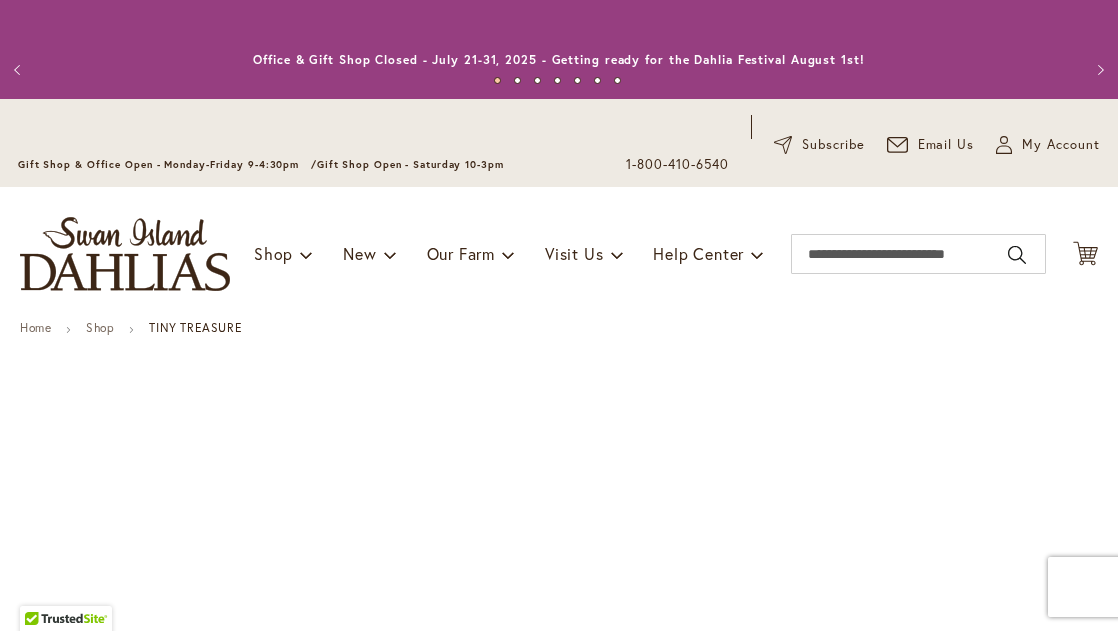 type on "*******" 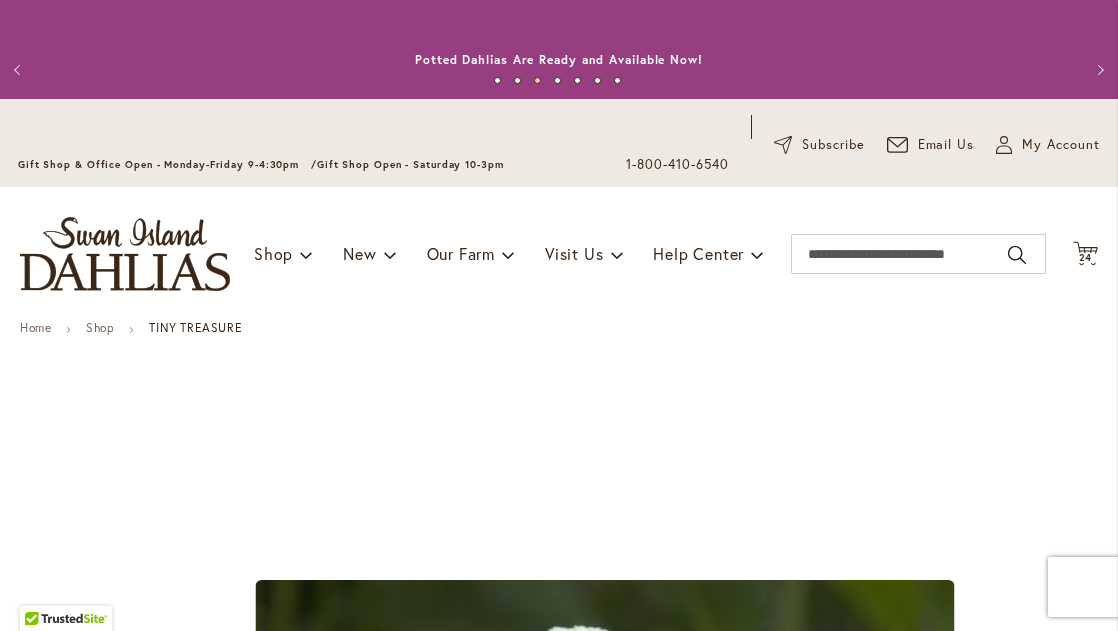 scroll, scrollTop: 0, scrollLeft: 0, axis: both 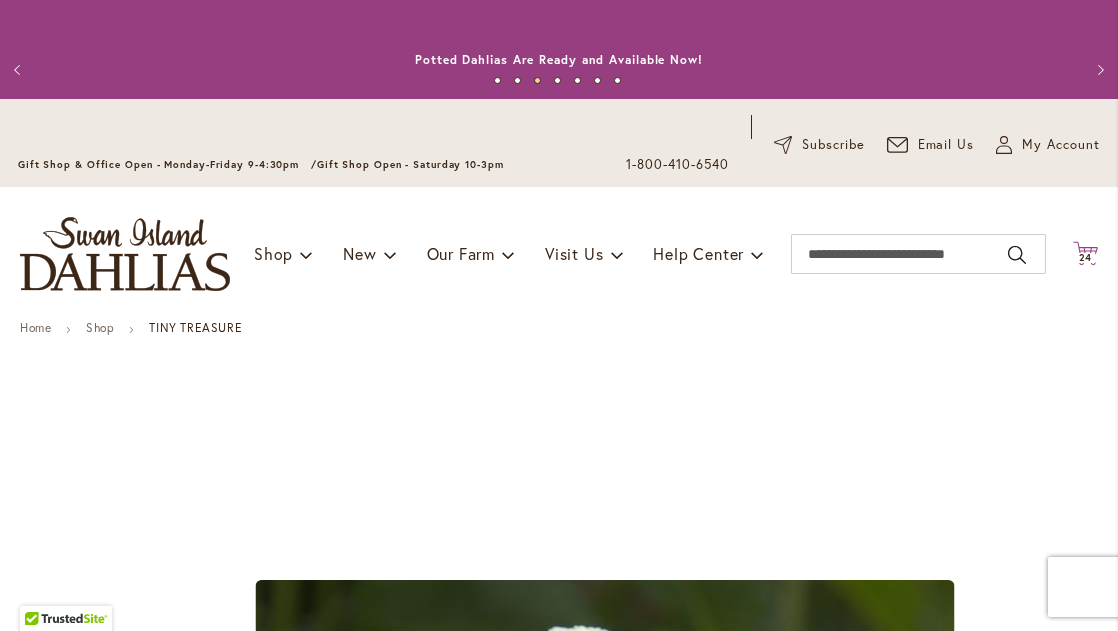 click on "24" at bounding box center [1086, 257] 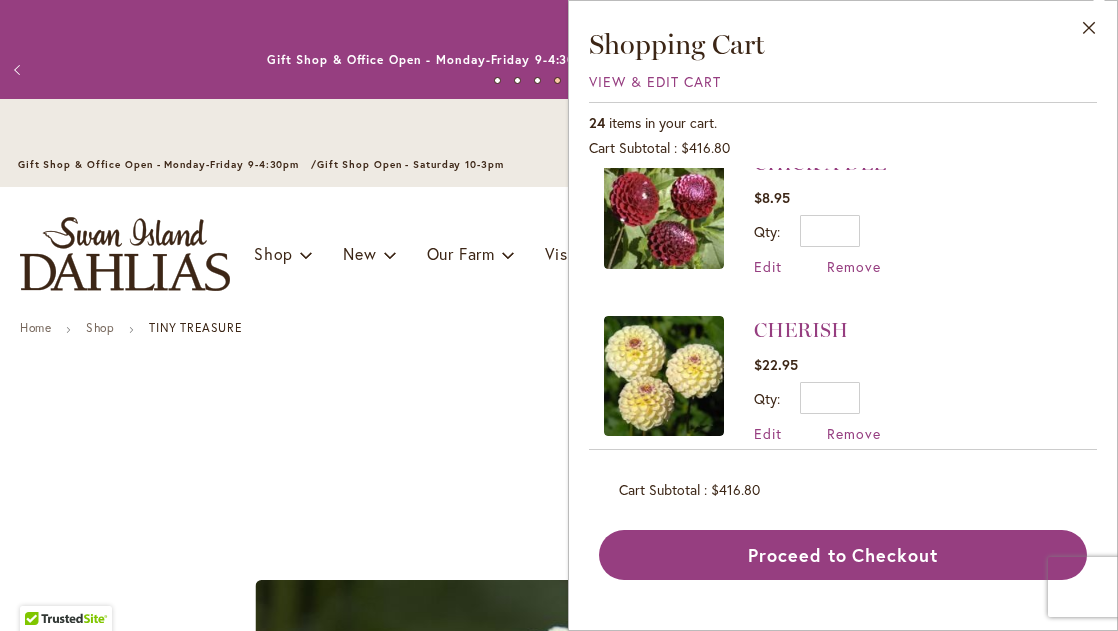 scroll, scrollTop: 48, scrollLeft: 0, axis: vertical 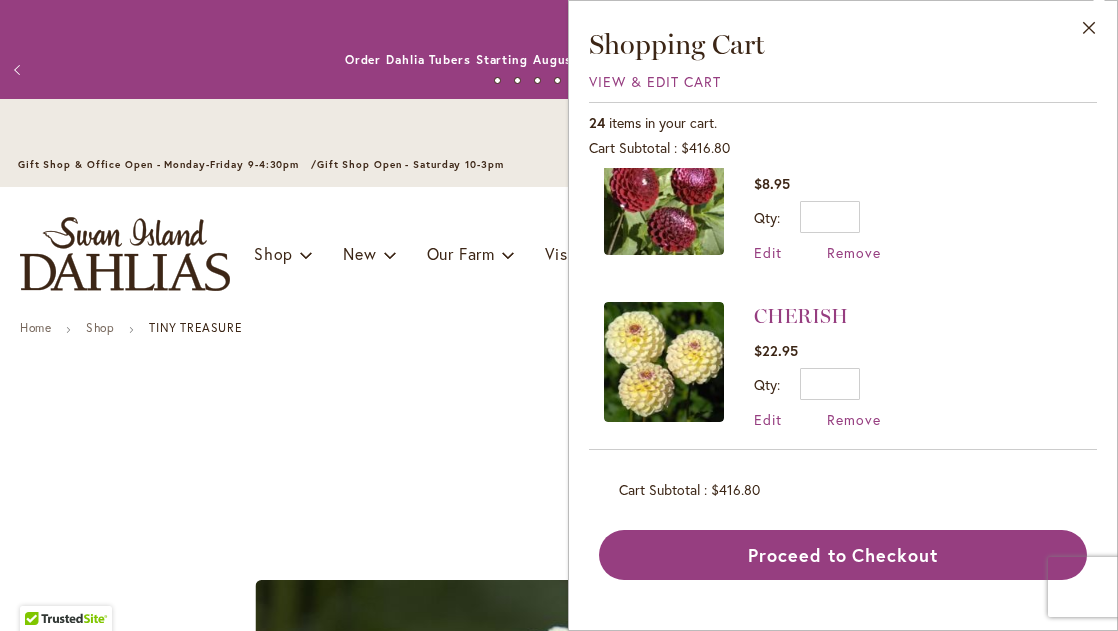 click at bounding box center [664, 362] 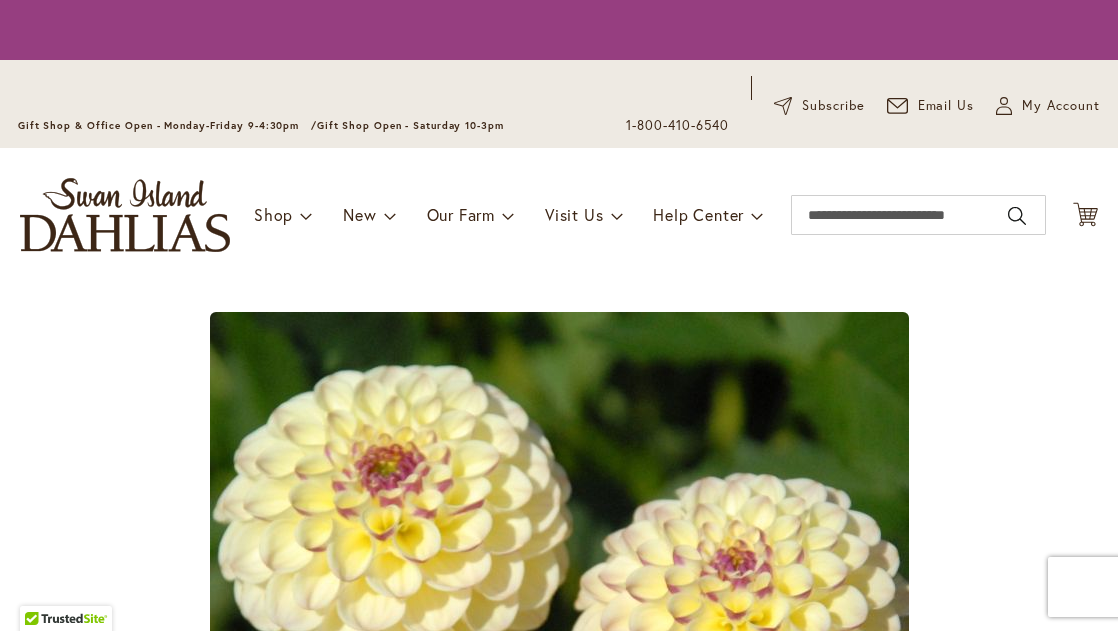 scroll, scrollTop: 0, scrollLeft: 0, axis: both 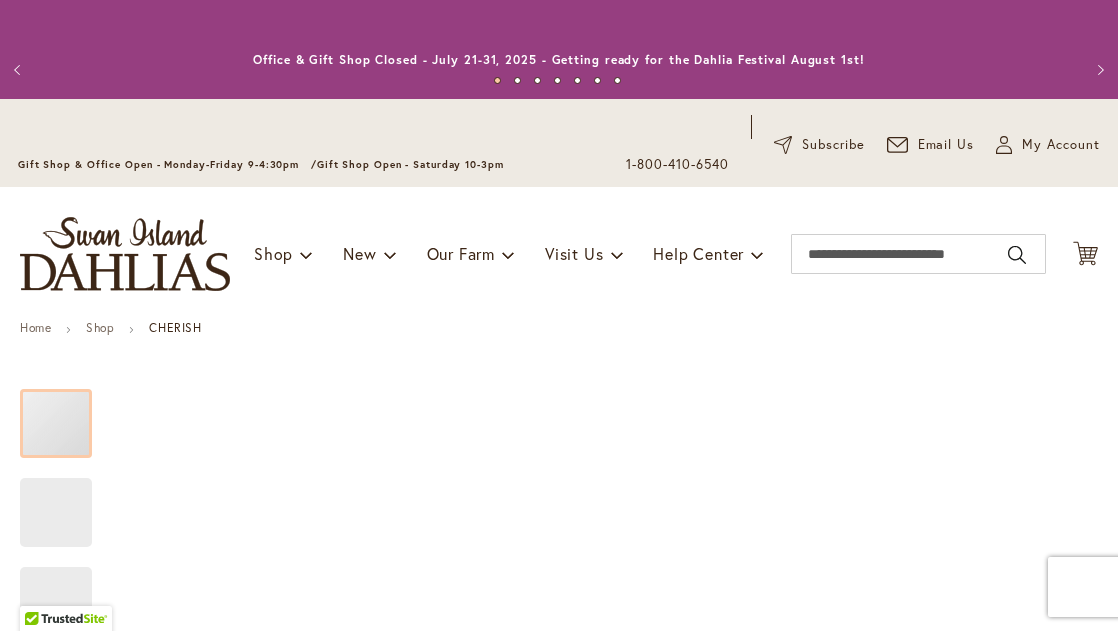 type on "*******" 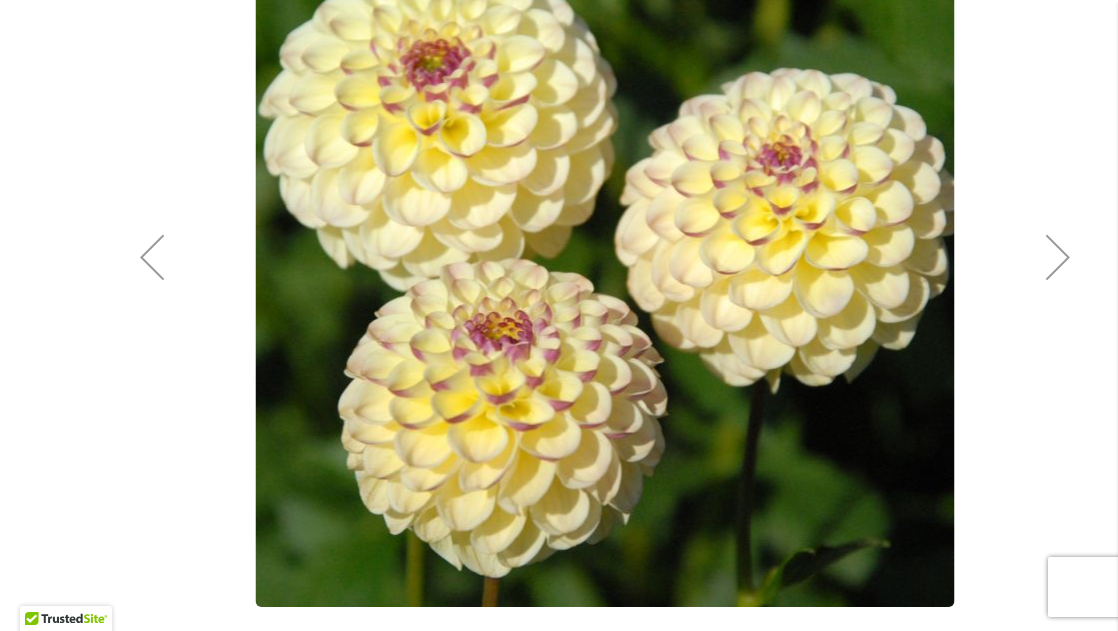 scroll, scrollTop: 639, scrollLeft: 0, axis: vertical 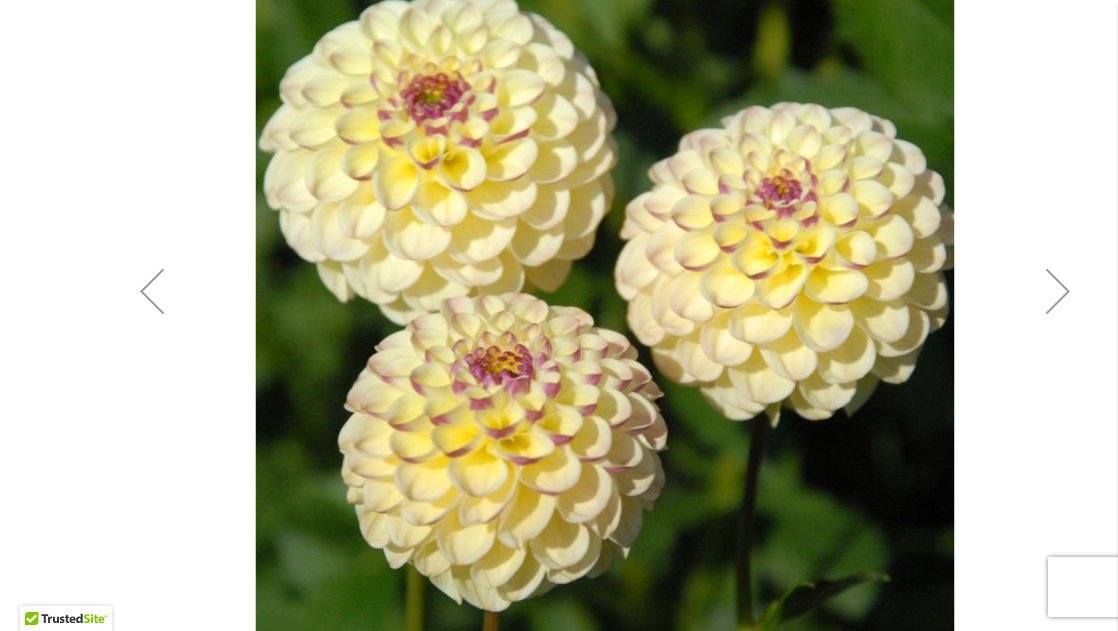 click at bounding box center [1058, 291] 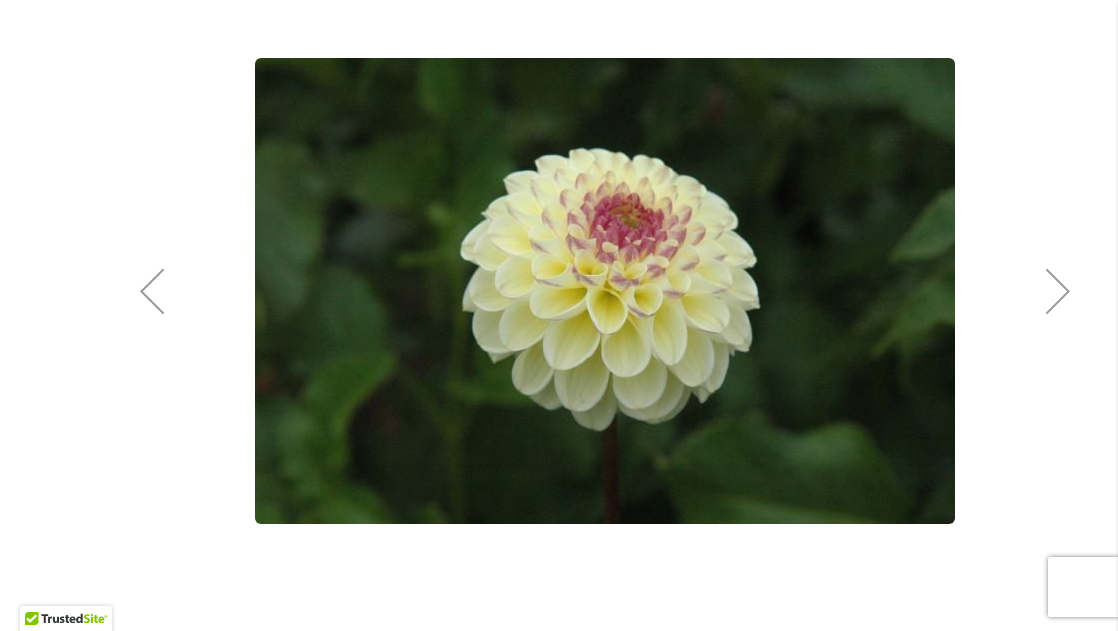 click at bounding box center [1058, 291] 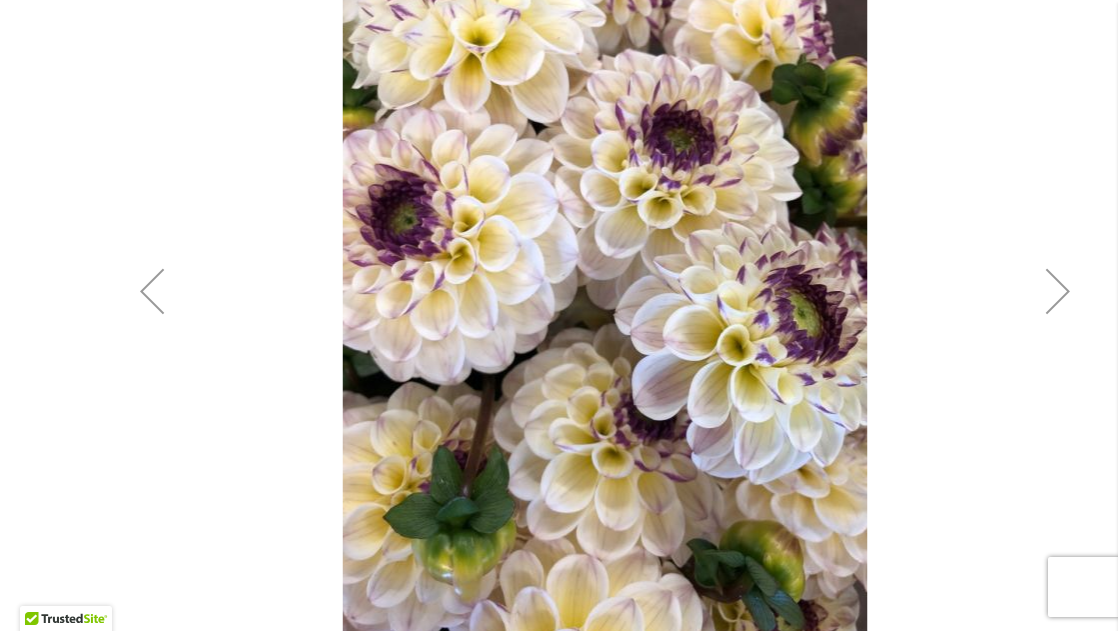 click at bounding box center (1058, 291) 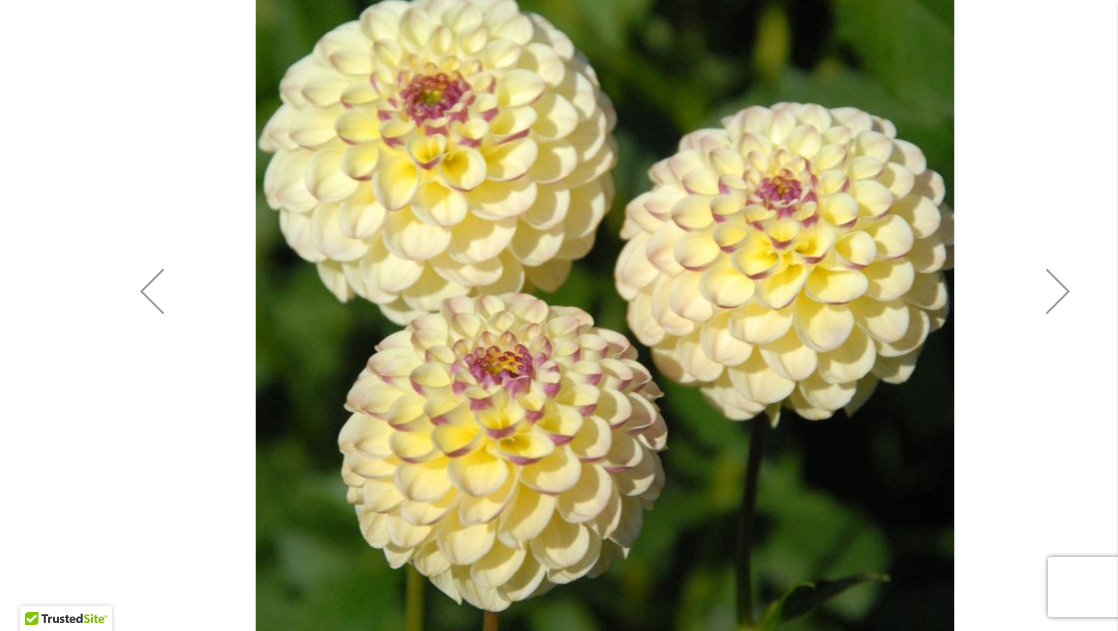 click at bounding box center [1058, 291] 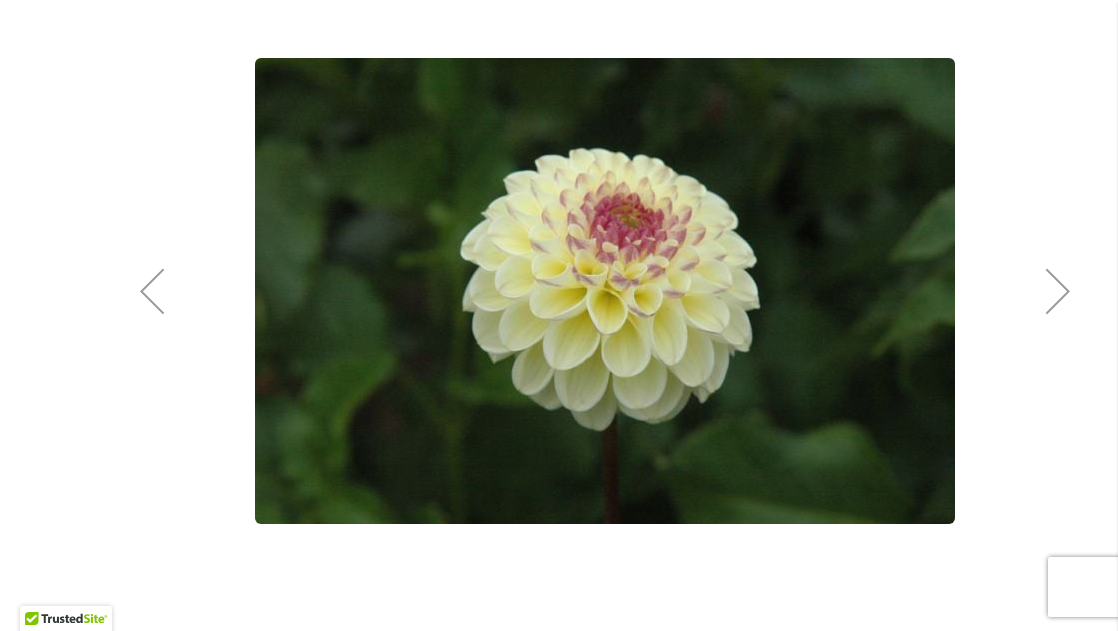 click at bounding box center (1058, 291) 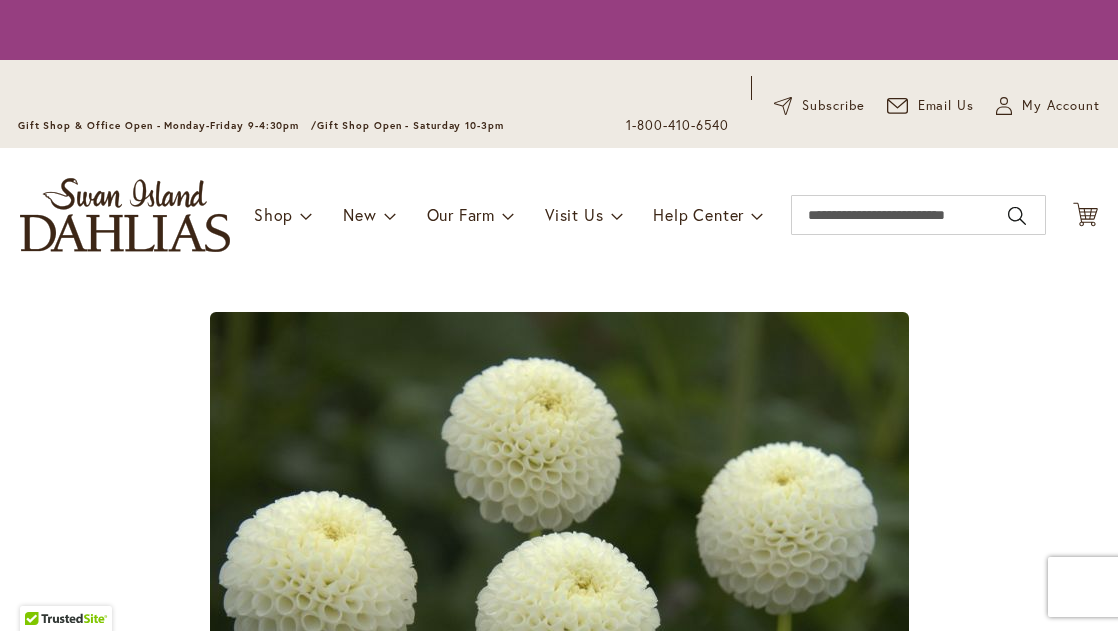 scroll, scrollTop: 0, scrollLeft: 0, axis: both 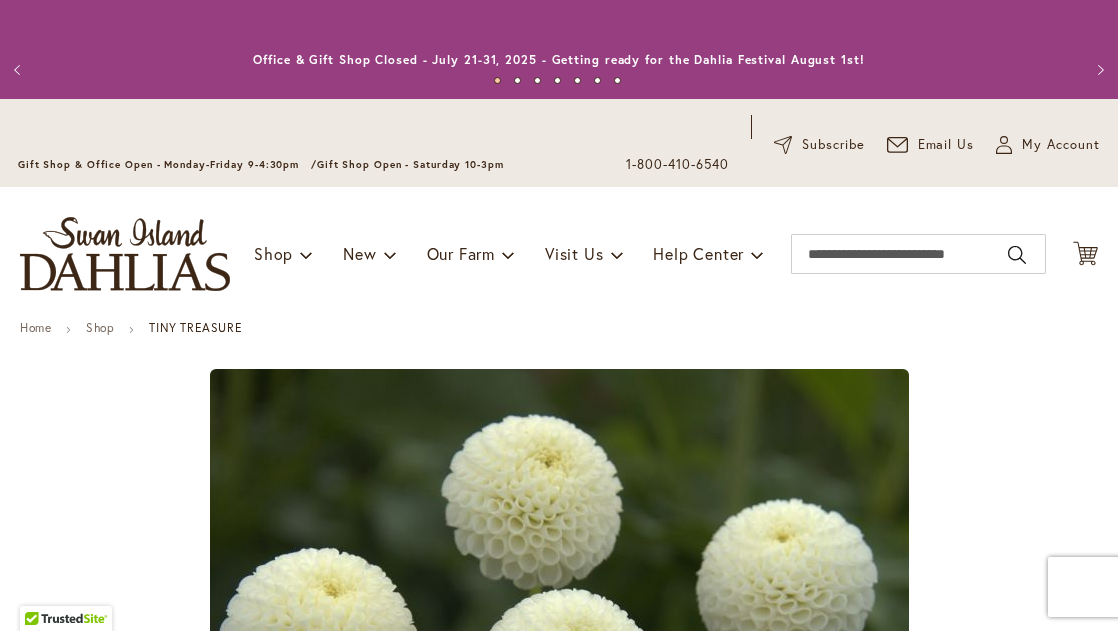 type on "*******" 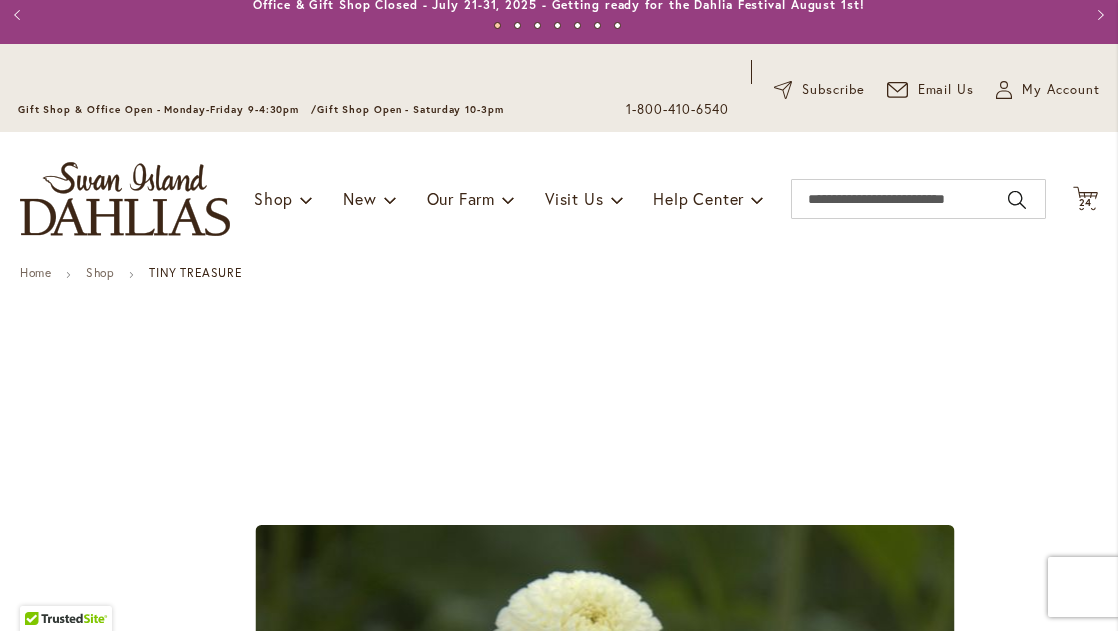 scroll, scrollTop: 54, scrollLeft: 0, axis: vertical 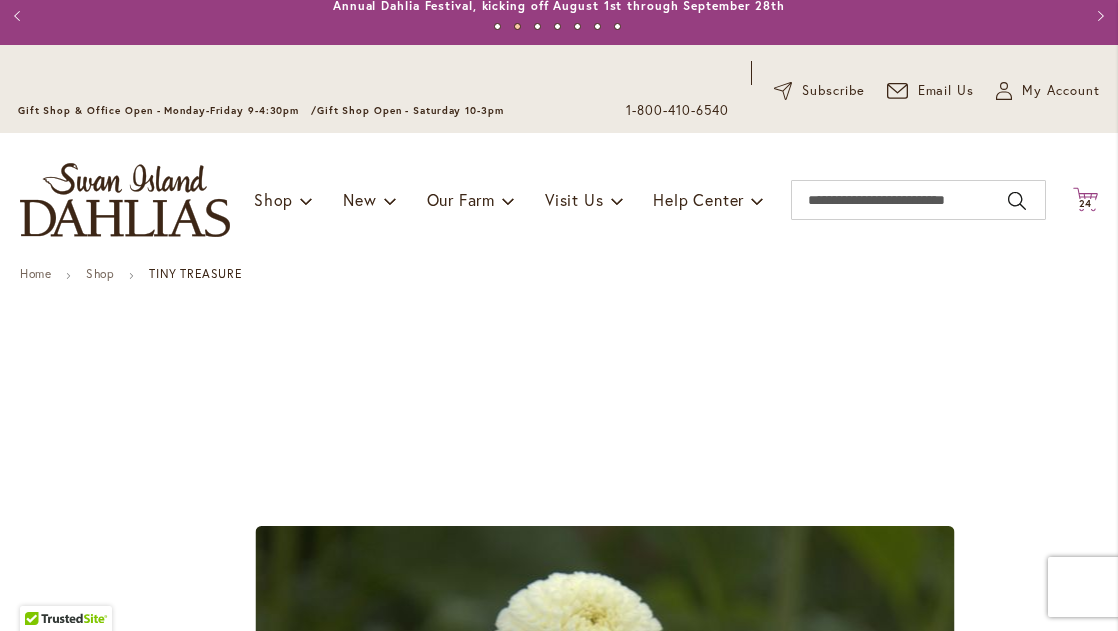 click on "24" at bounding box center (1086, 203) 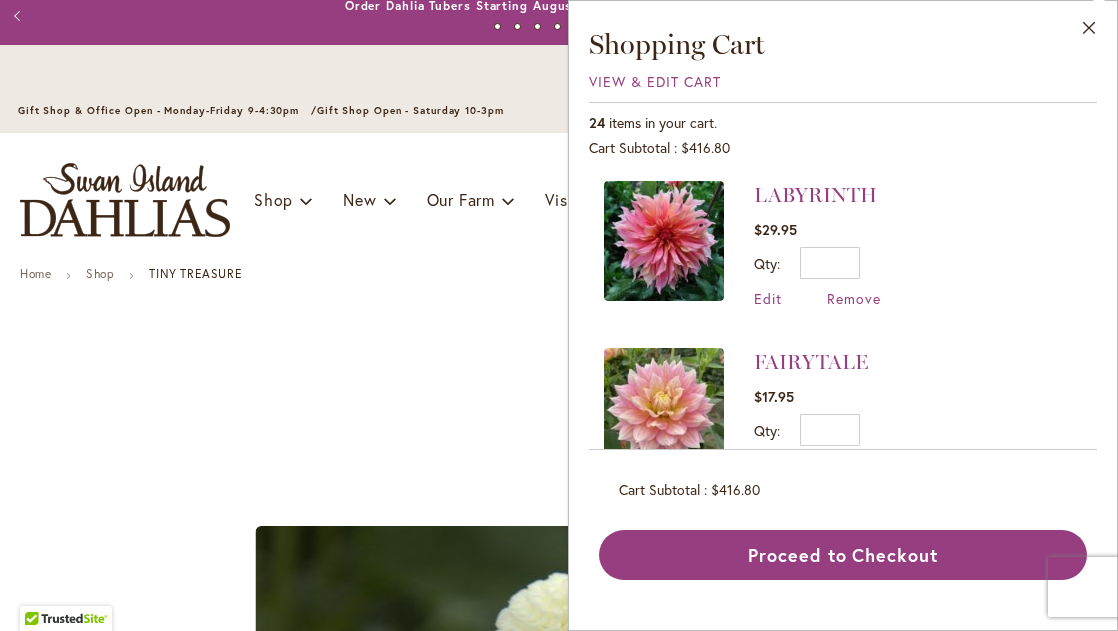 scroll, scrollTop: 675, scrollLeft: 0, axis: vertical 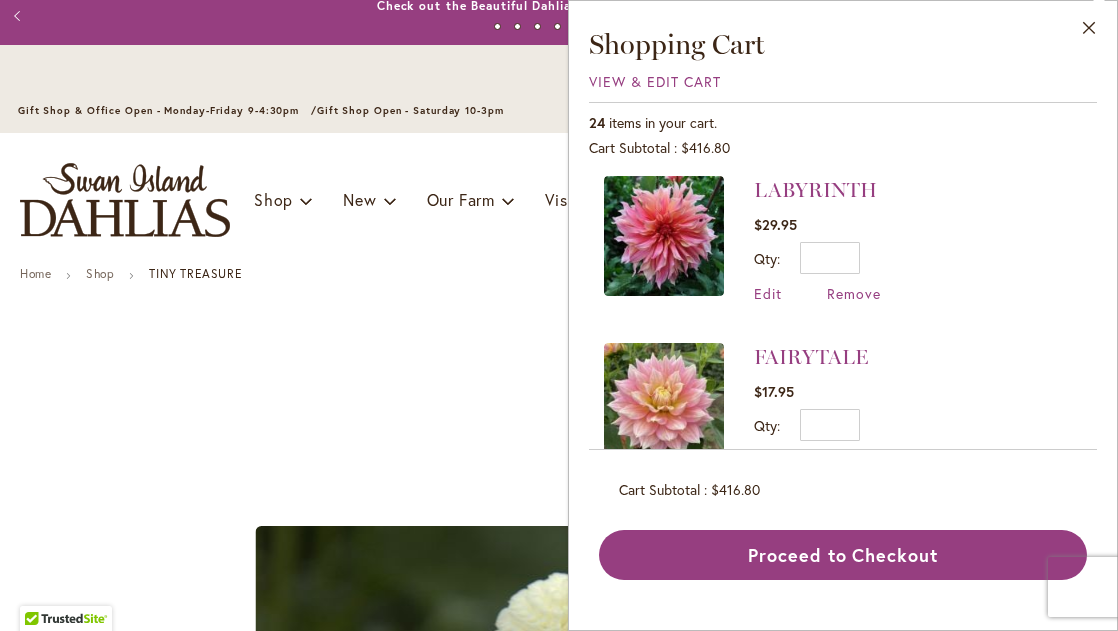 click at bounding box center (664, 236) 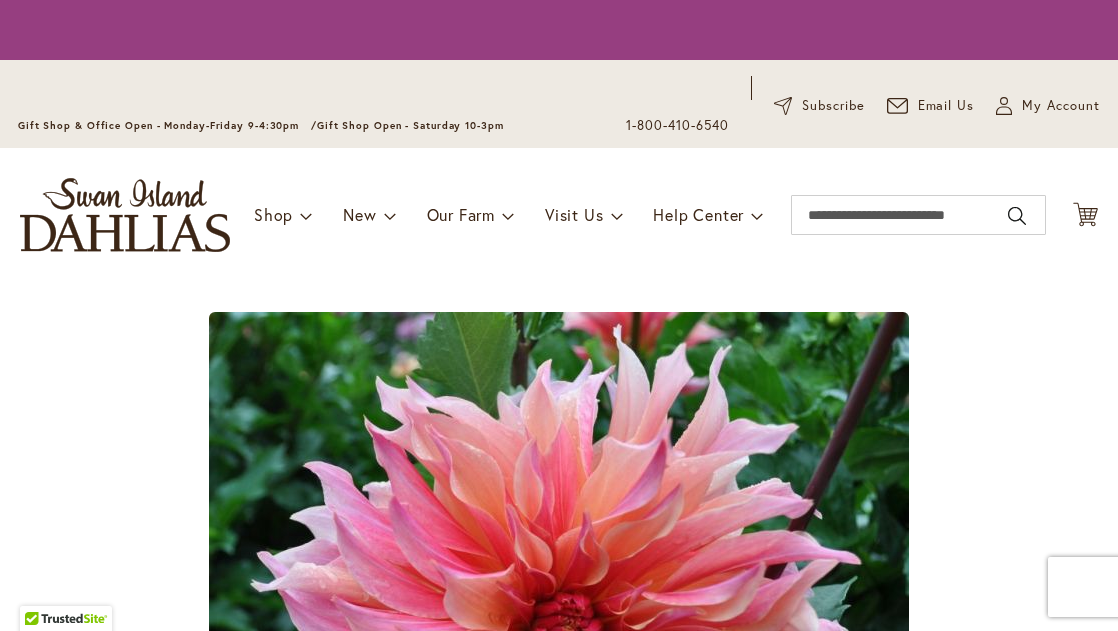 scroll, scrollTop: 0, scrollLeft: 0, axis: both 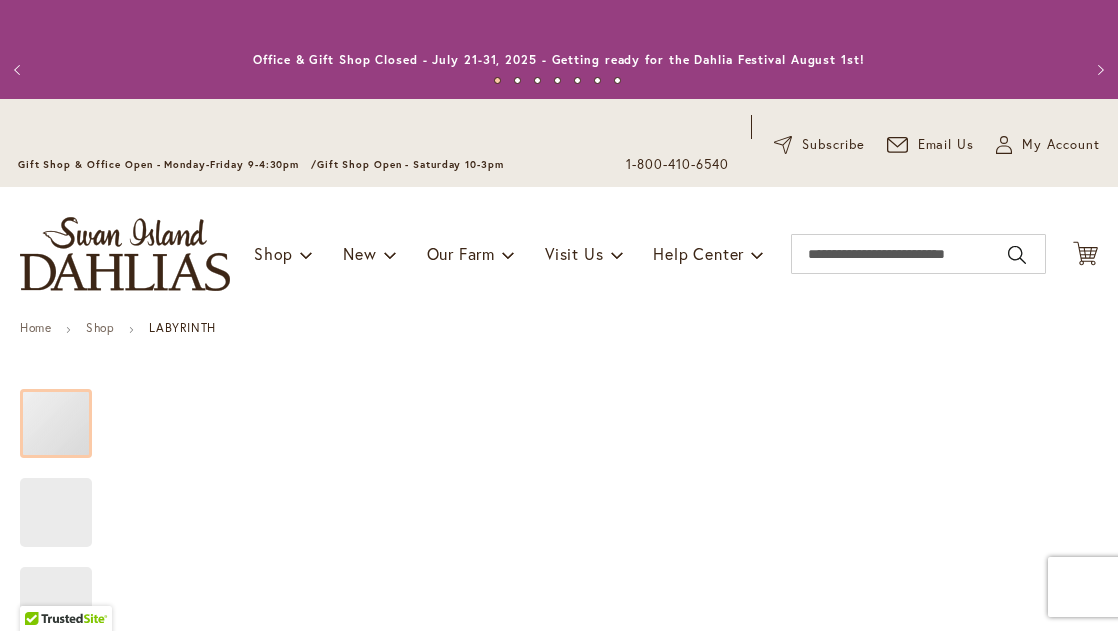 type on "*******" 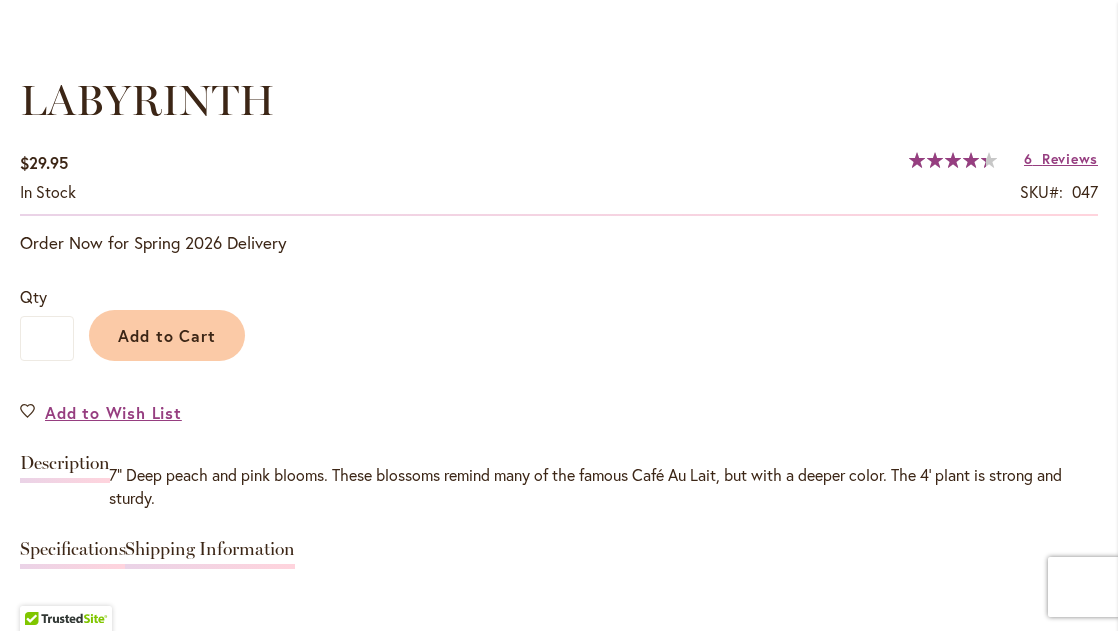 scroll, scrollTop: 1465, scrollLeft: 0, axis: vertical 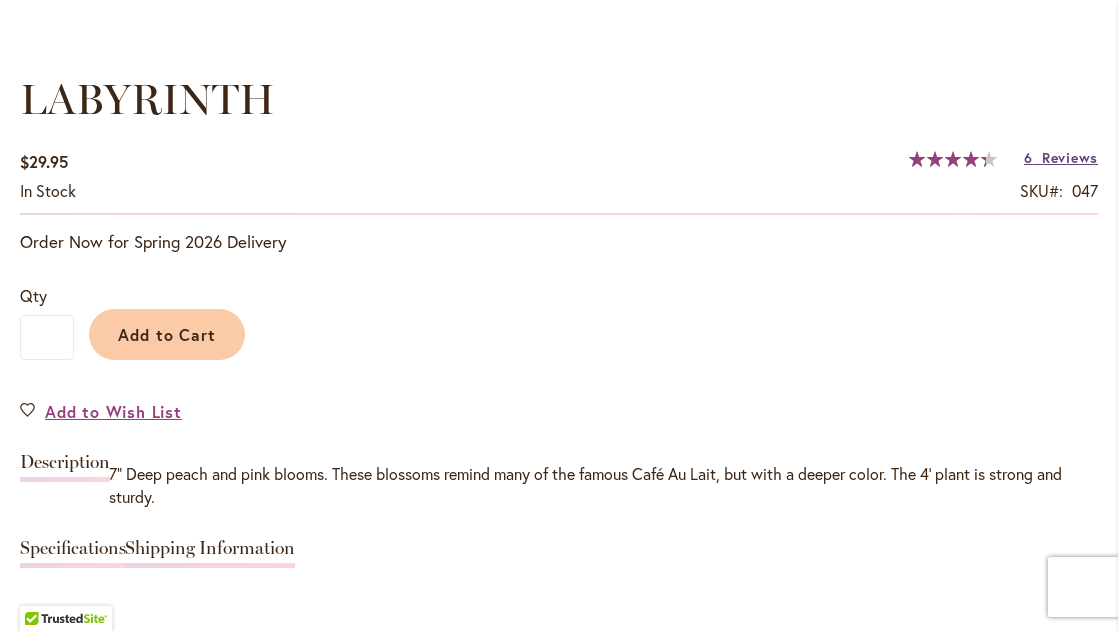 click on "Reviews" at bounding box center [1070, 157] 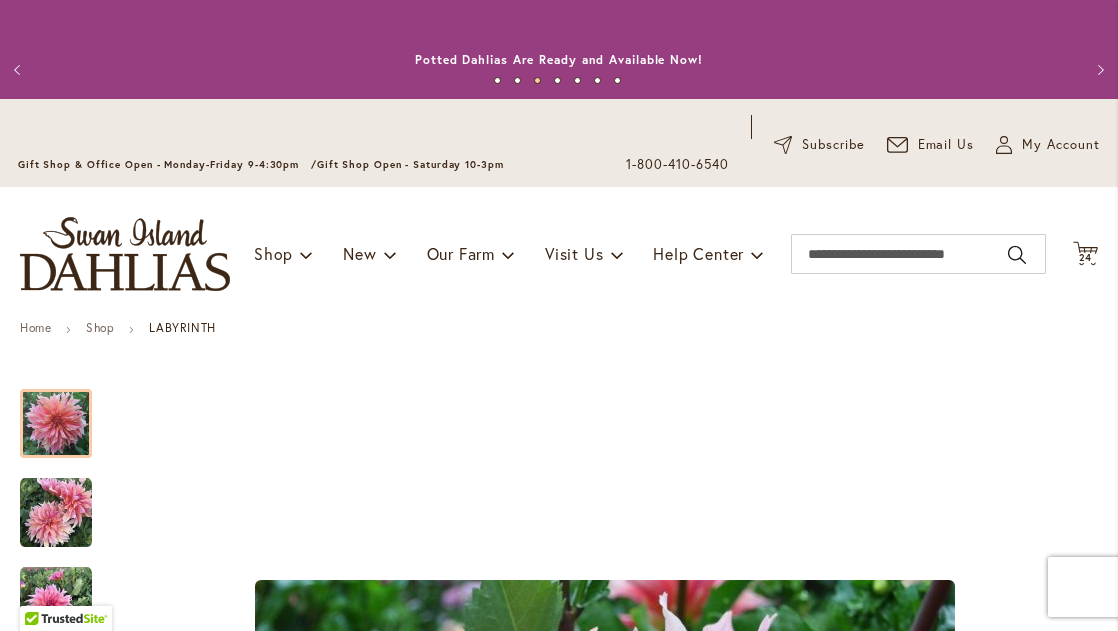 scroll, scrollTop: 0, scrollLeft: 0, axis: both 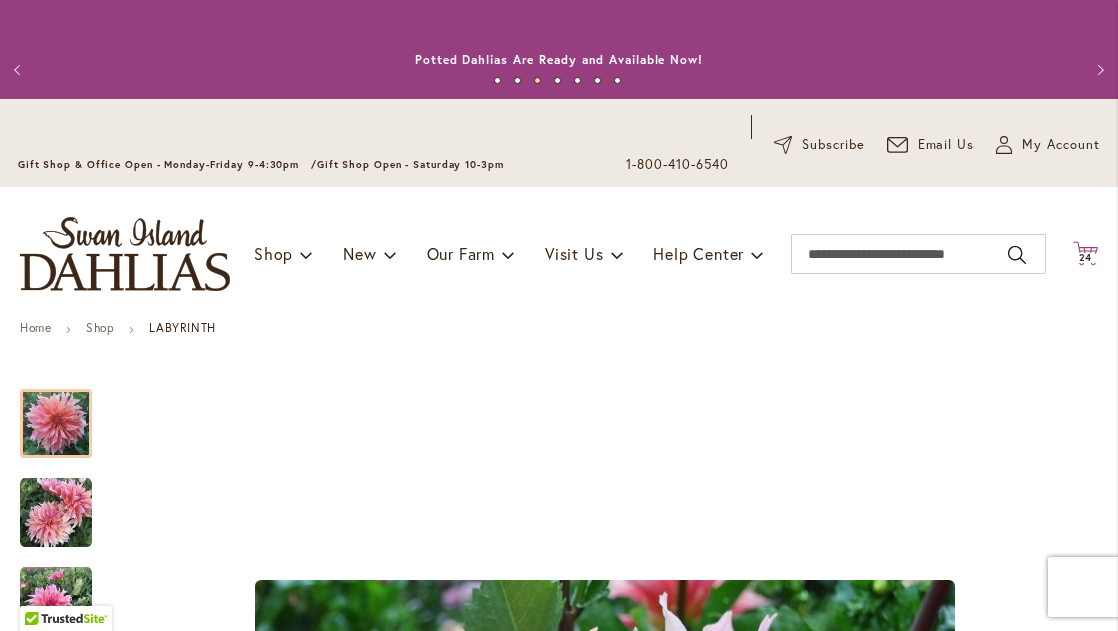 click on "24" at bounding box center (1086, 257) 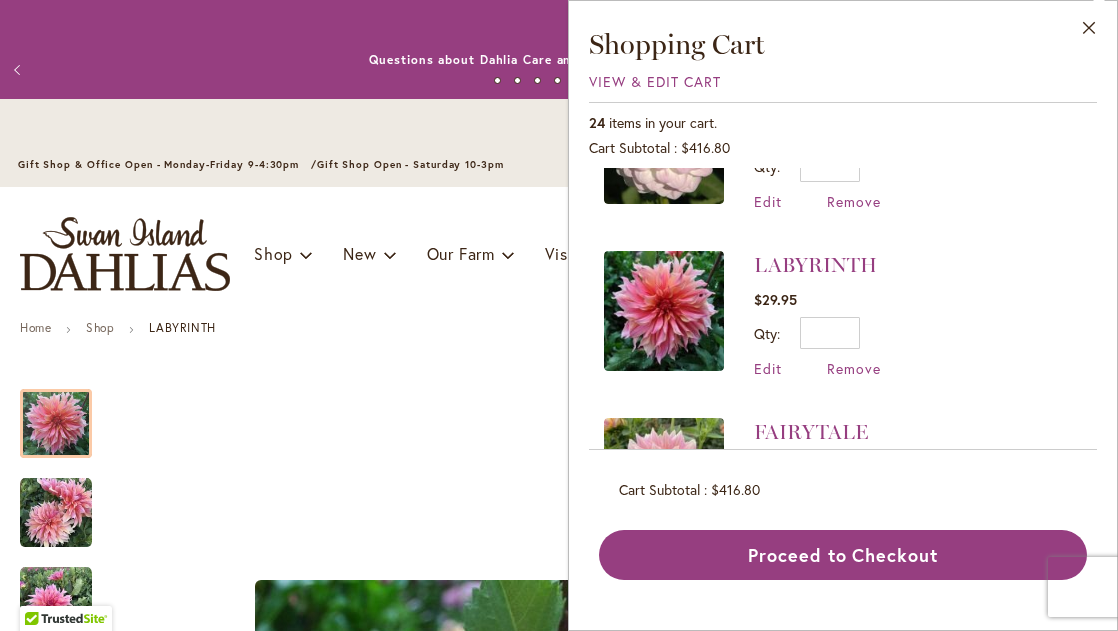 scroll, scrollTop: 601, scrollLeft: 0, axis: vertical 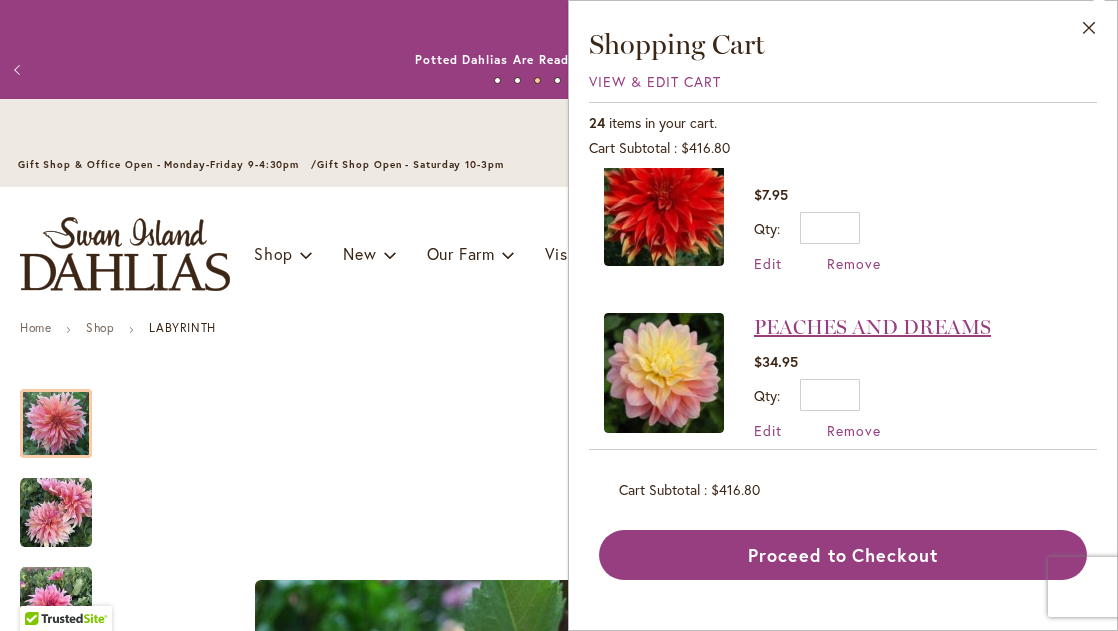 click on "PEACHES AND DREAMS" at bounding box center (872, 327) 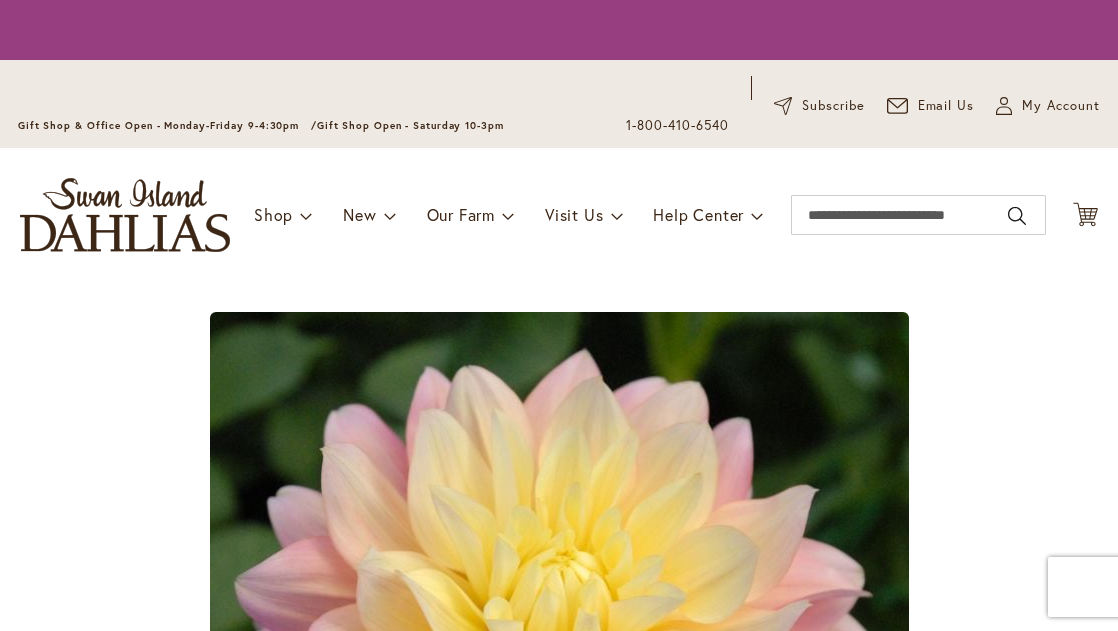 scroll, scrollTop: 0, scrollLeft: 0, axis: both 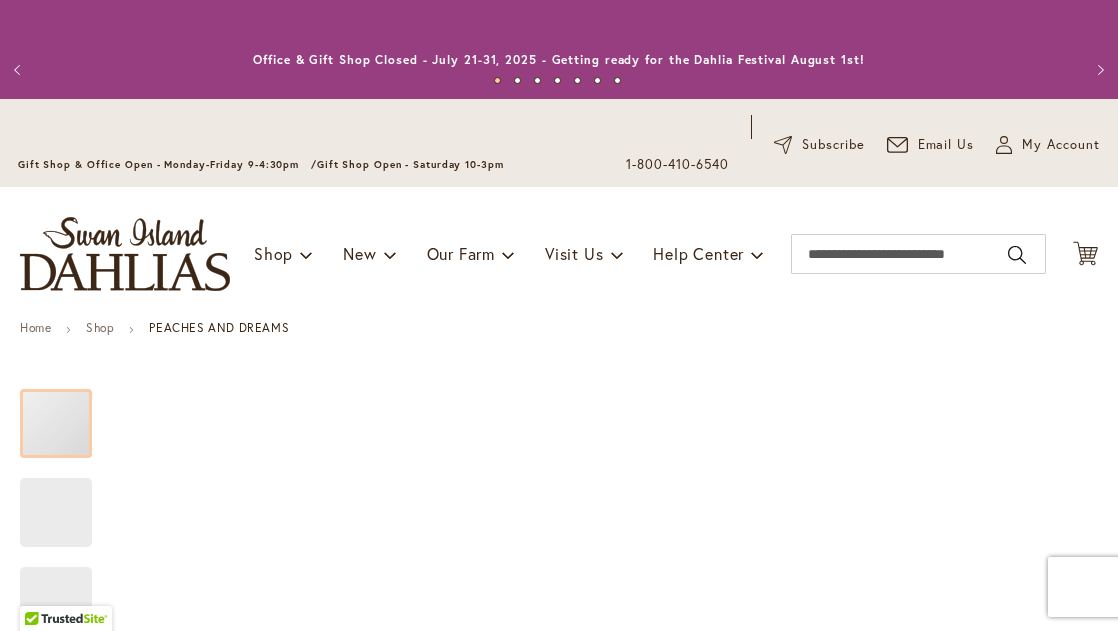 type on "*******" 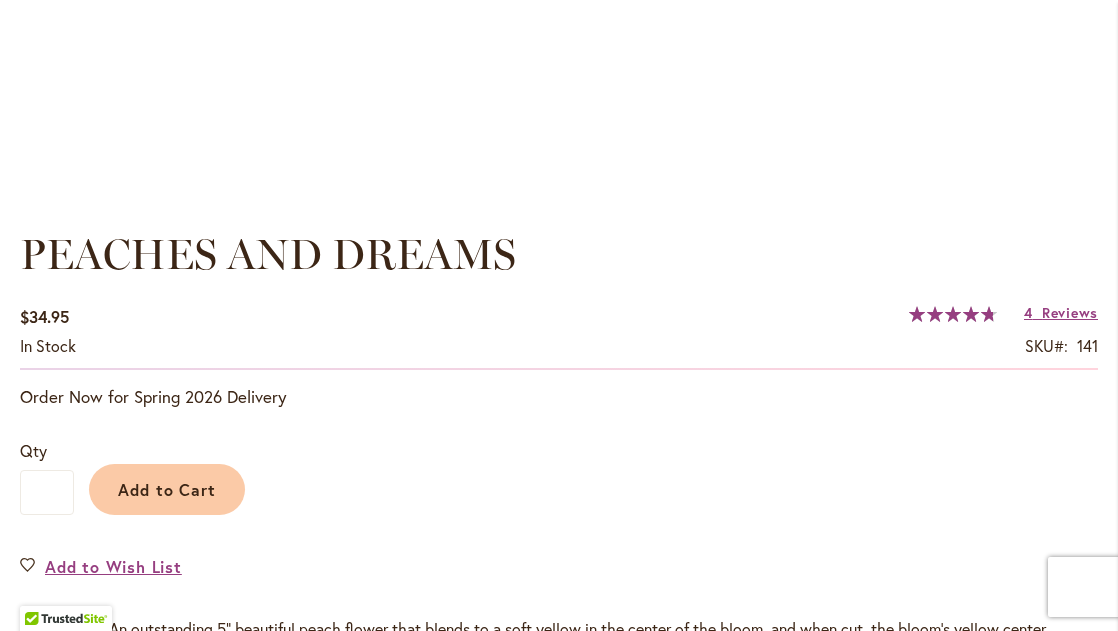 scroll, scrollTop: 1318, scrollLeft: 0, axis: vertical 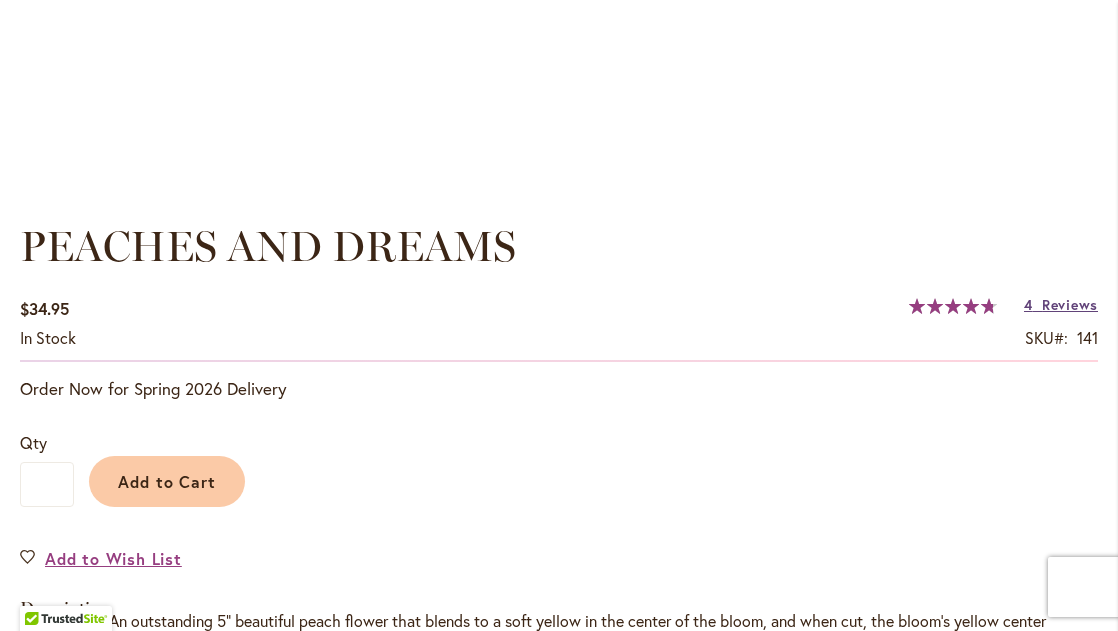 click on "Reviews" at bounding box center (1070, 304) 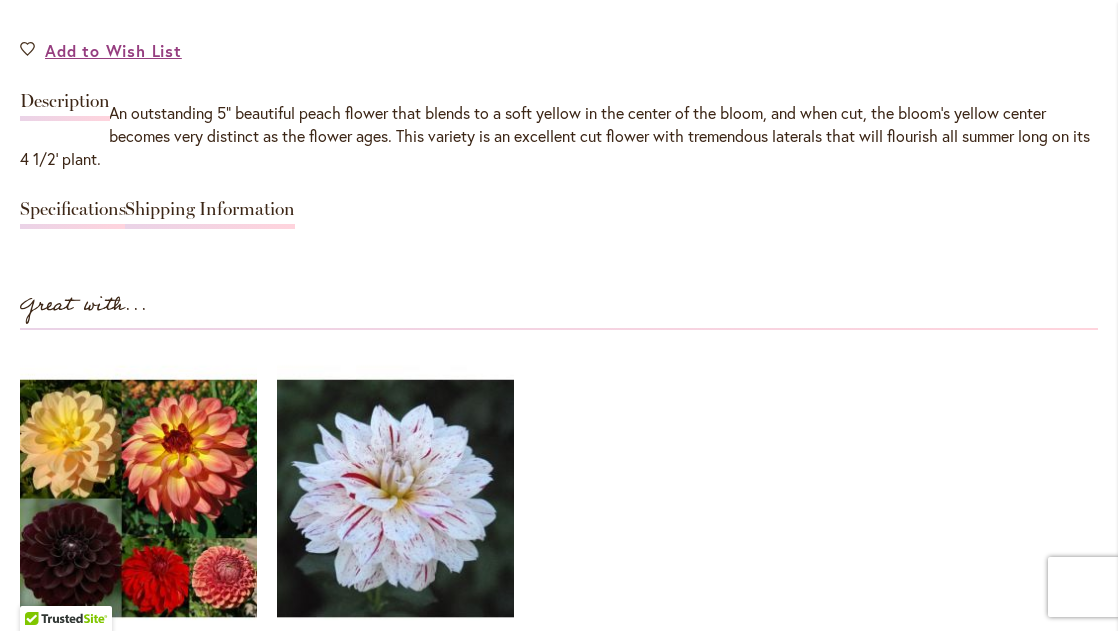 scroll, scrollTop: 1906, scrollLeft: 0, axis: vertical 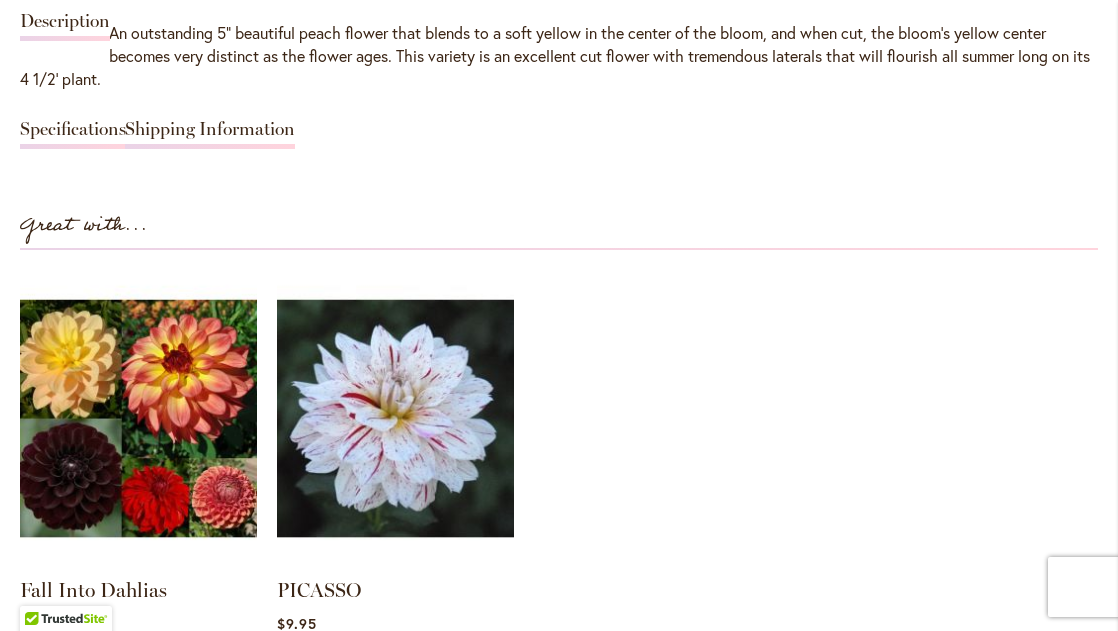 click on "Fall Into Dahlias Collection
$47.95
Rating: 96%" at bounding box center (559, 470) 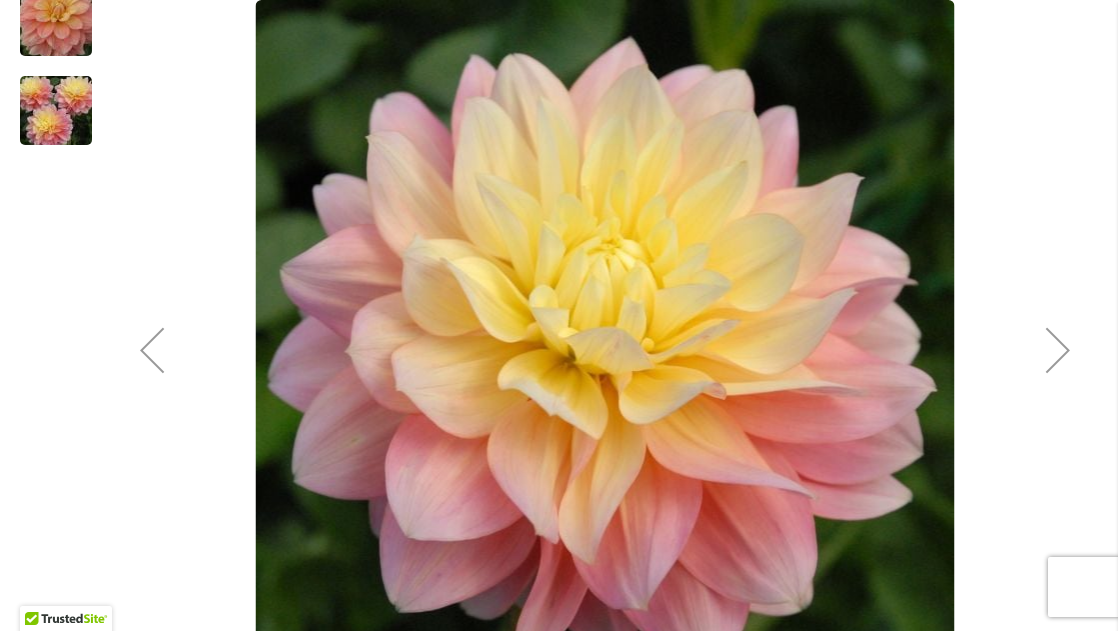 scroll, scrollTop: 623, scrollLeft: 0, axis: vertical 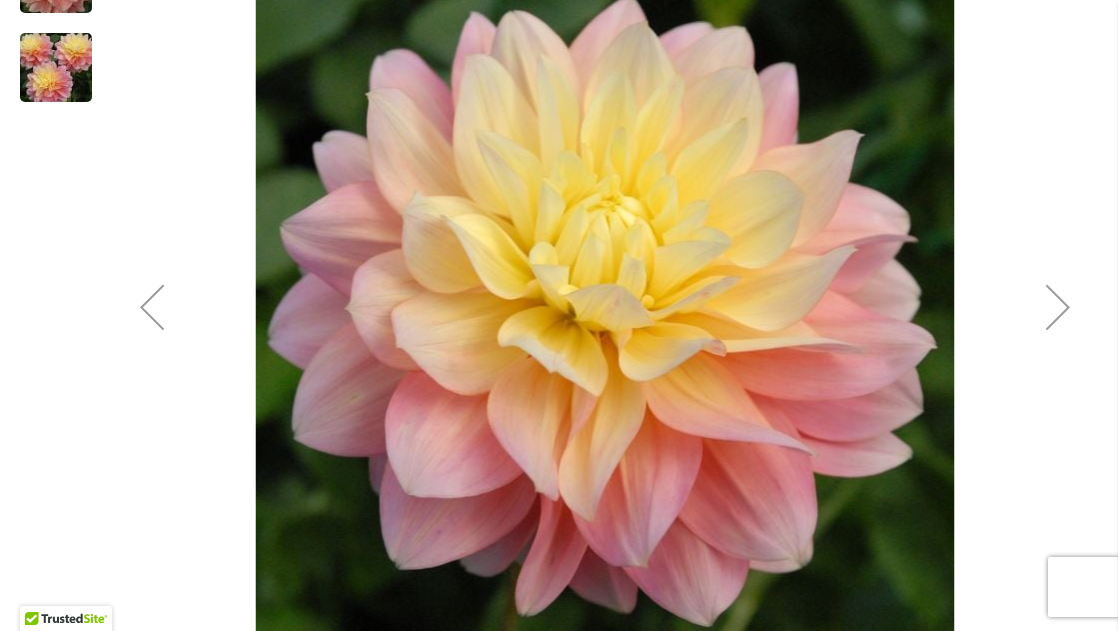 click at bounding box center [1058, 307] 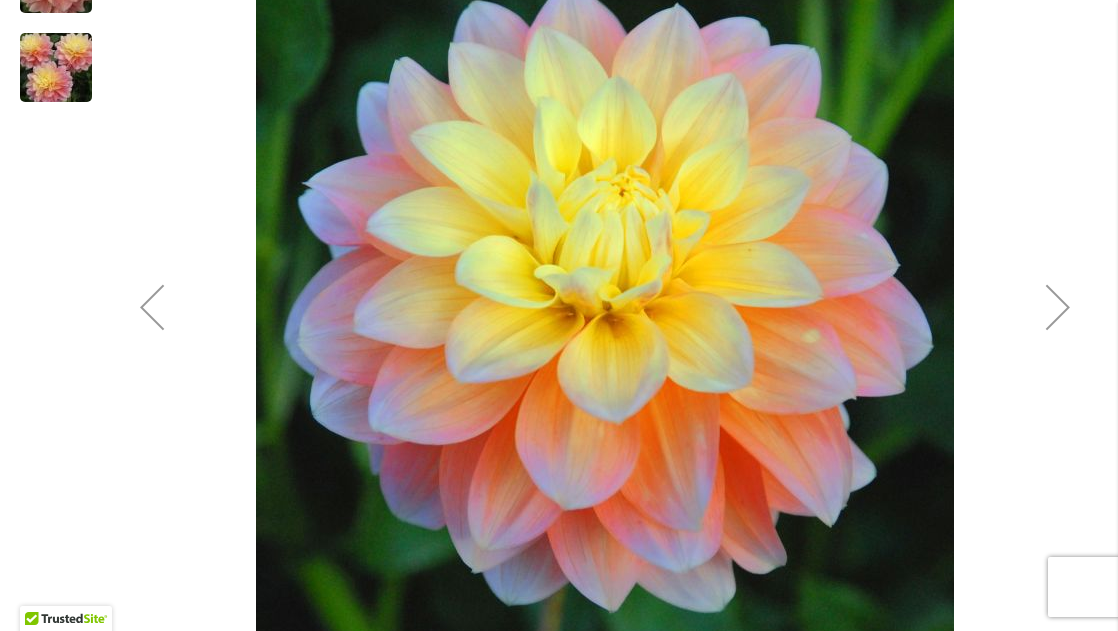 click at bounding box center [1058, 307] 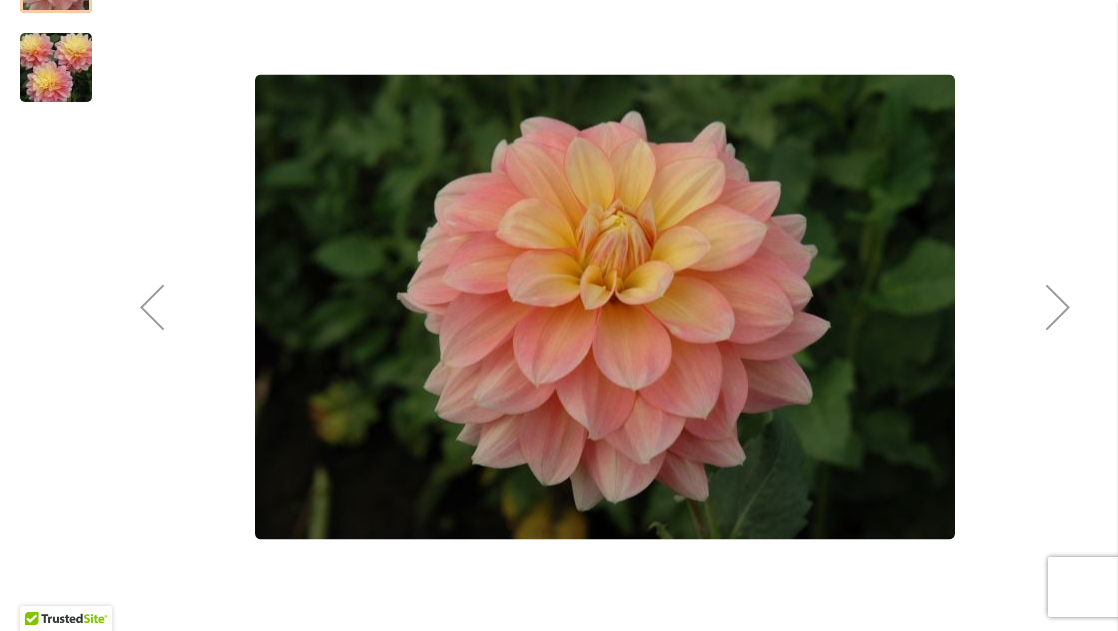 click at bounding box center [1058, 307] 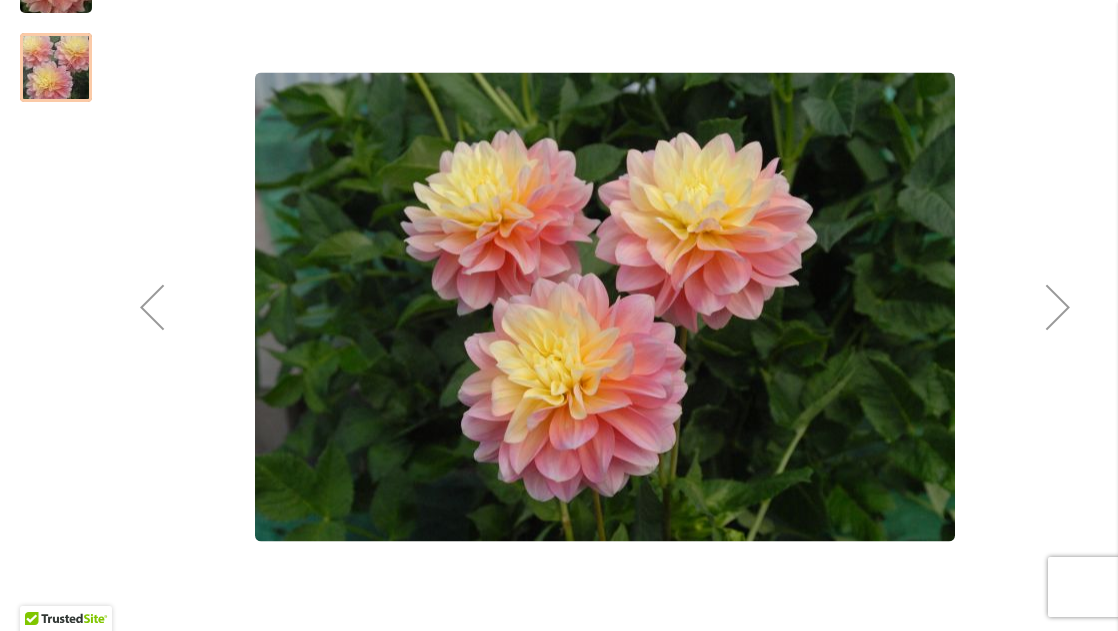 click at bounding box center [1058, 307] 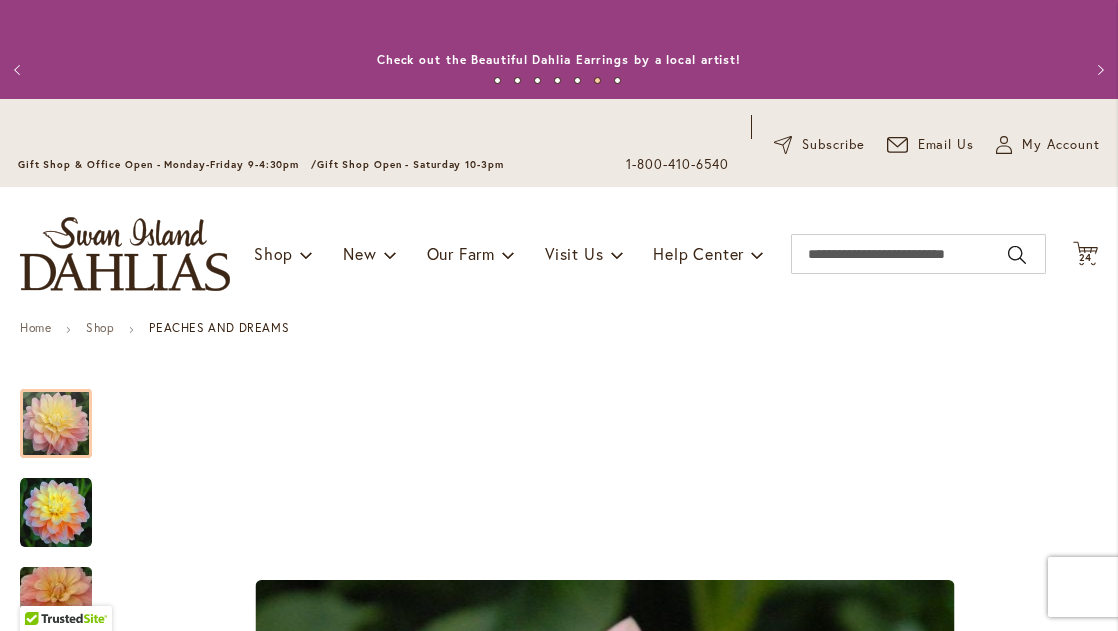 scroll, scrollTop: 0, scrollLeft: 0, axis: both 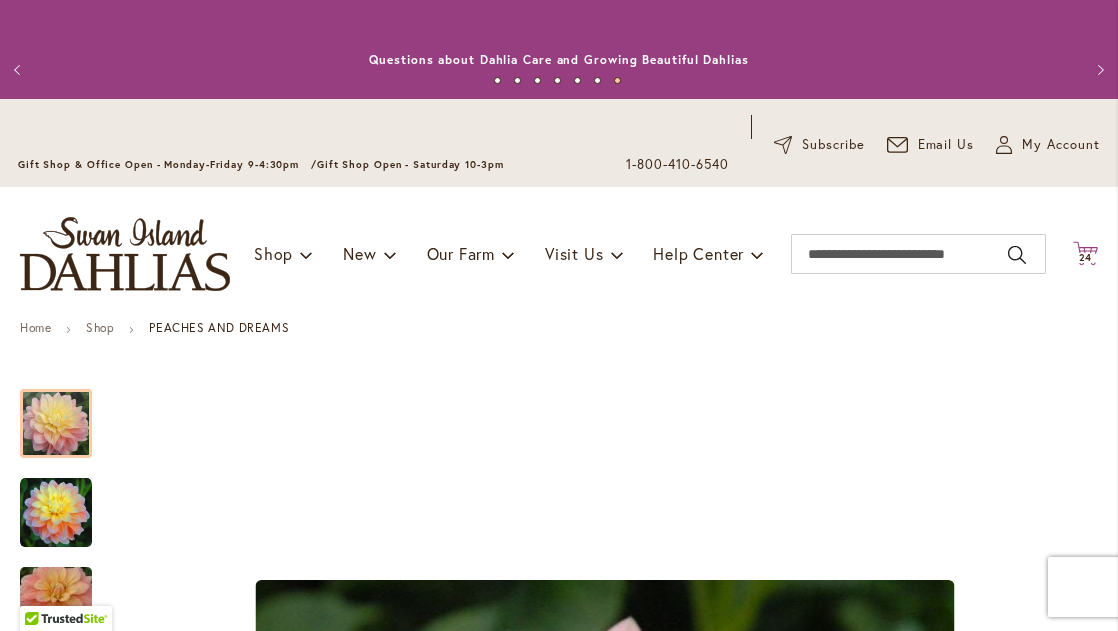 click on "24
24
items" at bounding box center [1086, 258] 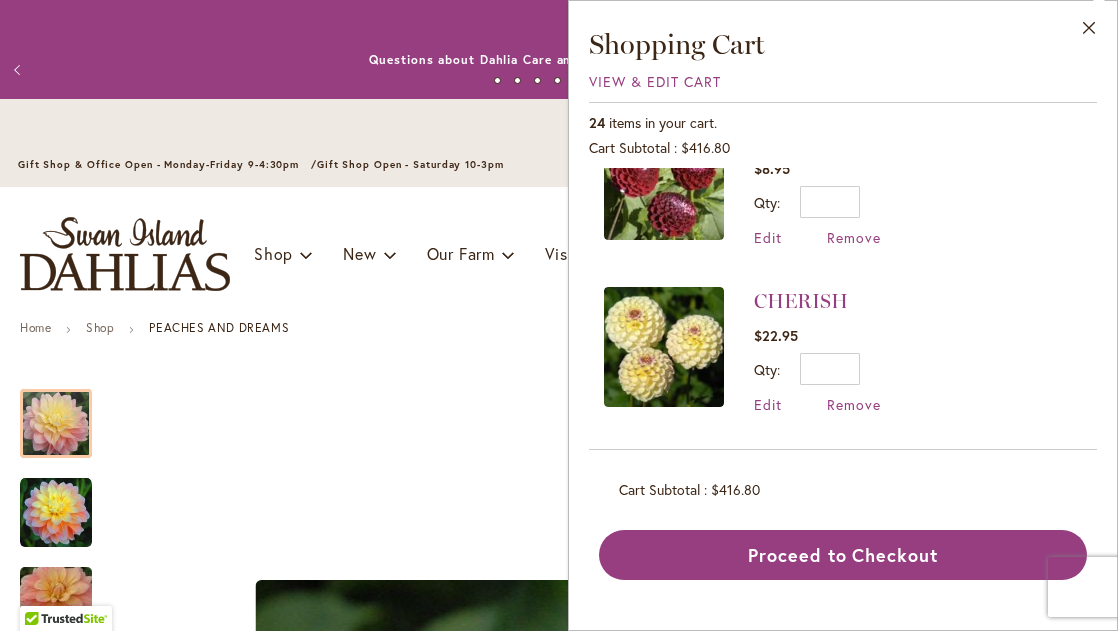 scroll, scrollTop: 69, scrollLeft: 0, axis: vertical 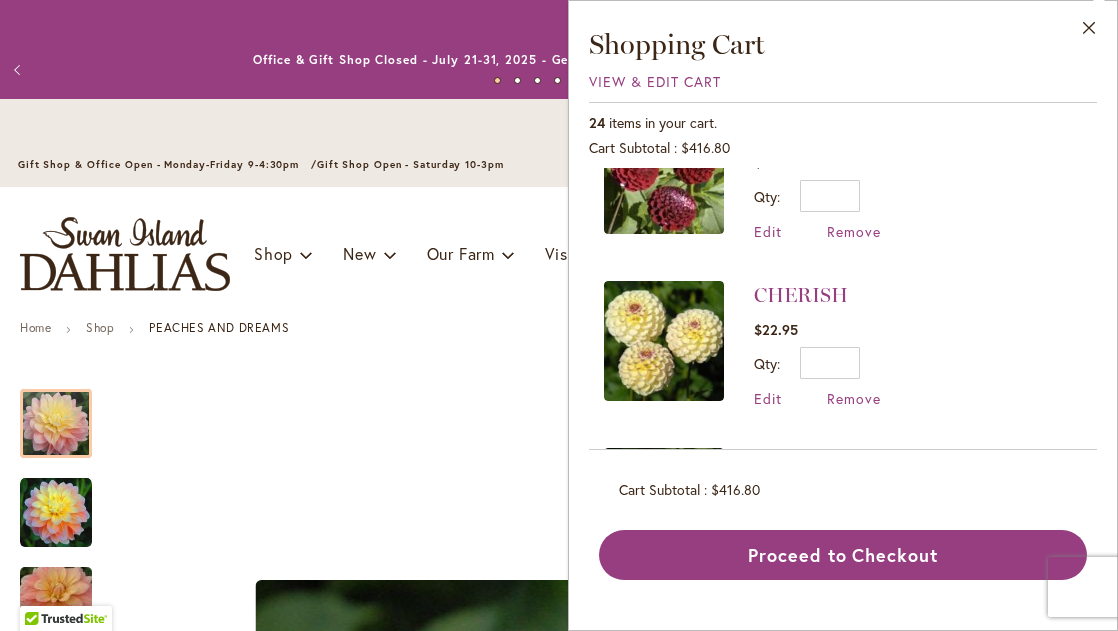 click on "CHERISH
$22.95
Qty
*
Update
Edit
Remove" at bounding box center [843, 344] 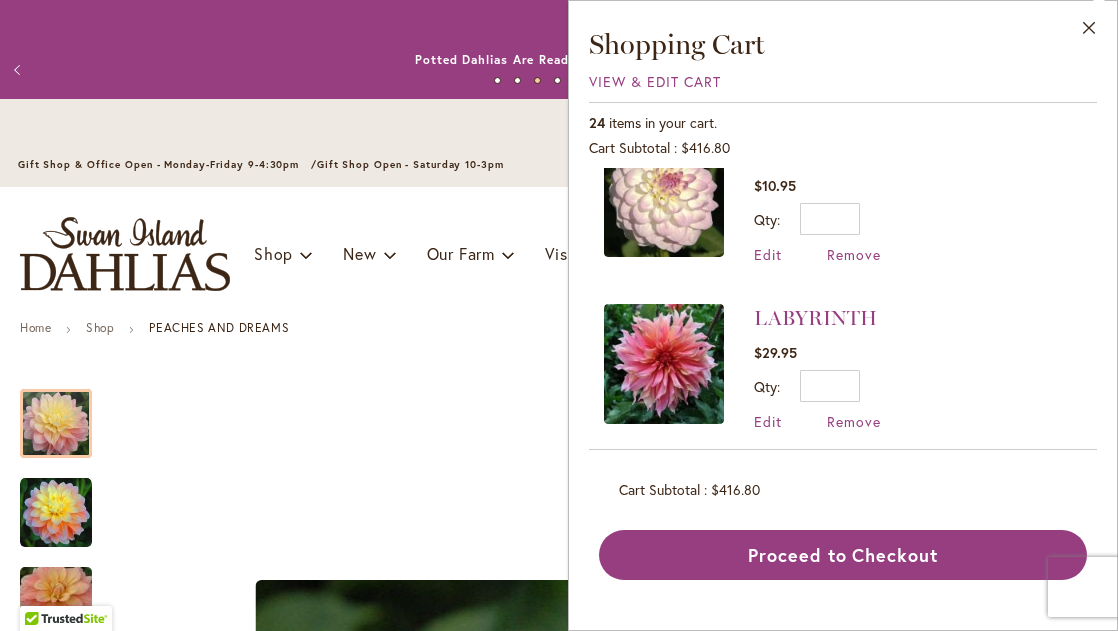 scroll, scrollTop: 549, scrollLeft: 0, axis: vertical 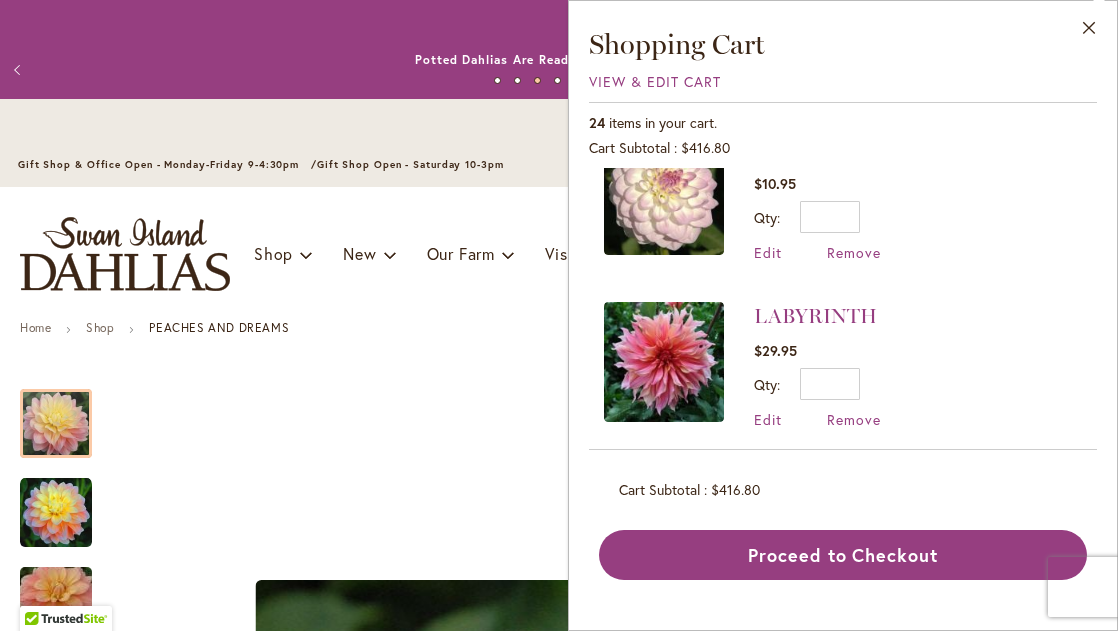 click on "LABYRINTH
$29.95
Qty
*
Update
Edit
Remove" at bounding box center [843, 365] 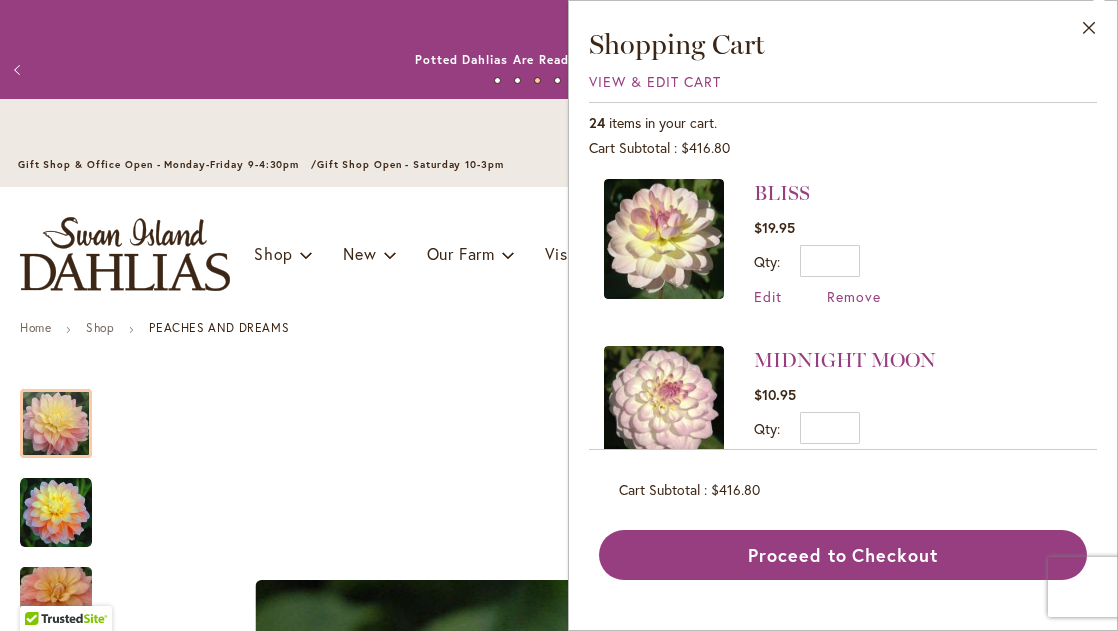 scroll, scrollTop: 336, scrollLeft: 0, axis: vertical 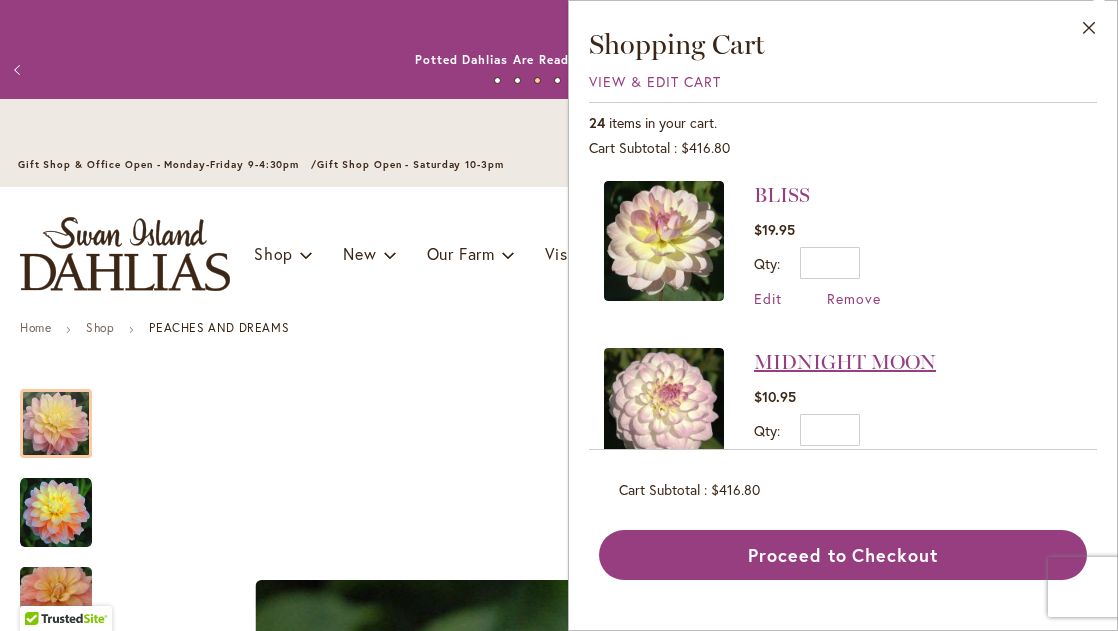 click on "MIDNIGHT MOON" at bounding box center [845, 362] 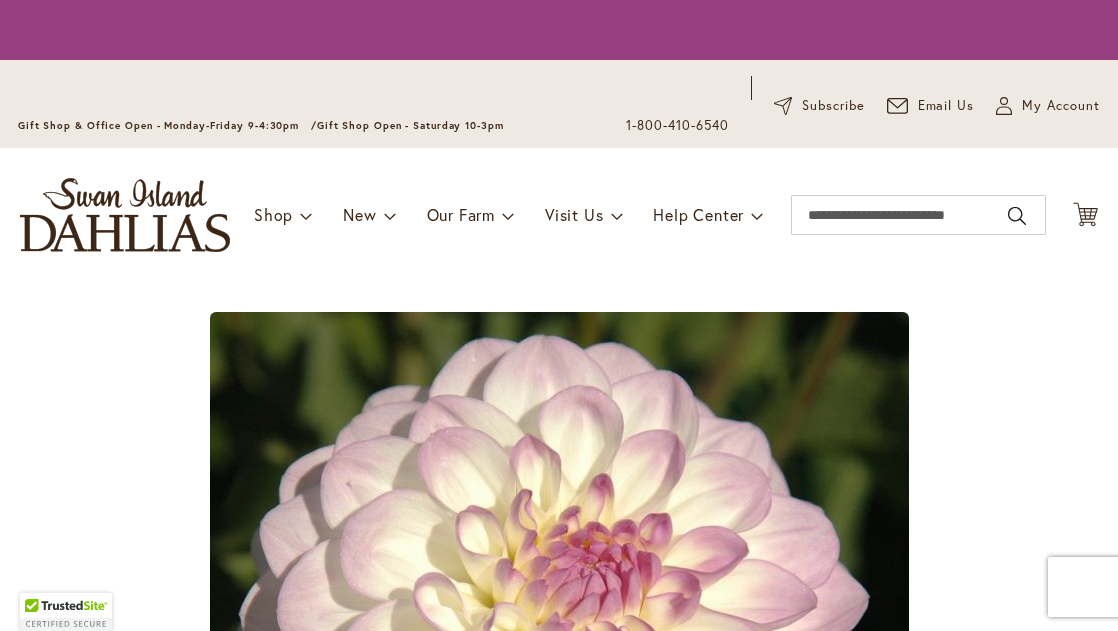 scroll, scrollTop: 0, scrollLeft: 0, axis: both 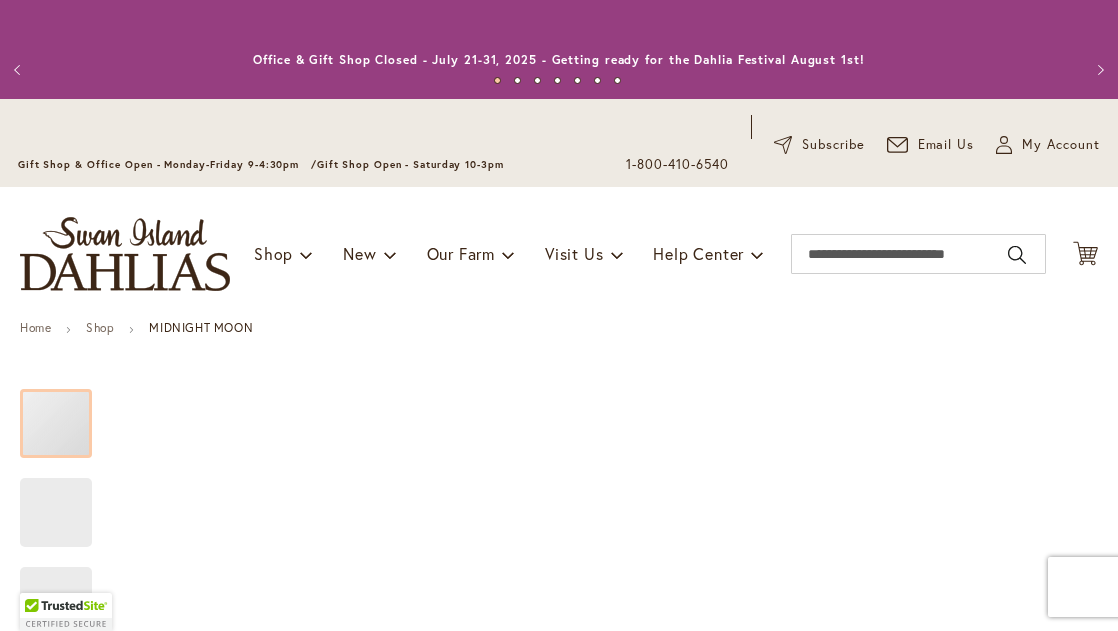type on "*******" 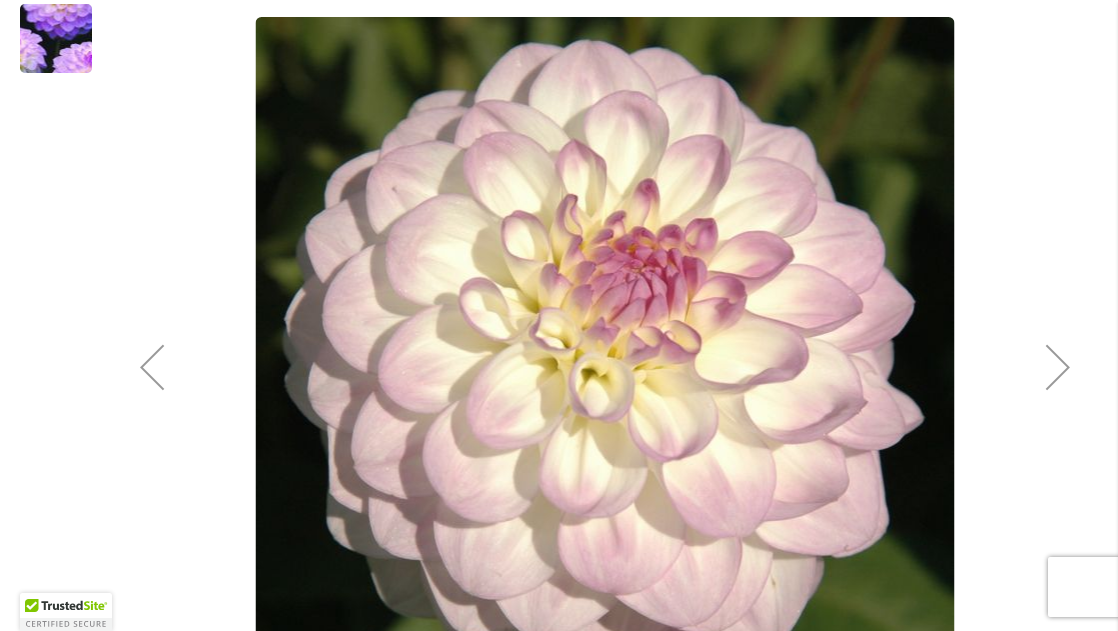 scroll, scrollTop: 580, scrollLeft: 0, axis: vertical 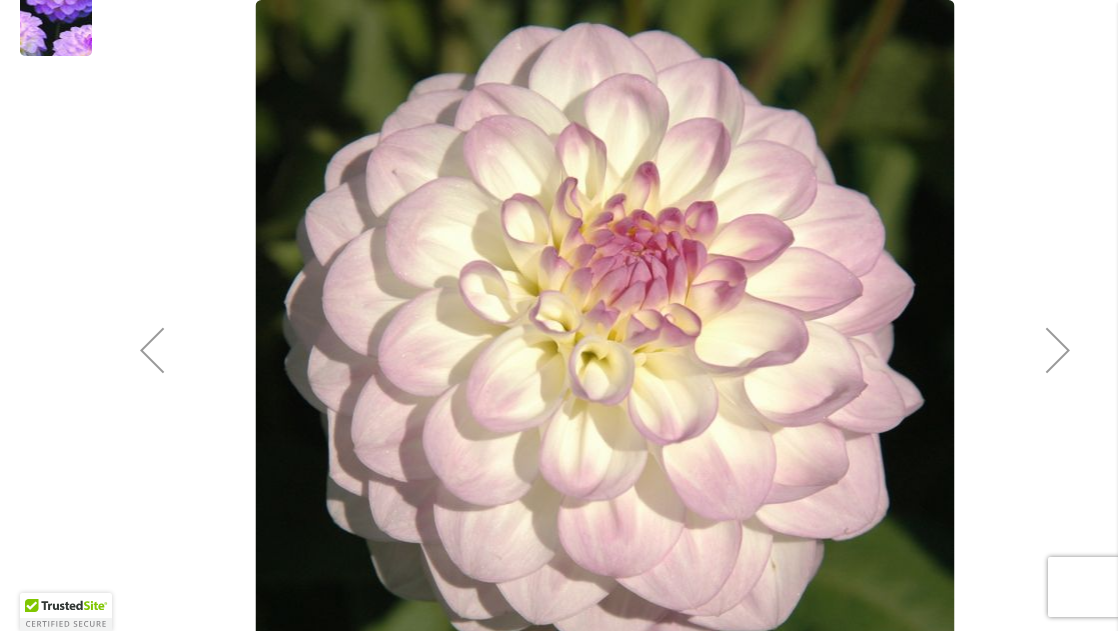 click at bounding box center [1058, 350] 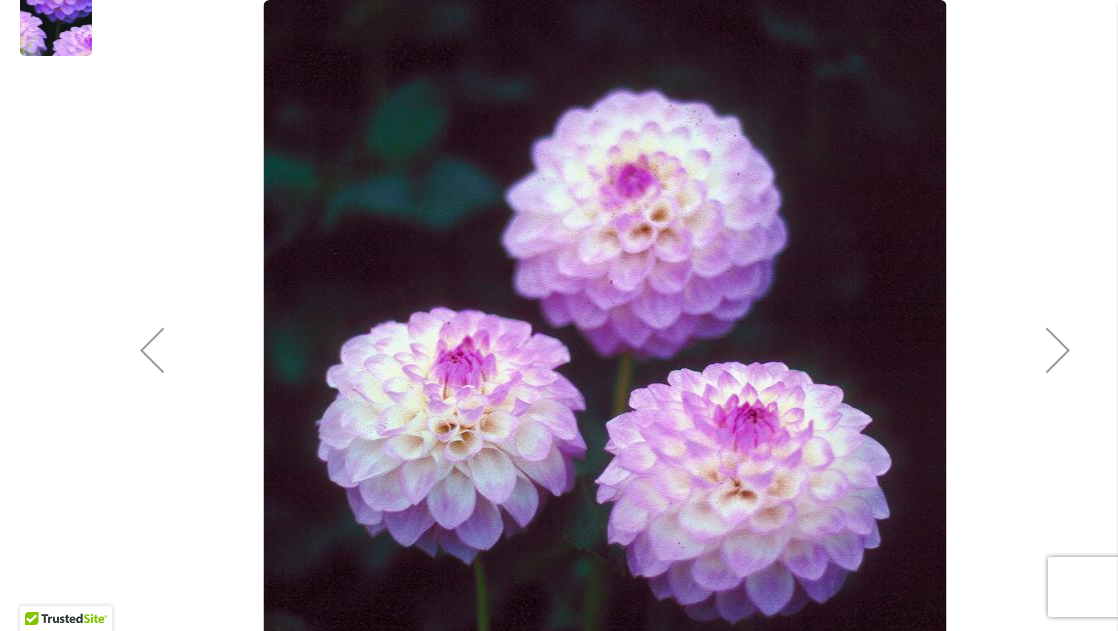 click at bounding box center [1058, 350] 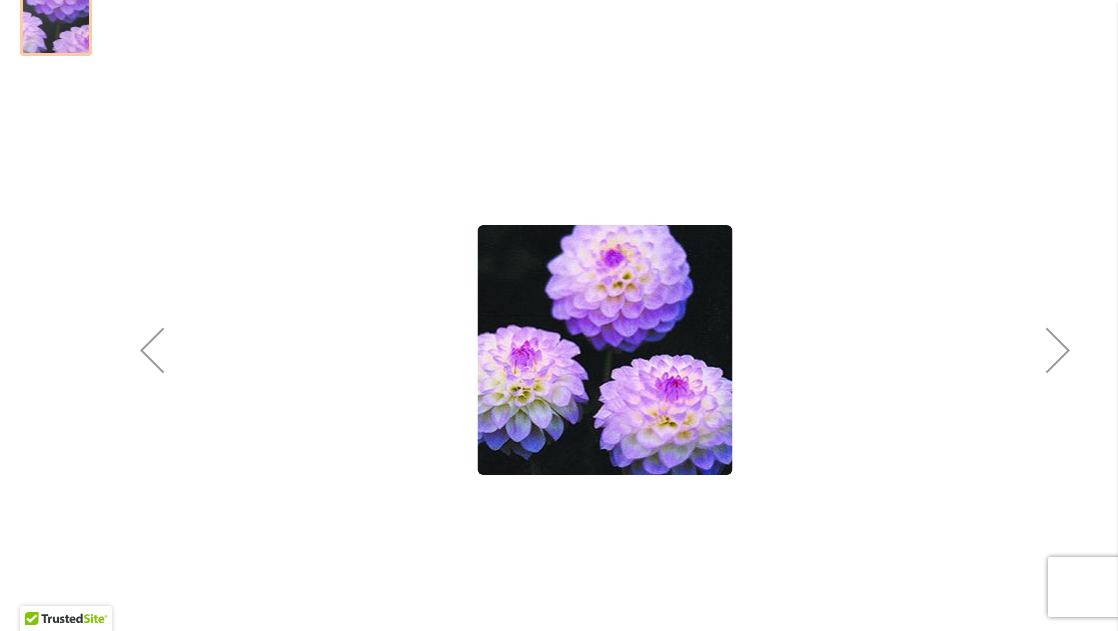 click at bounding box center (1058, 350) 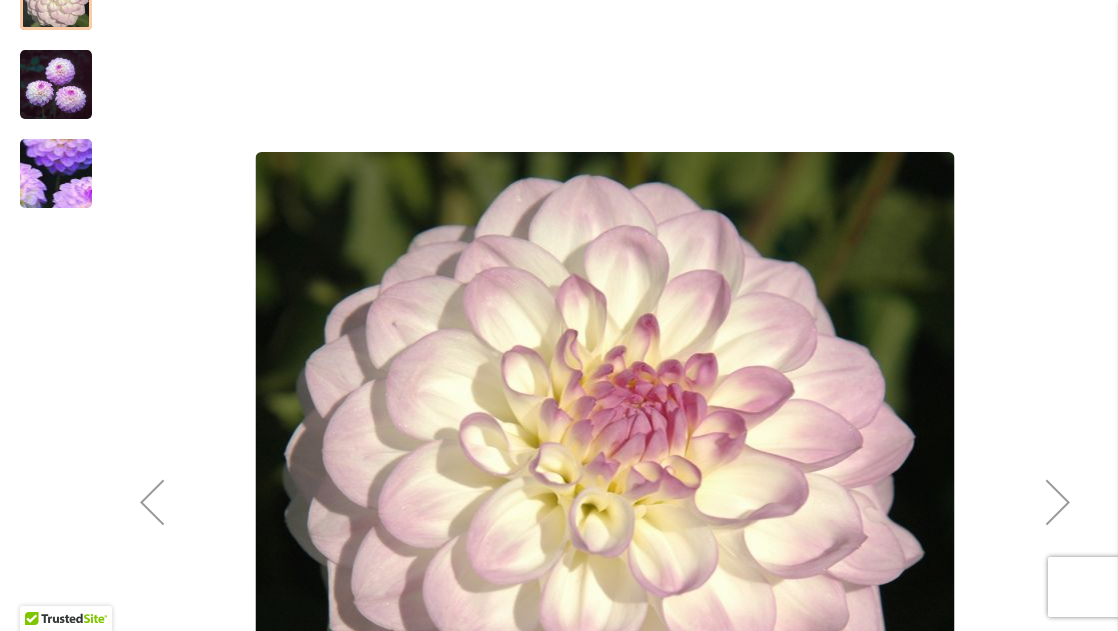 scroll, scrollTop: 427, scrollLeft: 0, axis: vertical 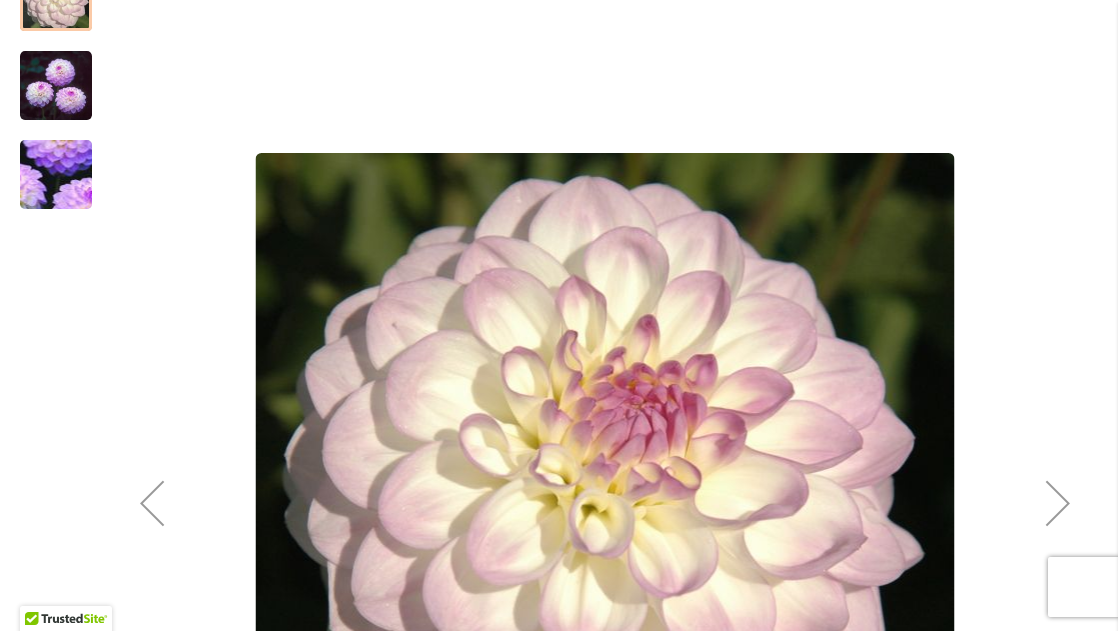 click at bounding box center [1058, 503] 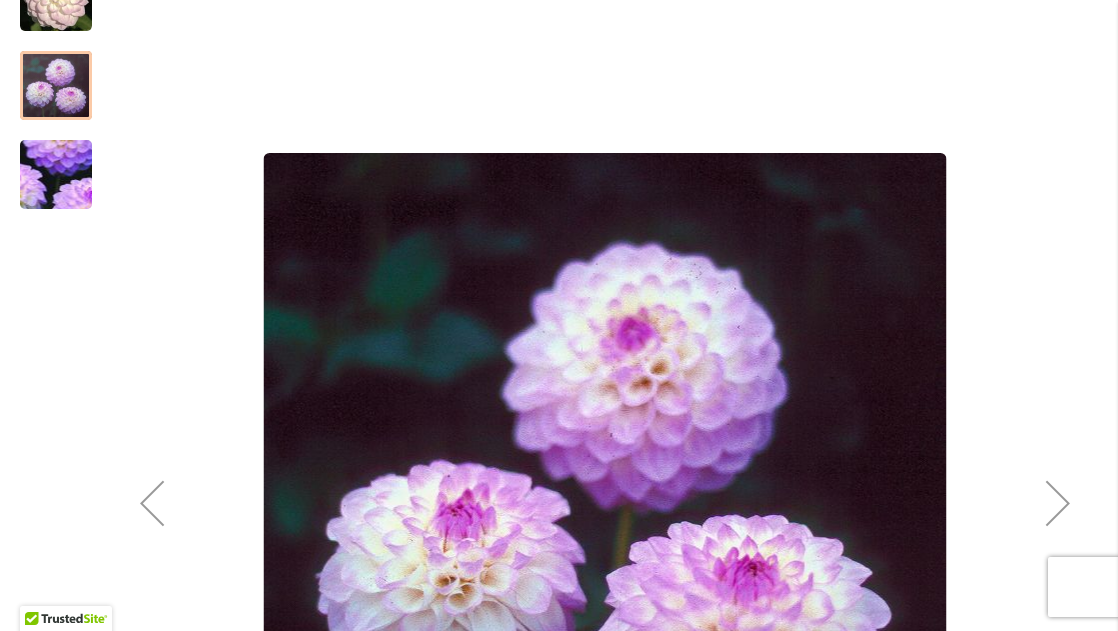 click at bounding box center (1058, 503) 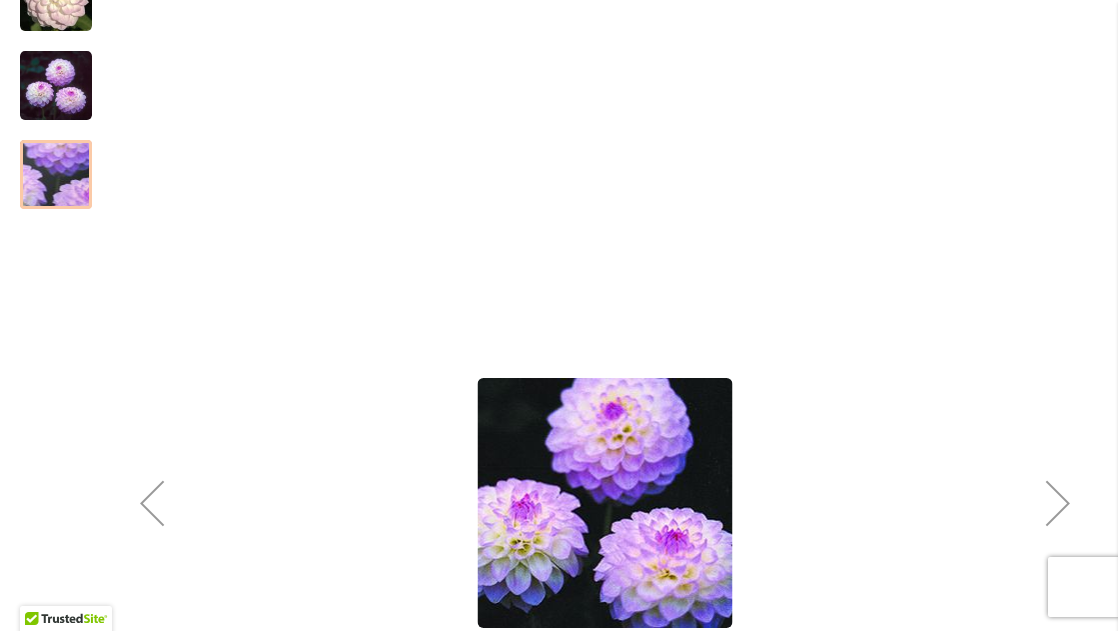 click at bounding box center [1058, 503] 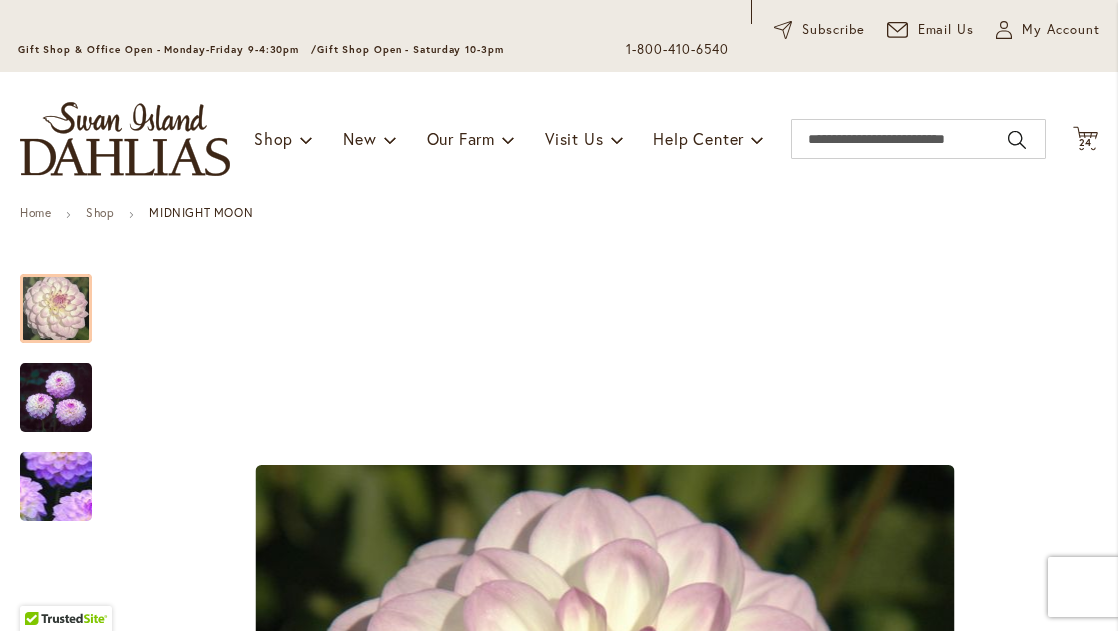 scroll, scrollTop: 111, scrollLeft: 0, axis: vertical 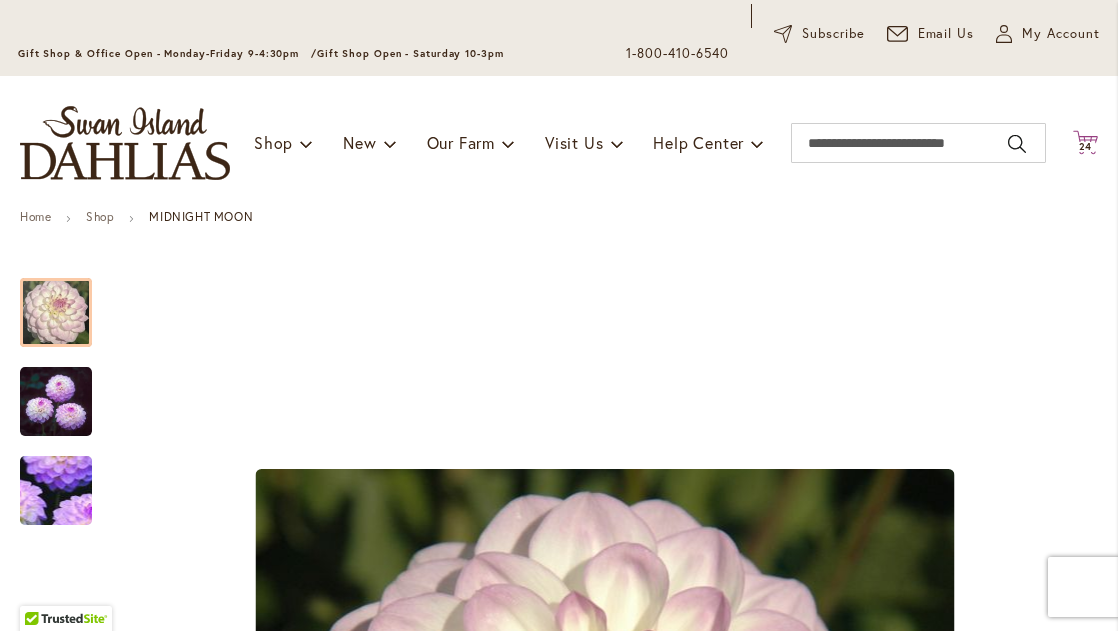 click on "24" at bounding box center (1086, 146) 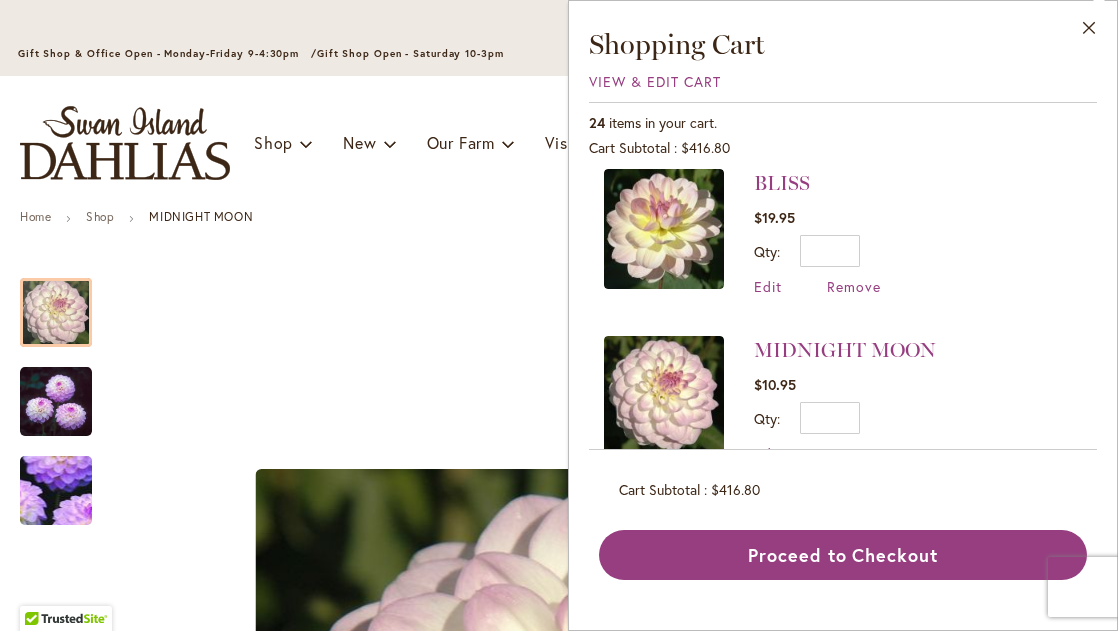 scroll, scrollTop: 356, scrollLeft: 0, axis: vertical 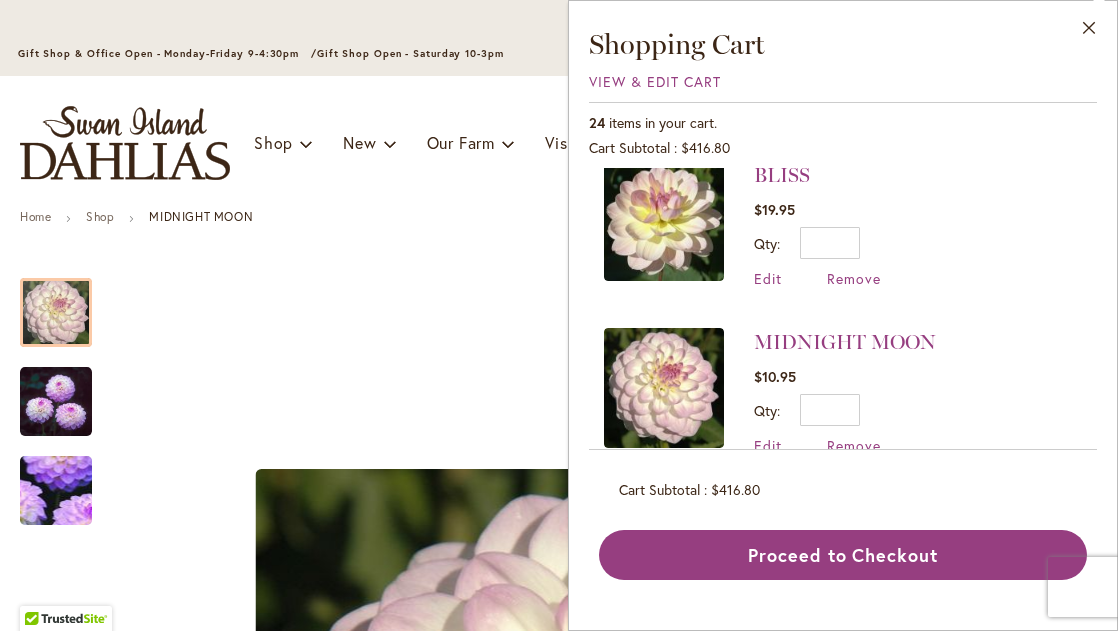 click at bounding box center (664, 221) 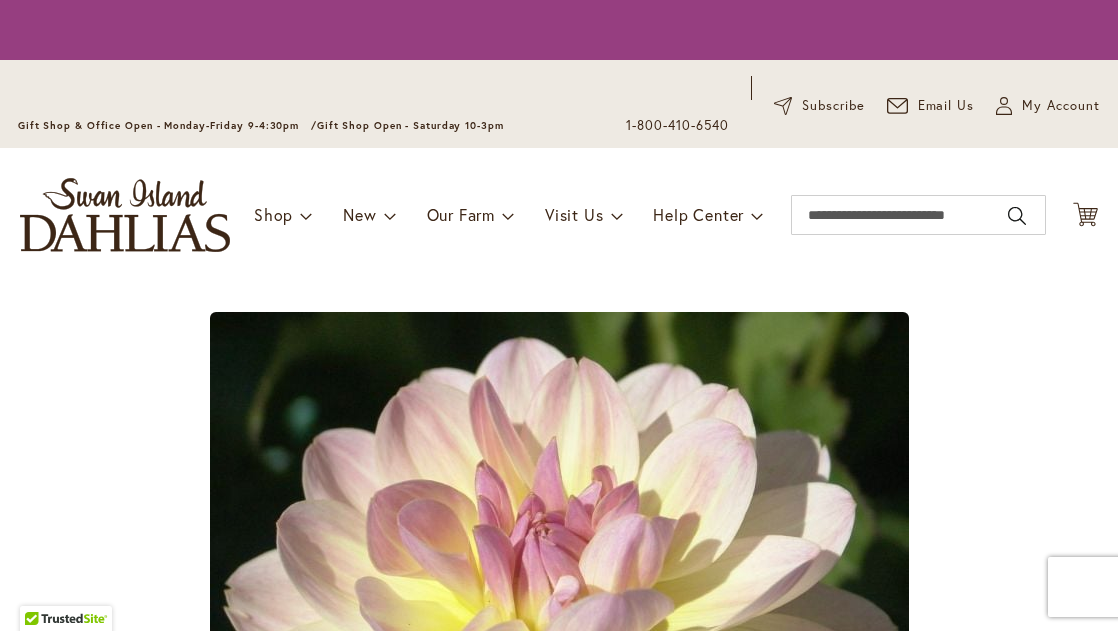 scroll, scrollTop: 0, scrollLeft: 0, axis: both 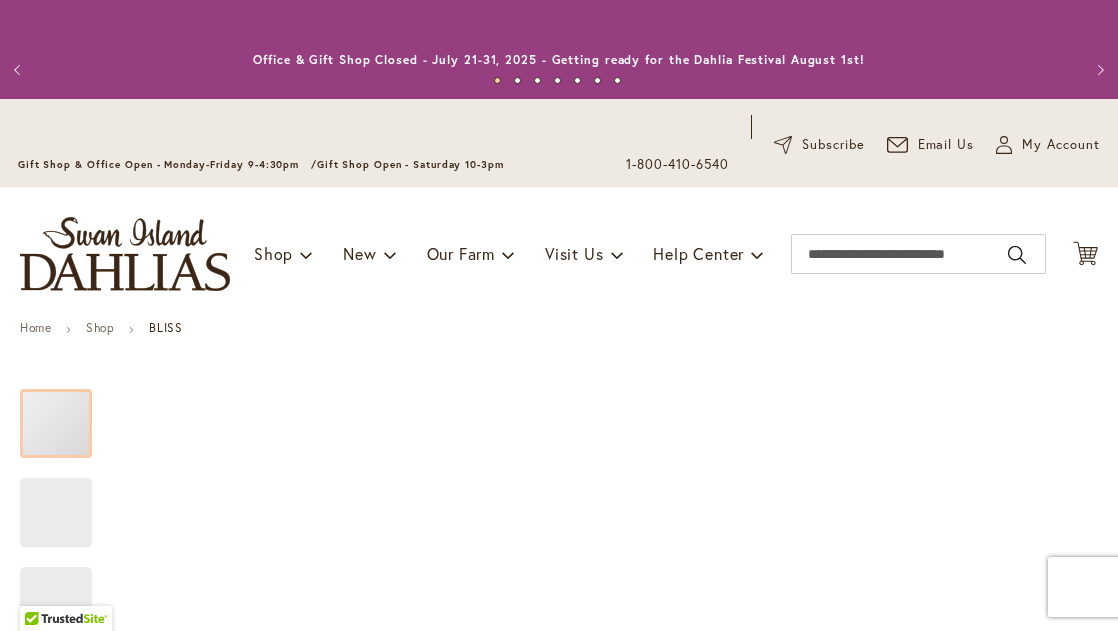 type on "*******" 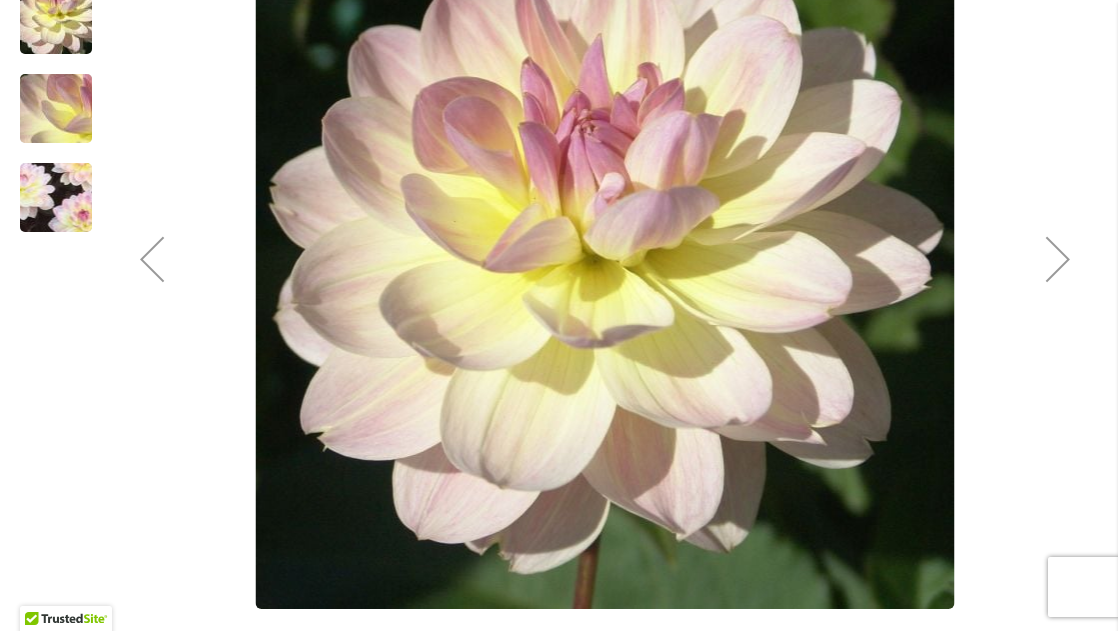 scroll, scrollTop: 631, scrollLeft: 0, axis: vertical 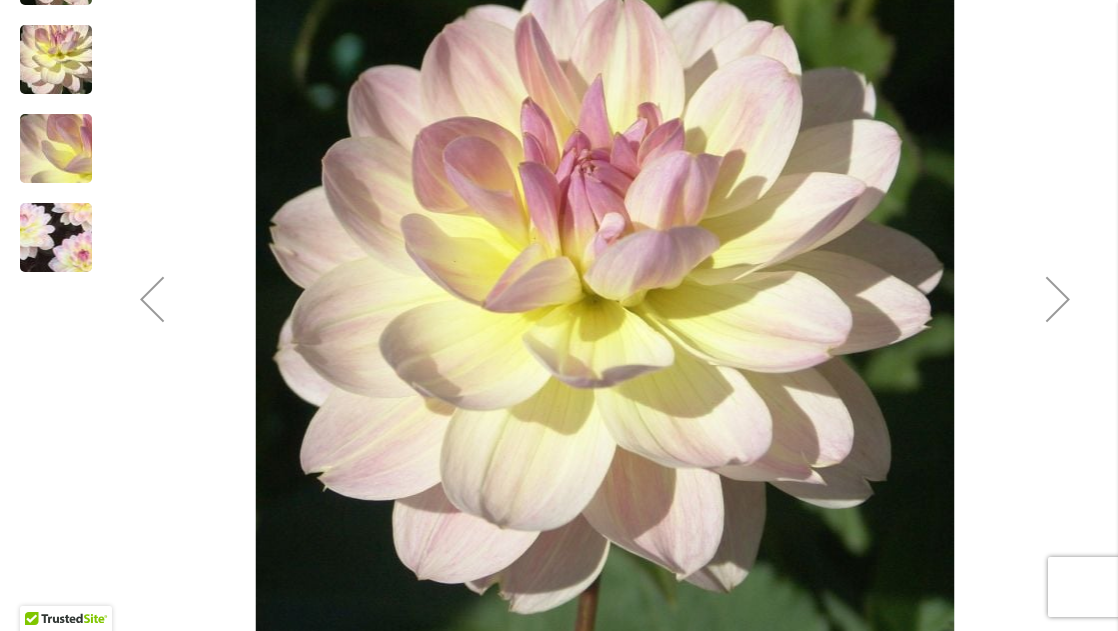 click at bounding box center [1058, 299] 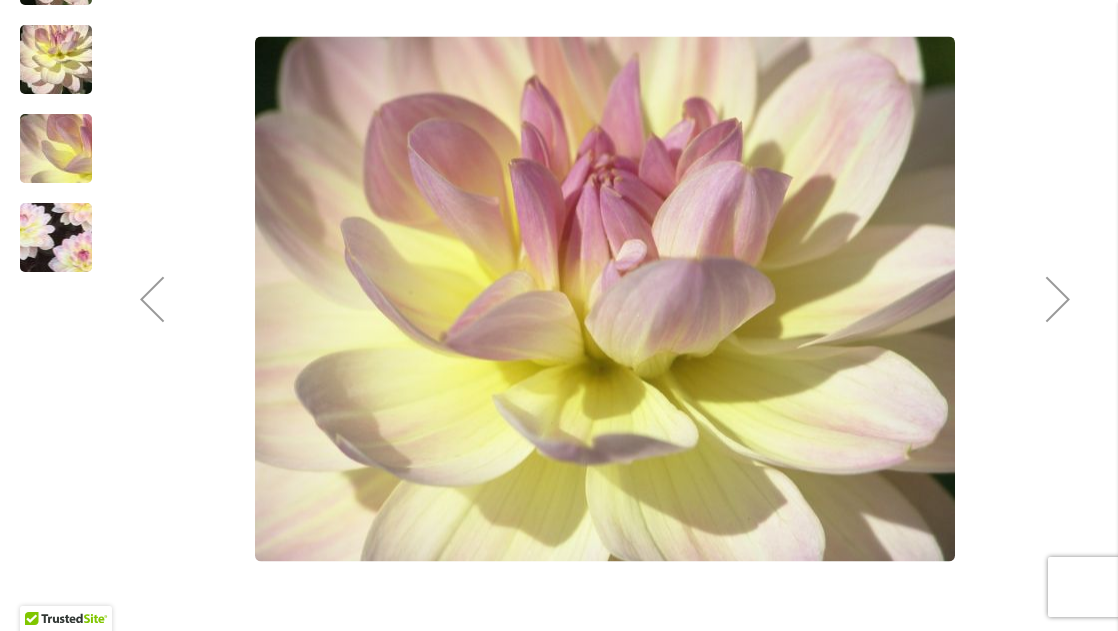 click at bounding box center [1058, 299] 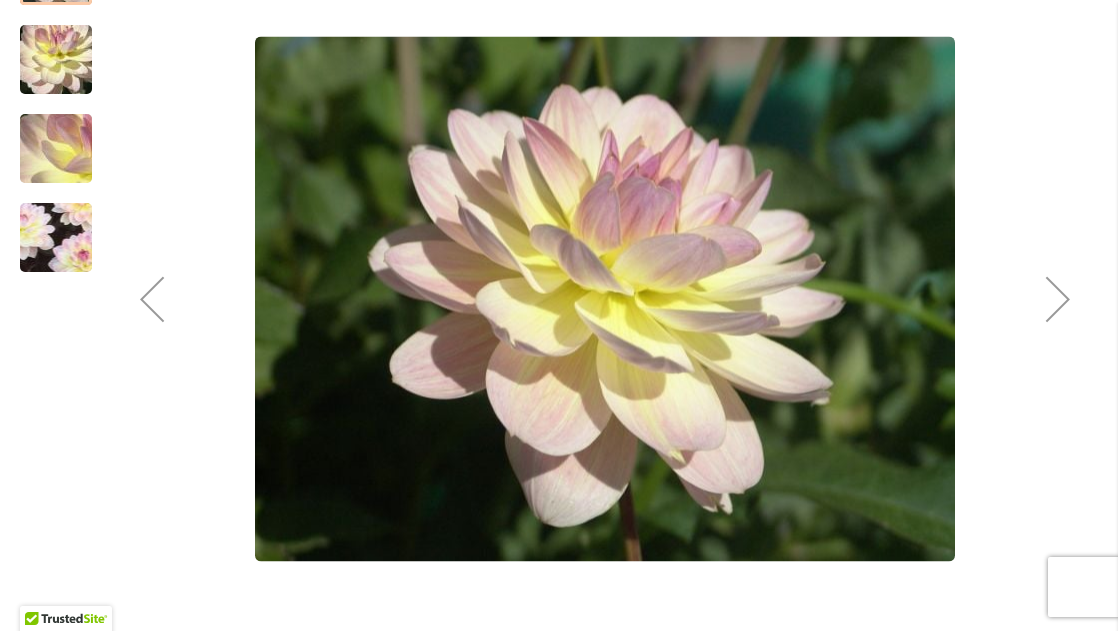 click at bounding box center (1058, 299) 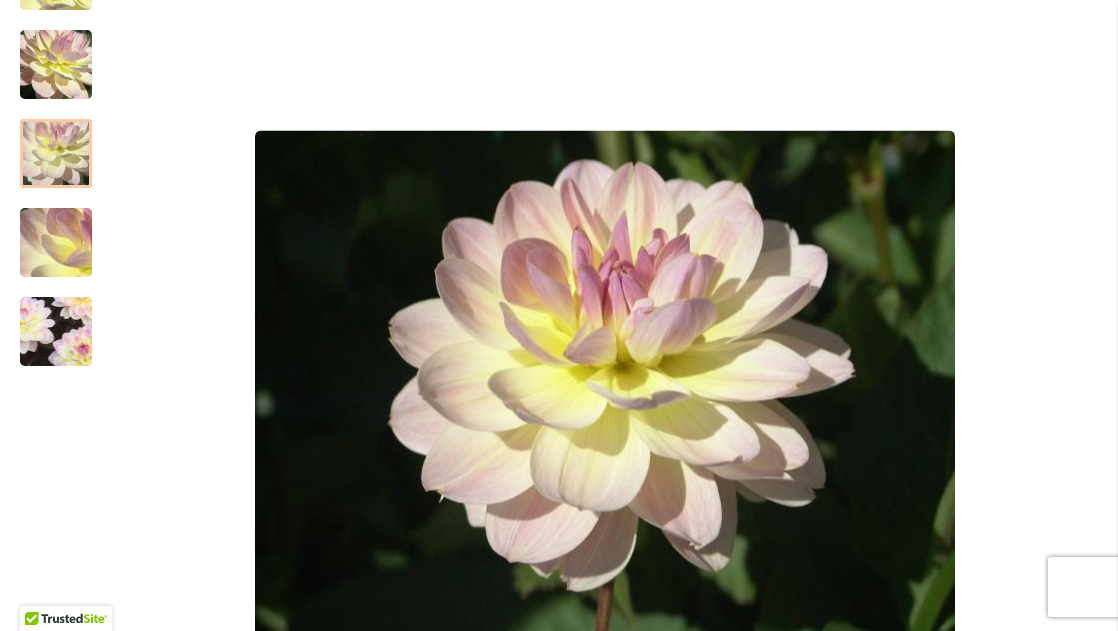 scroll, scrollTop: 532, scrollLeft: 0, axis: vertical 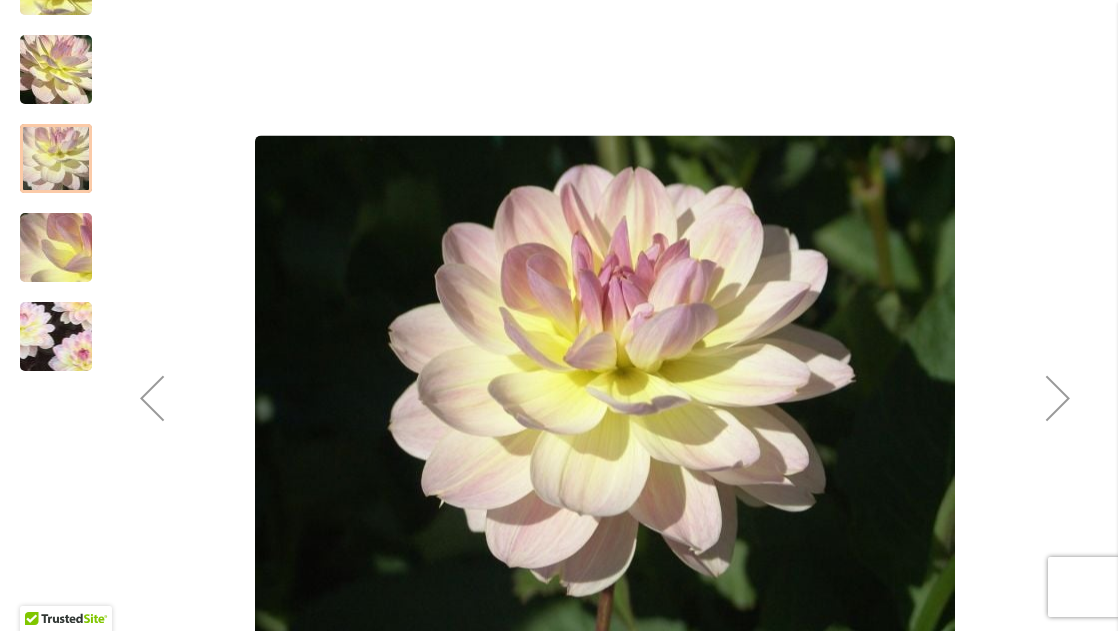 click at bounding box center (1058, 398) 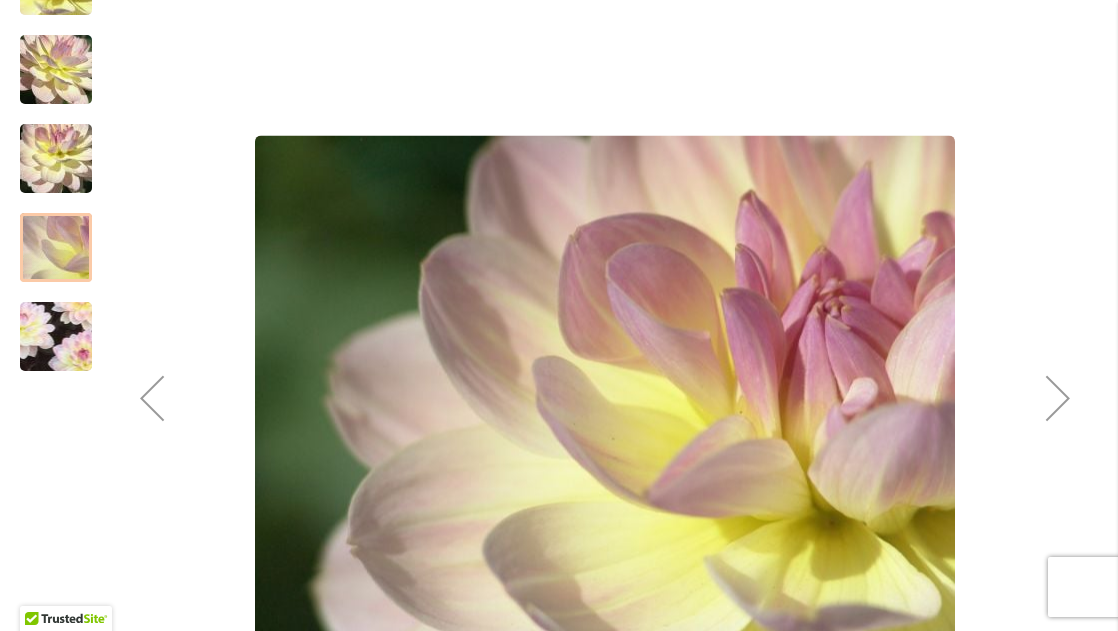 click at bounding box center (1058, 398) 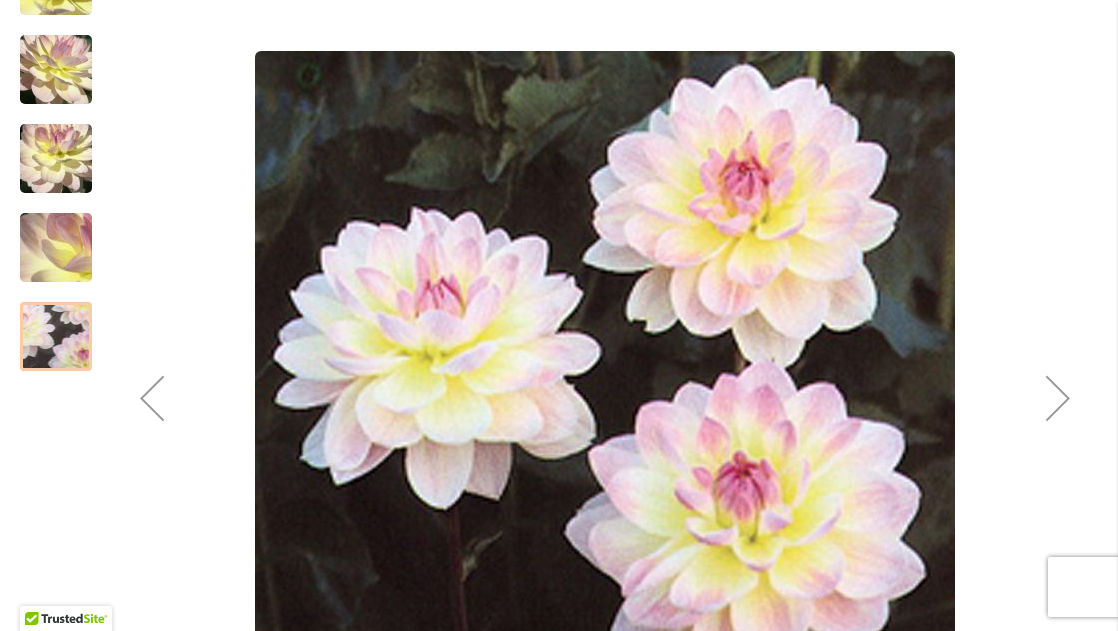 click at bounding box center (1058, 398) 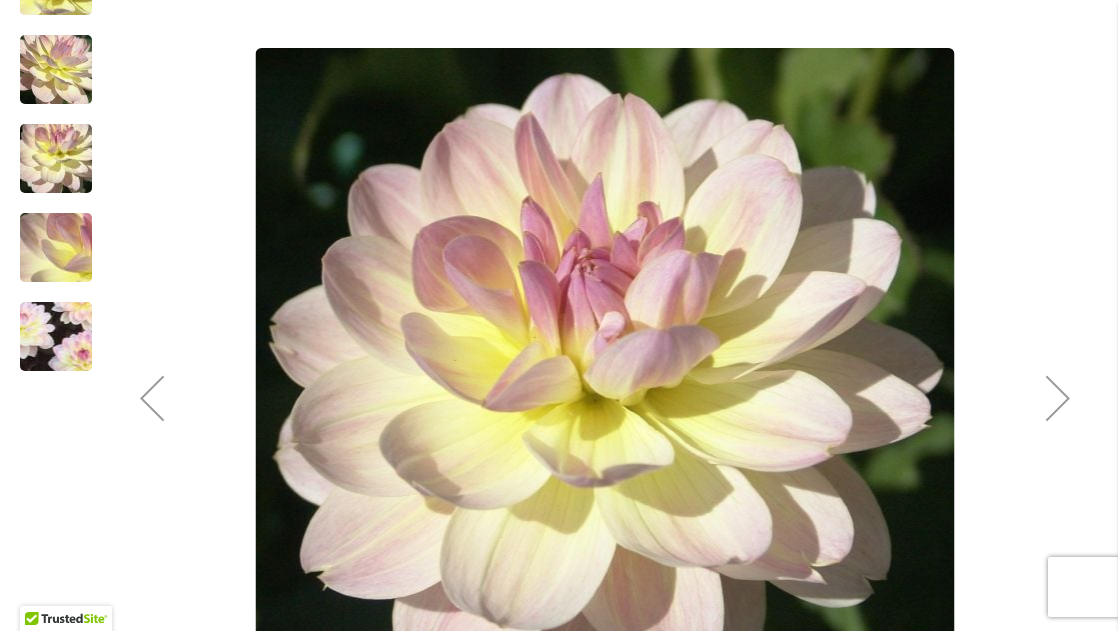 click at bounding box center [1058, 398] 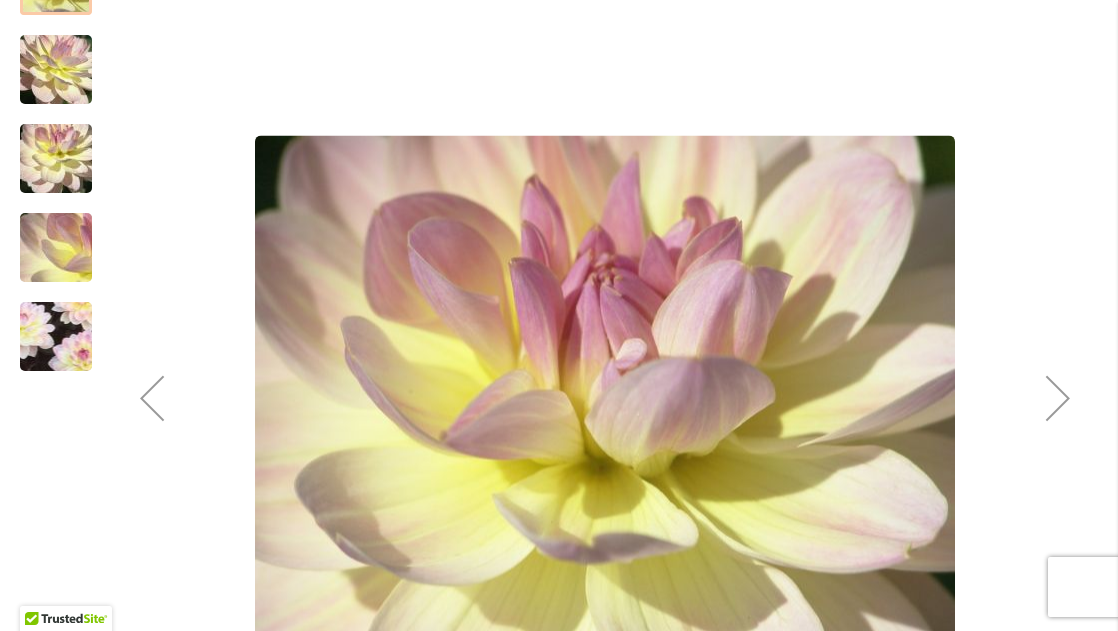 click at bounding box center (1058, 398) 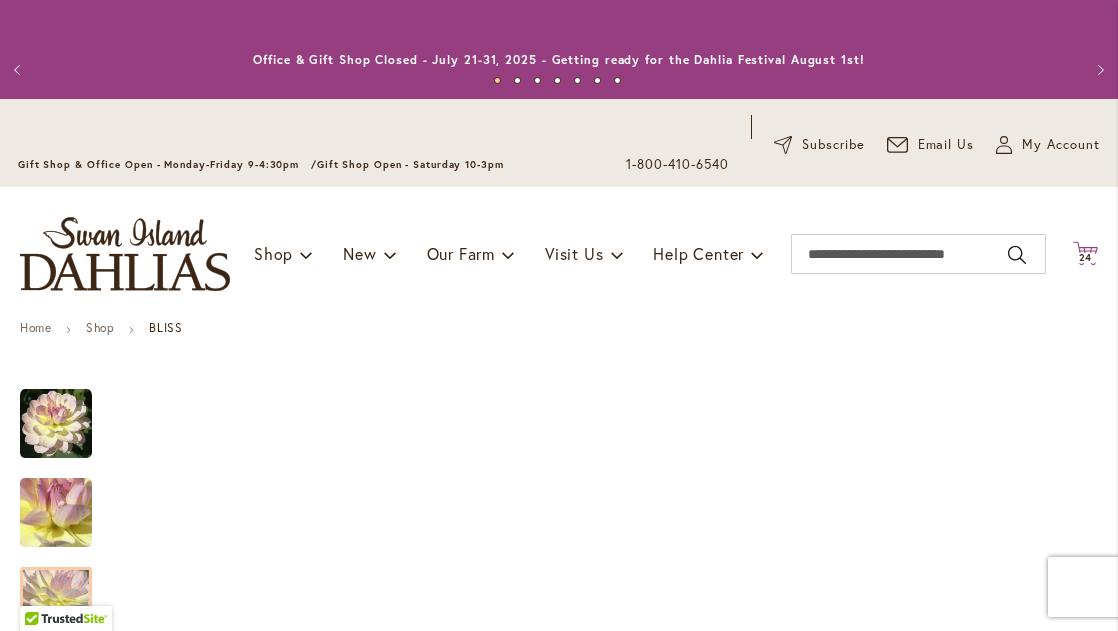 scroll, scrollTop: 0, scrollLeft: 0, axis: both 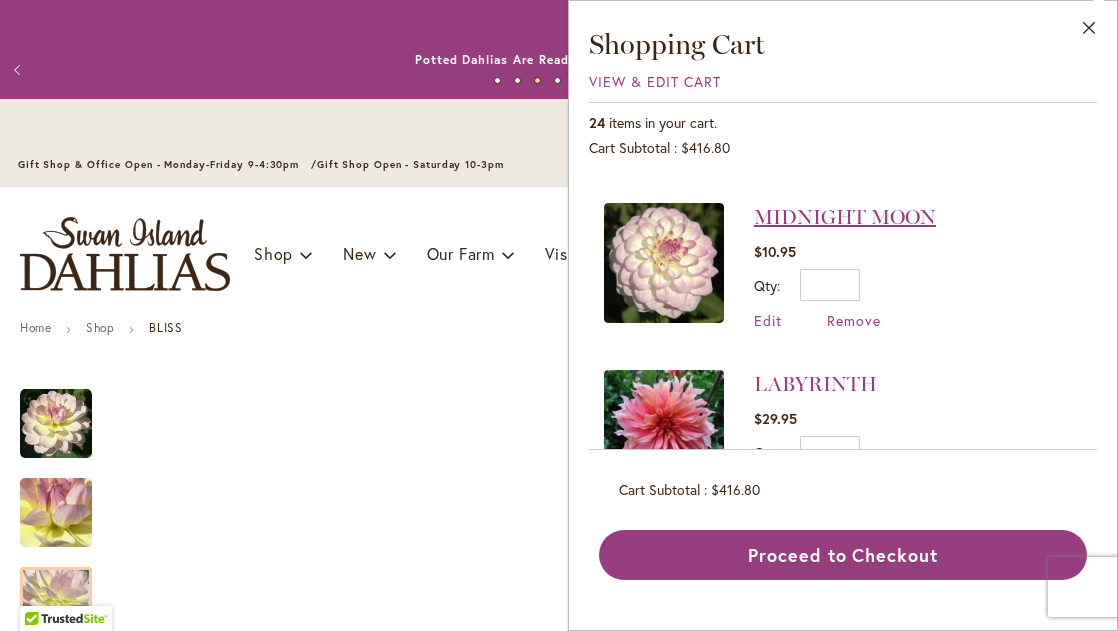 click on "MIDNIGHT MOON" at bounding box center [845, 217] 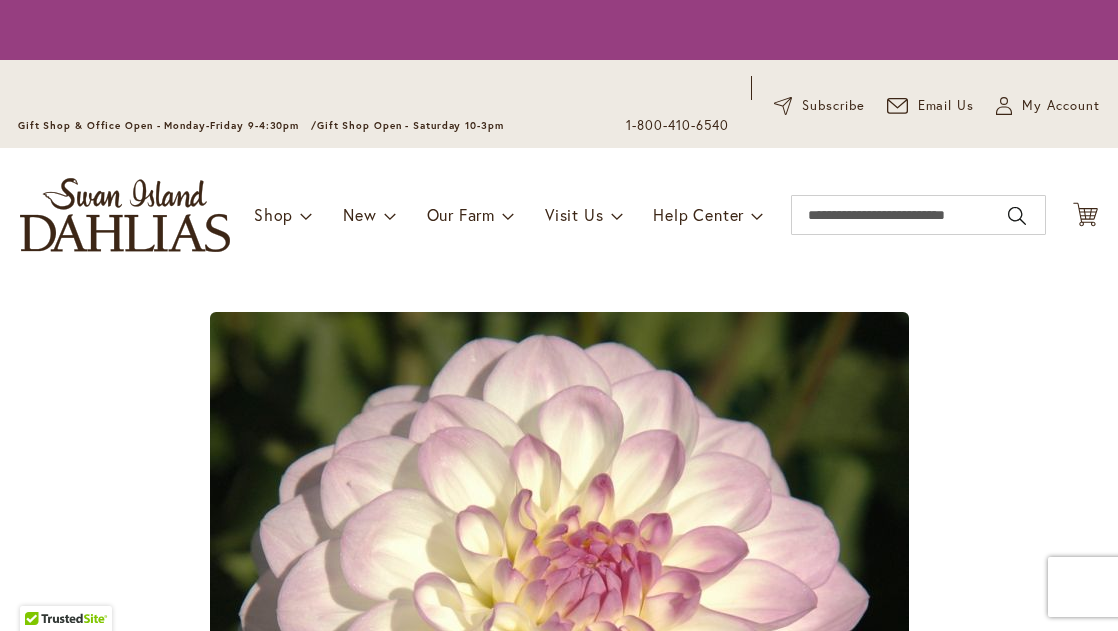 scroll, scrollTop: 0, scrollLeft: 0, axis: both 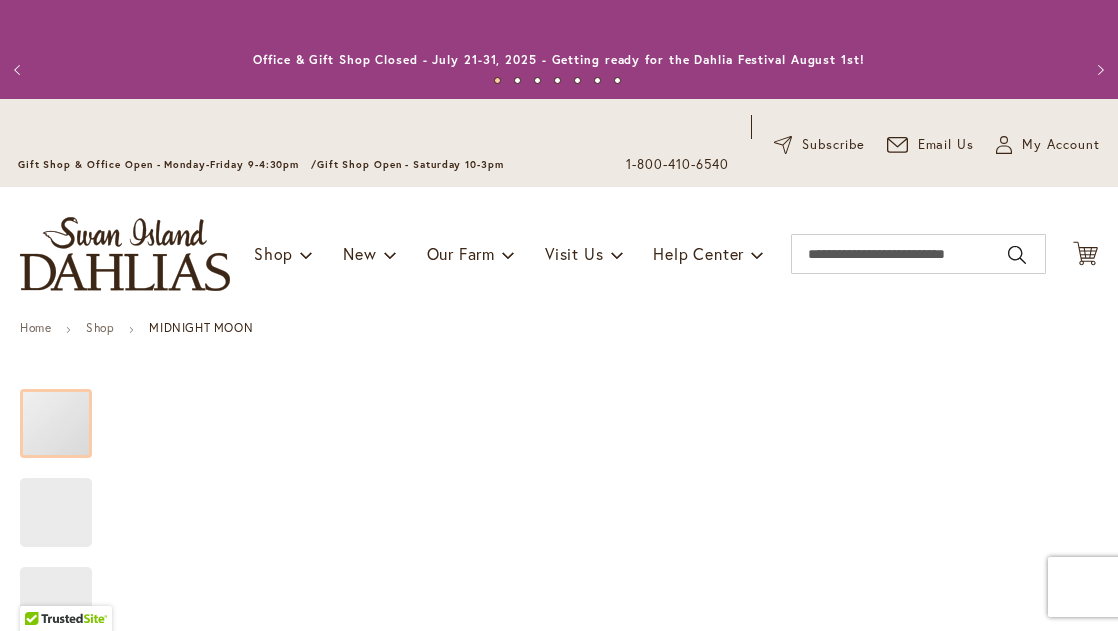 type on "*******" 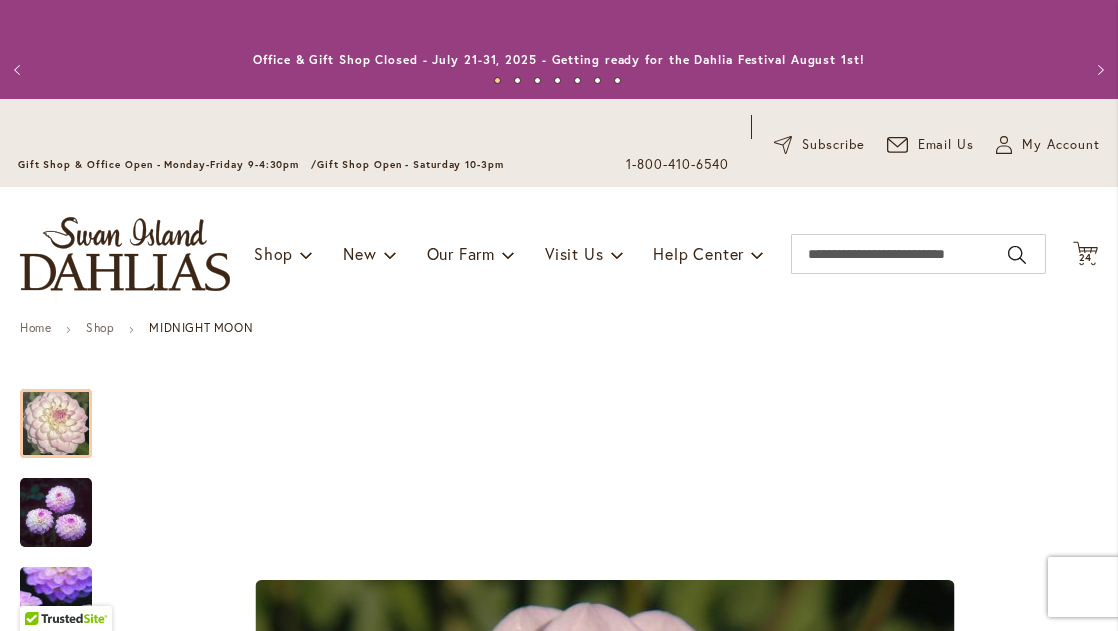 click on "Toggle Nav
Shop
Dahlia Tubers
Collections
Fresh Cut Dahlias
Gardening Supplies
Gift Cards
Request a Catalog
Gifts, Clothing & Specialty Items" at bounding box center [559, 254] 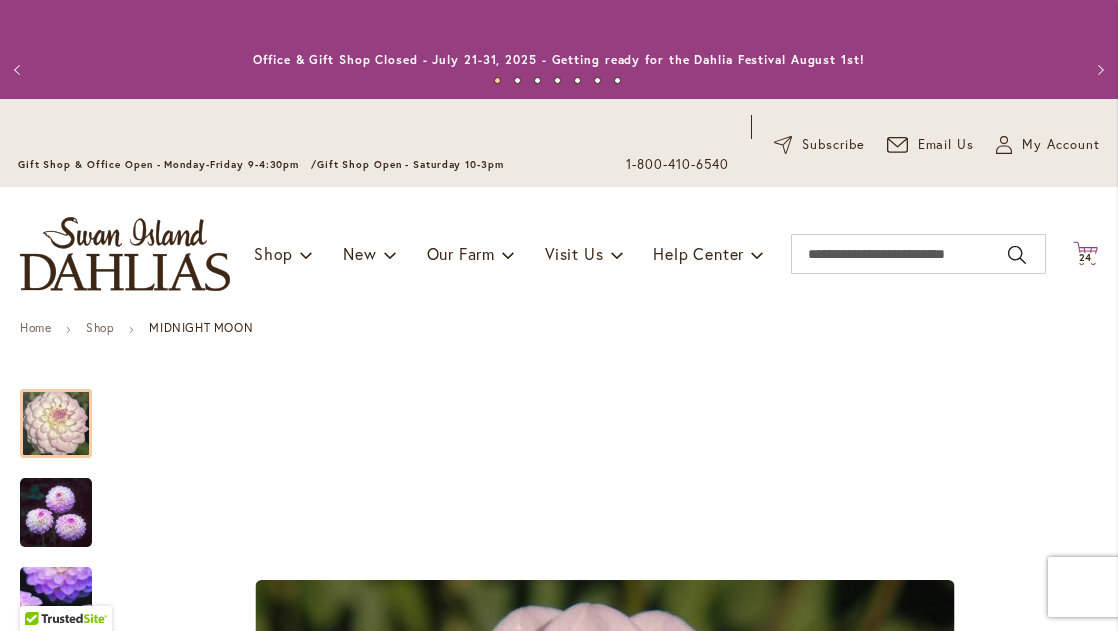 click 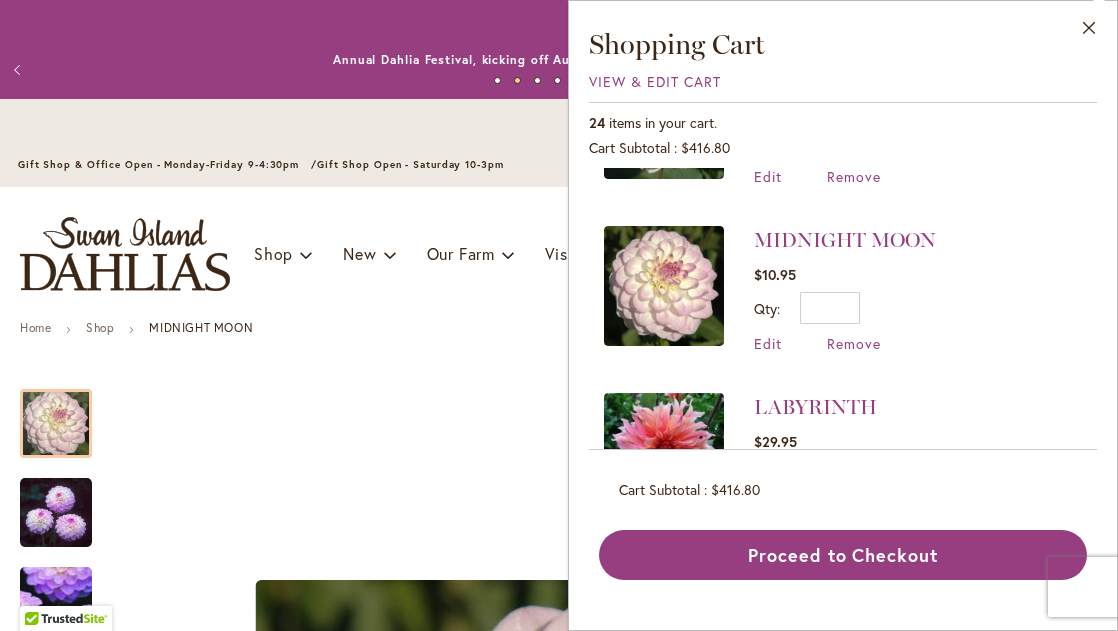 scroll, scrollTop: 465, scrollLeft: 0, axis: vertical 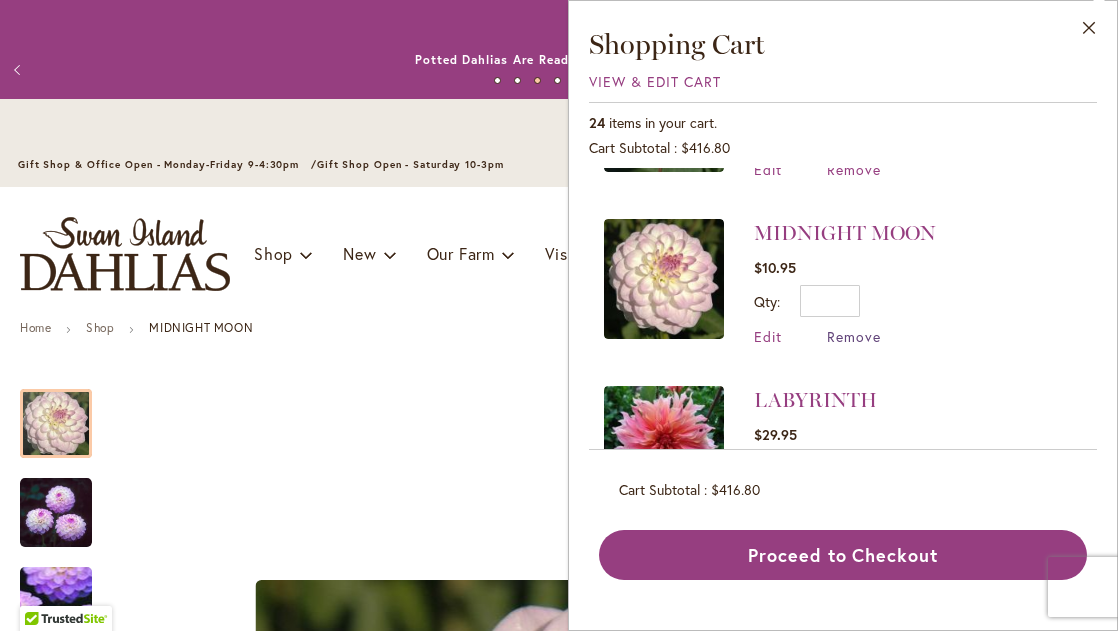 click on "Remove" at bounding box center [854, 336] 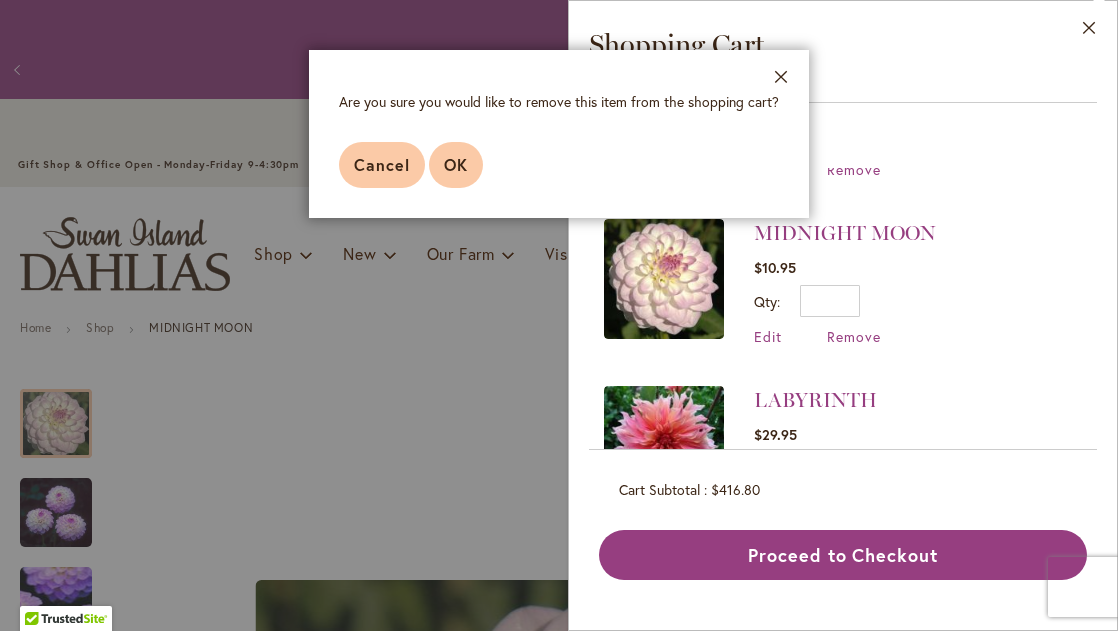 click on "OK" at bounding box center [456, 164] 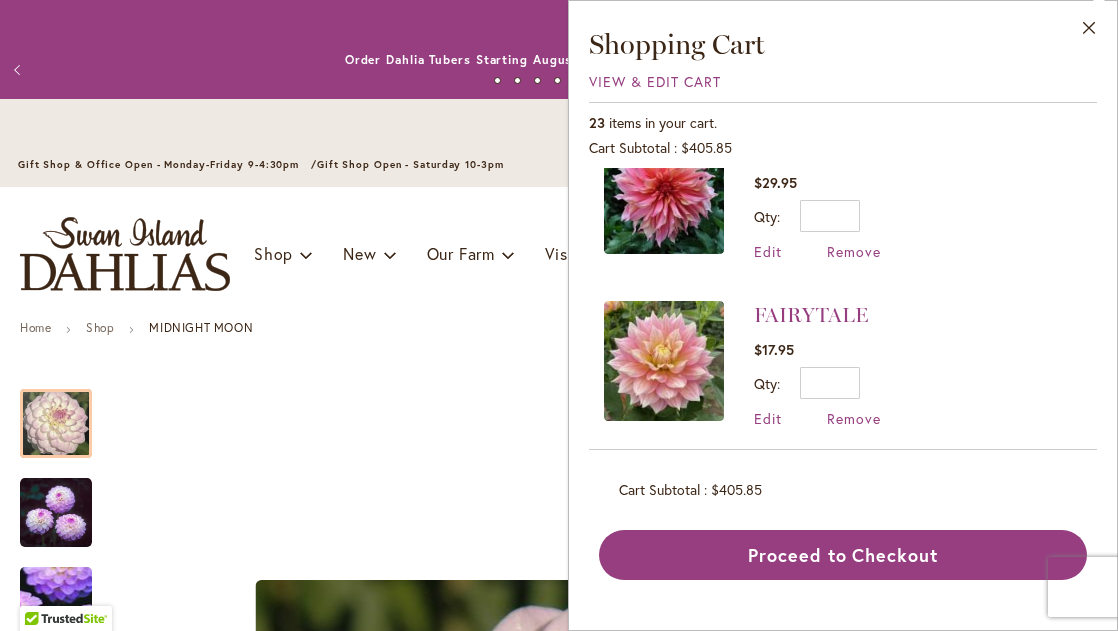scroll, scrollTop: 552, scrollLeft: 0, axis: vertical 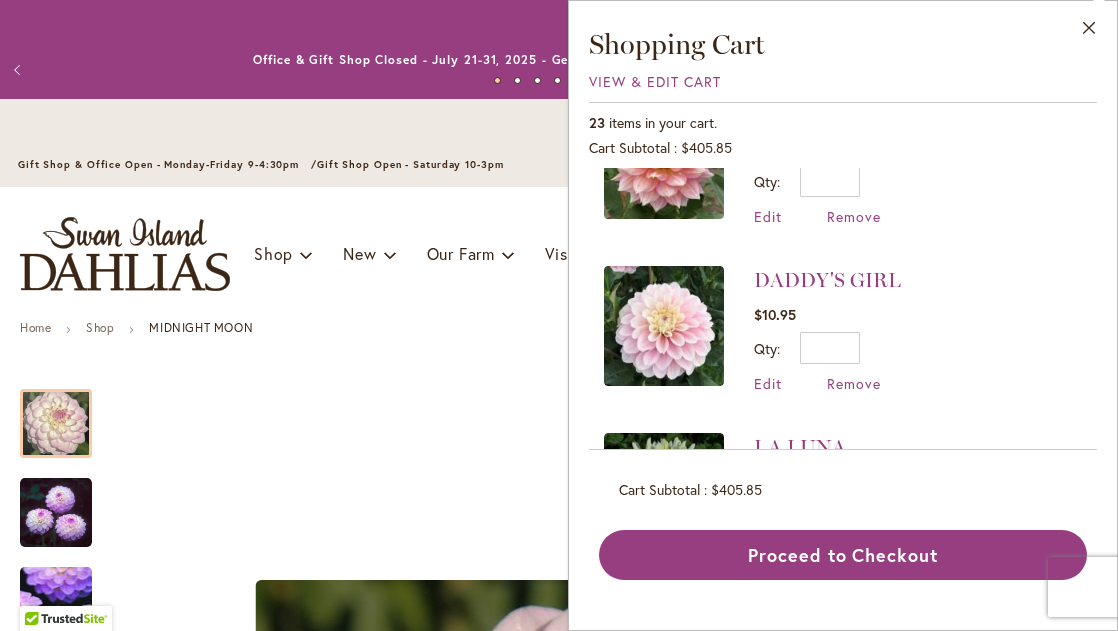 click at bounding box center [664, 326] 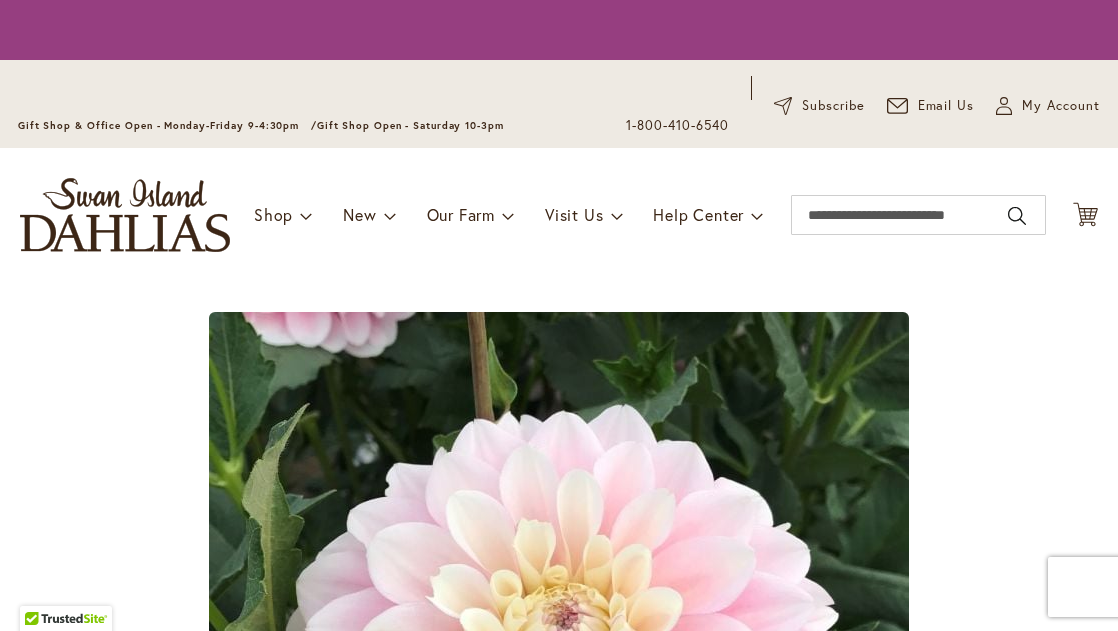 scroll, scrollTop: 0, scrollLeft: 0, axis: both 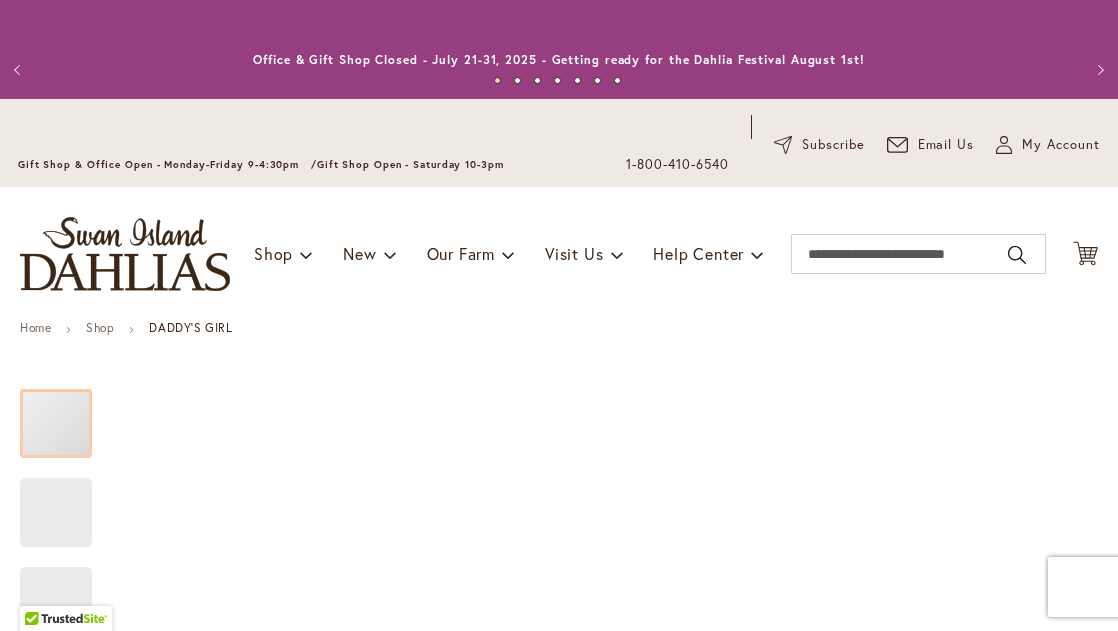 type on "*******" 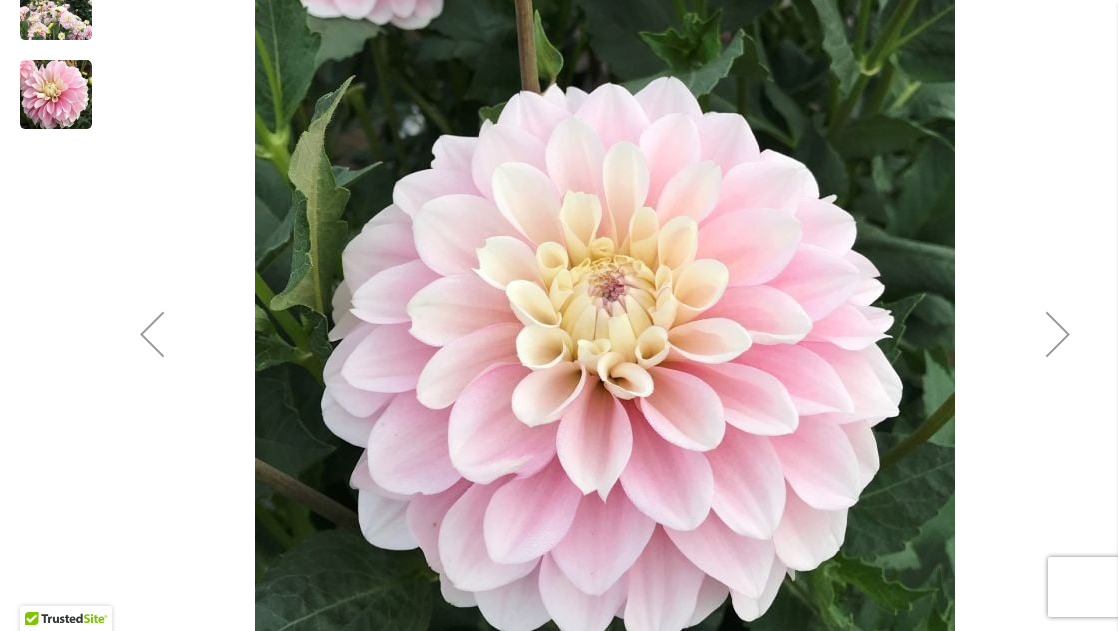 scroll, scrollTop: 614, scrollLeft: 0, axis: vertical 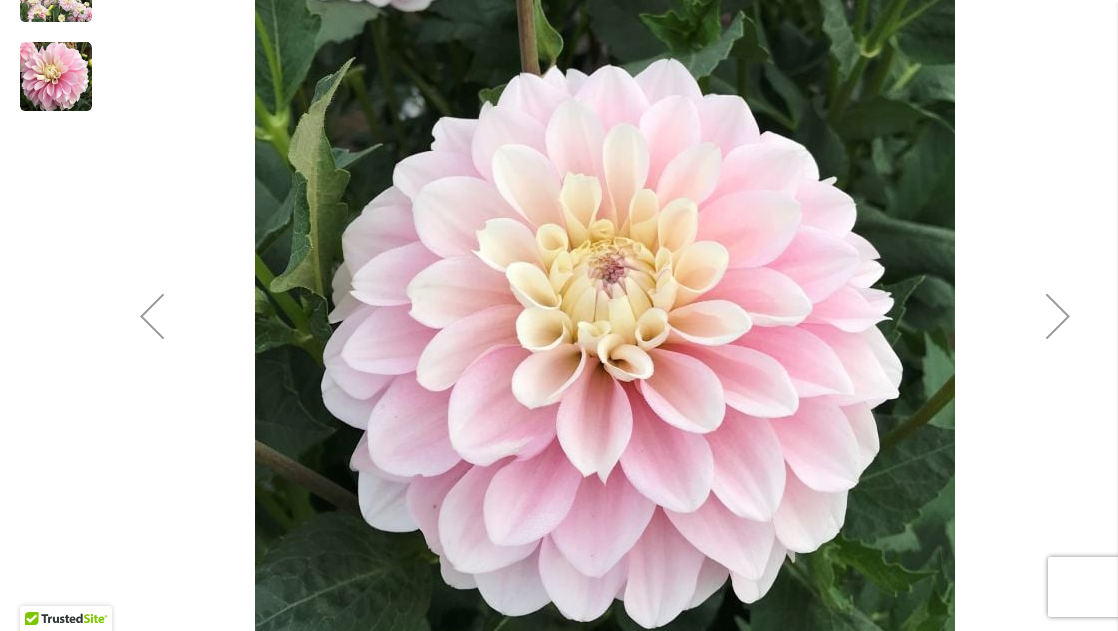 click at bounding box center (1058, 316) 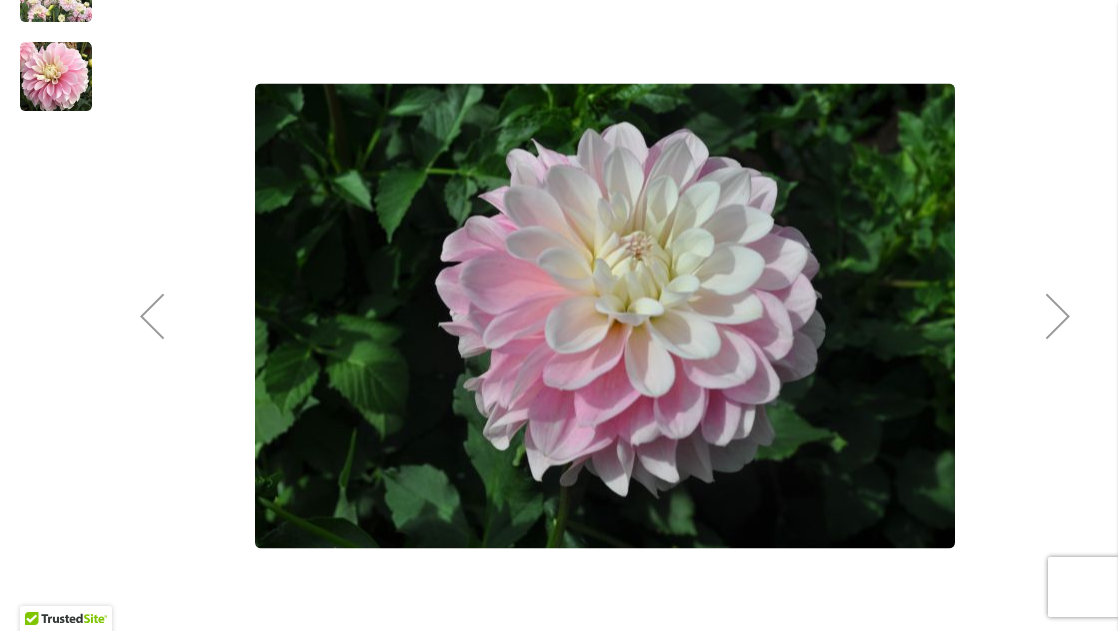 click at bounding box center [1058, 316] 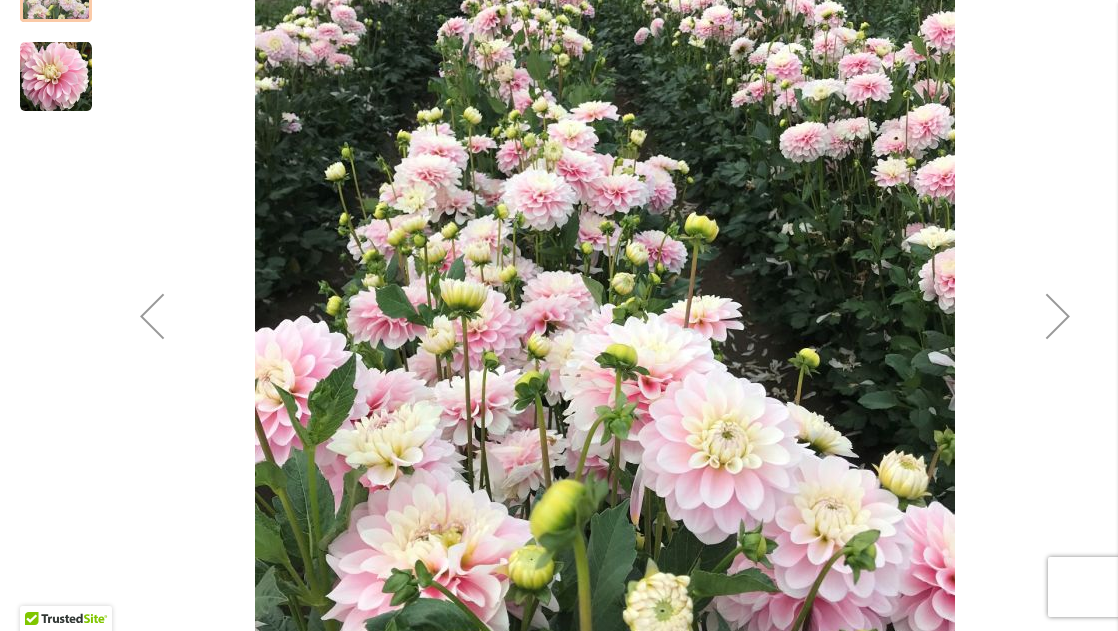 click at bounding box center [1058, 316] 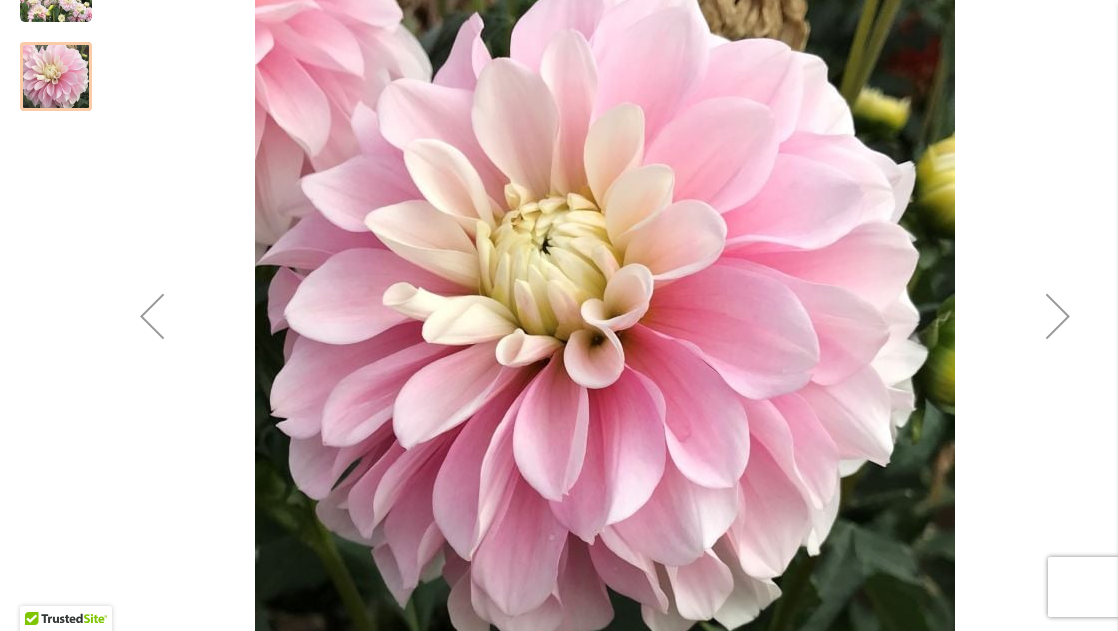 click at bounding box center [1058, 316] 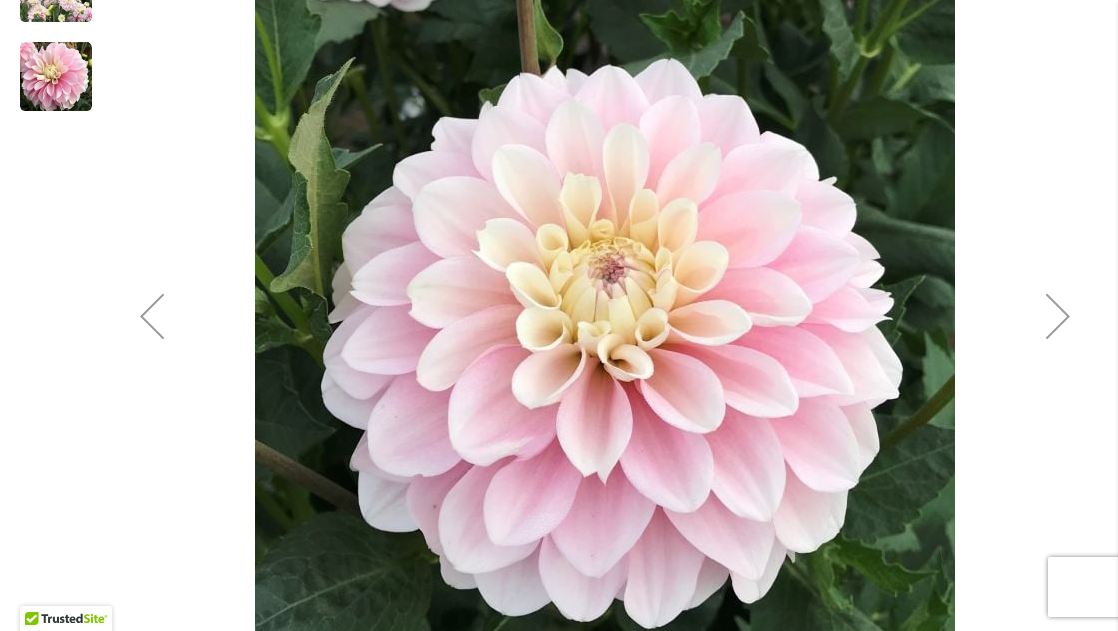 click at bounding box center (1058, 316) 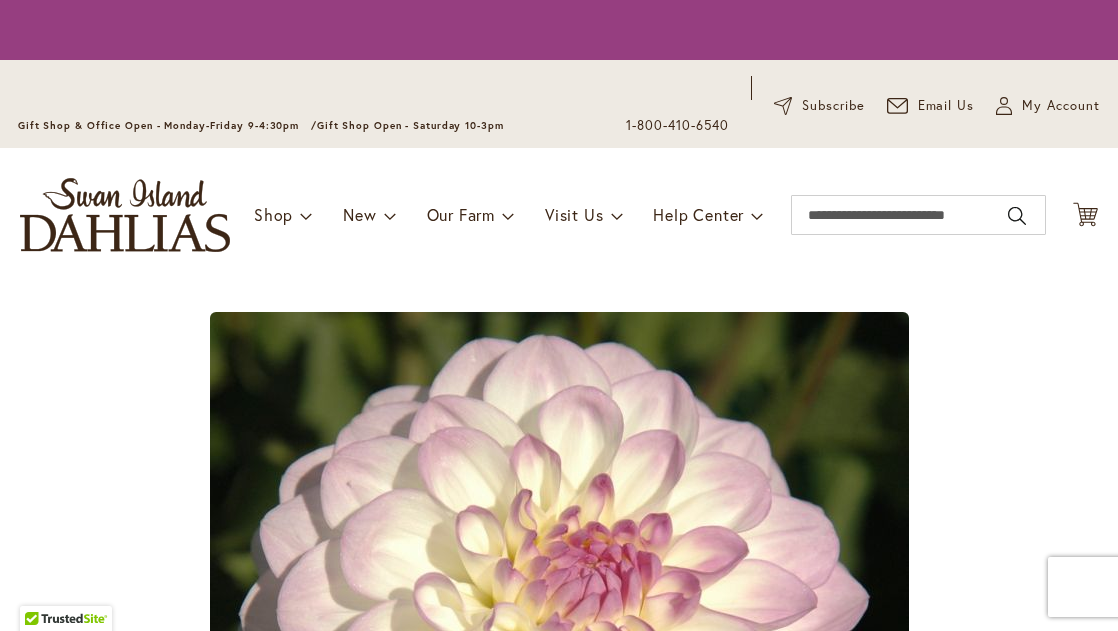 scroll, scrollTop: 0, scrollLeft: 0, axis: both 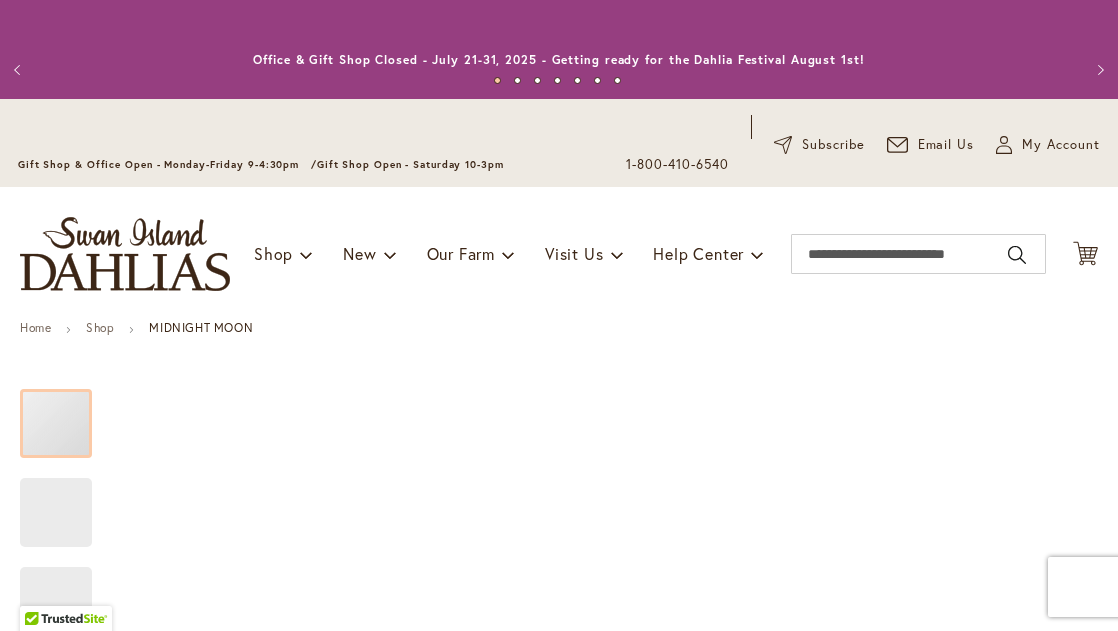 type on "*******" 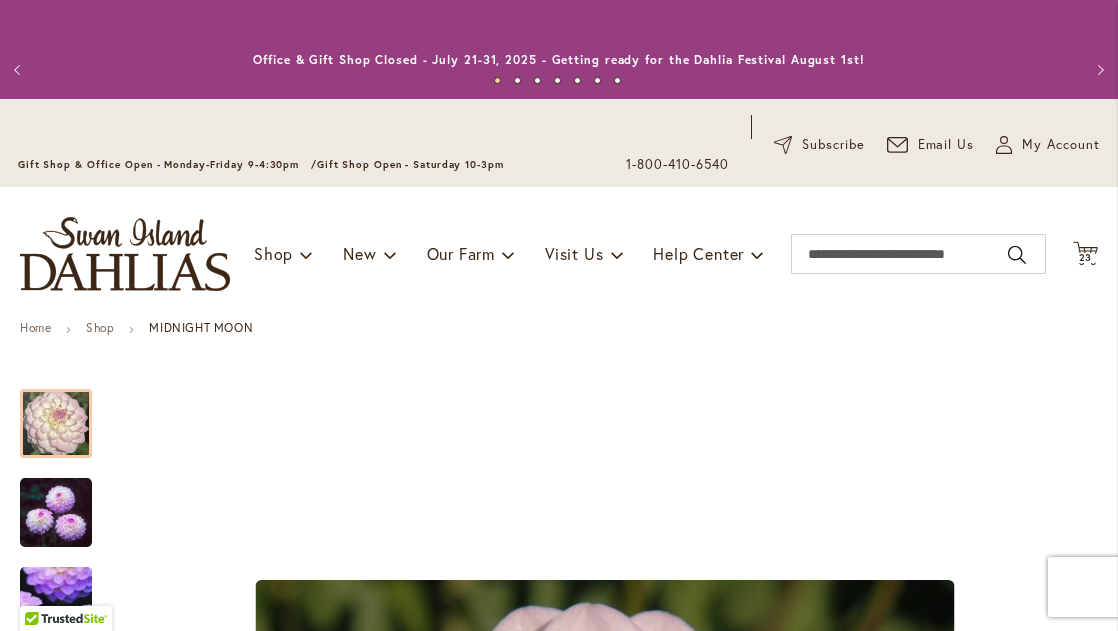 scroll, scrollTop: 0, scrollLeft: 0, axis: both 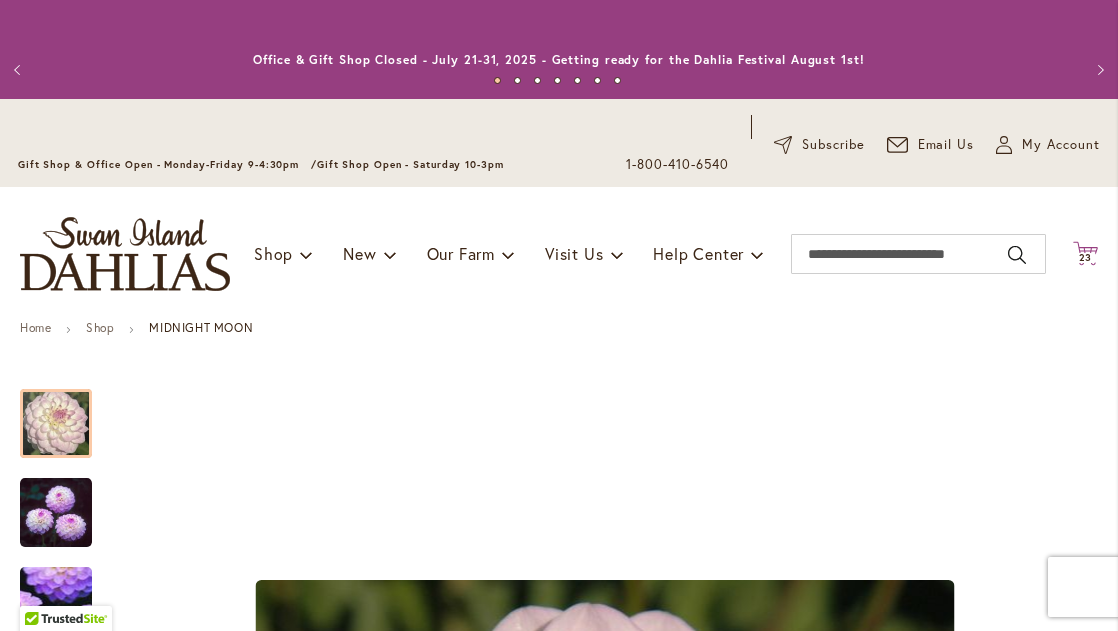 click on "23" at bounding box center [1086, 257] 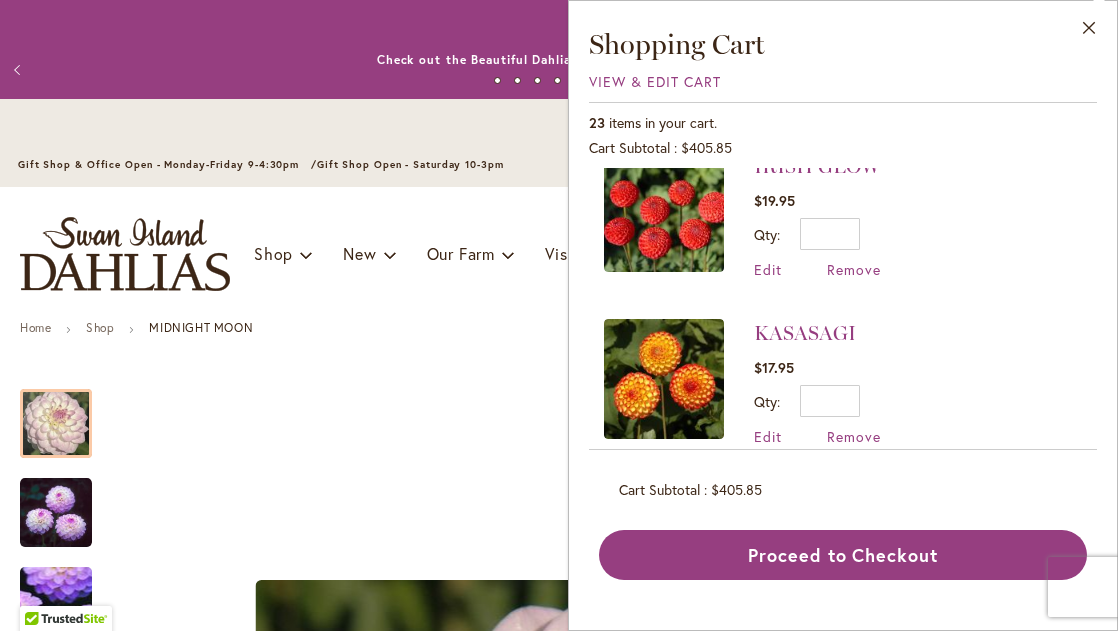 scroll, scrollTop: 2045, scrollLeft: 0, axis: vertical 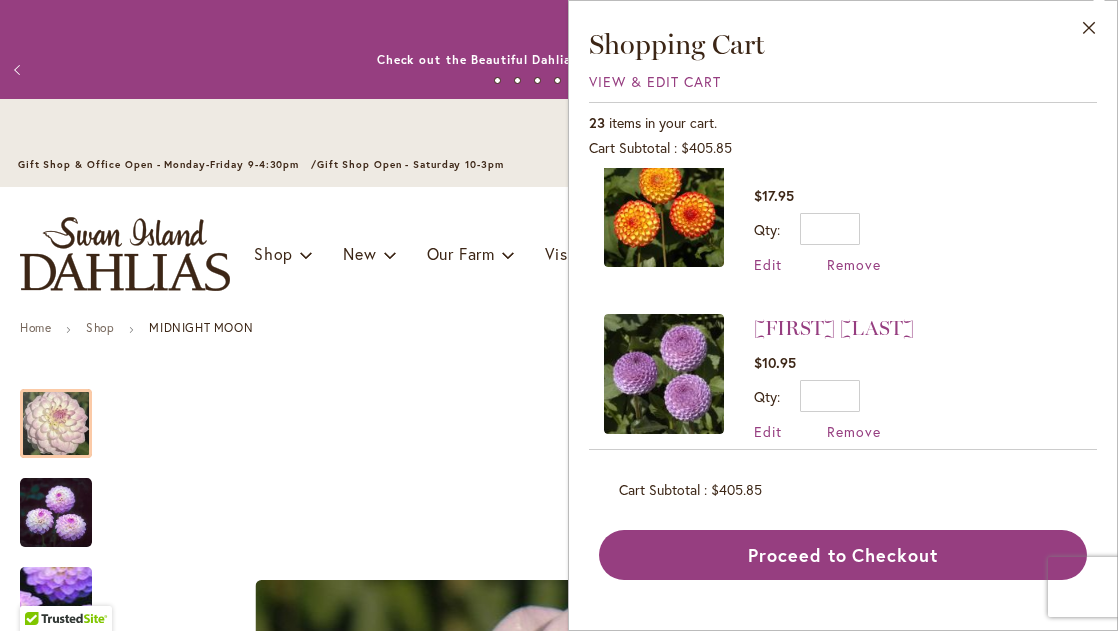 click on "[FIRST] [LAST]
$10.95
Qty
*
Update
Edit
Remove" at bounding box center [843, 377] 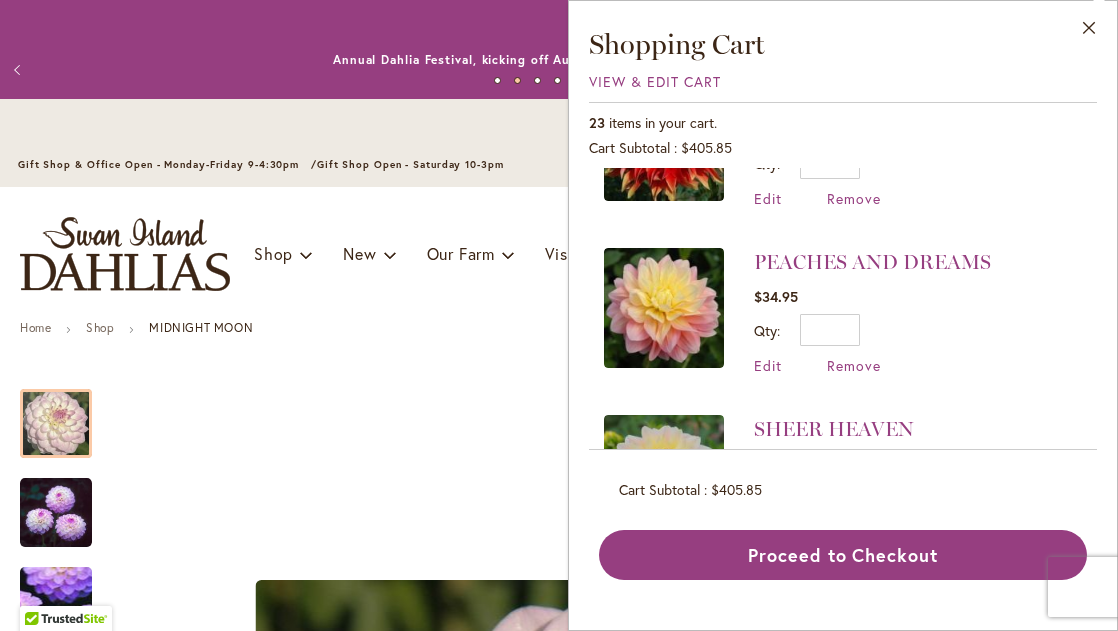 scroll, scrollTop: 1276, scrollLeft: 0, axis: vertical 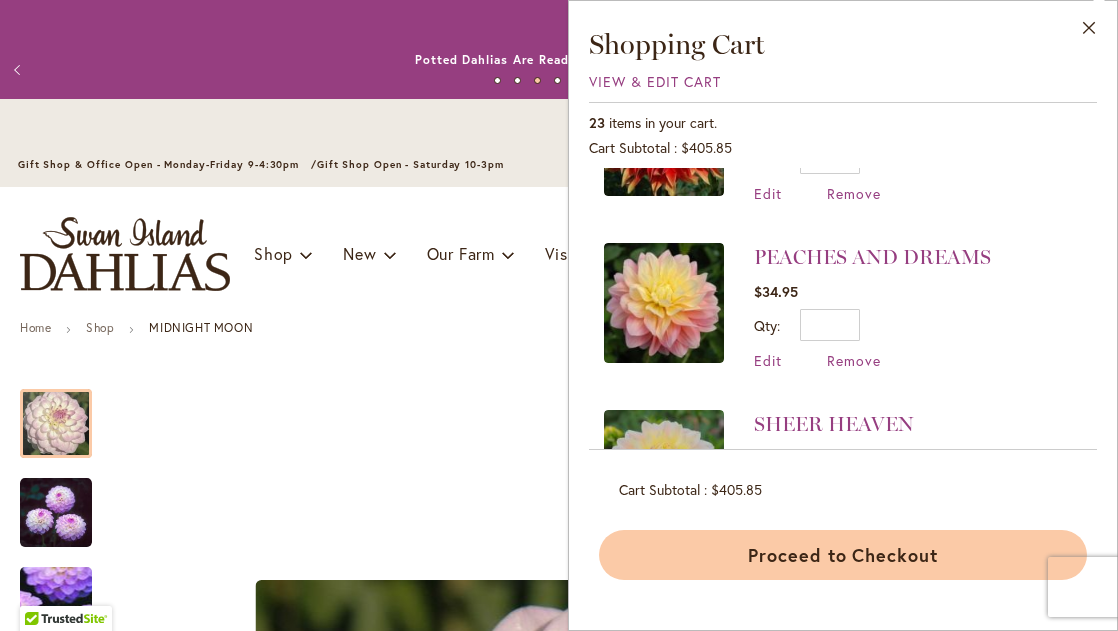 click on "Proceed to Checkout" at bounding box center (843, 555) 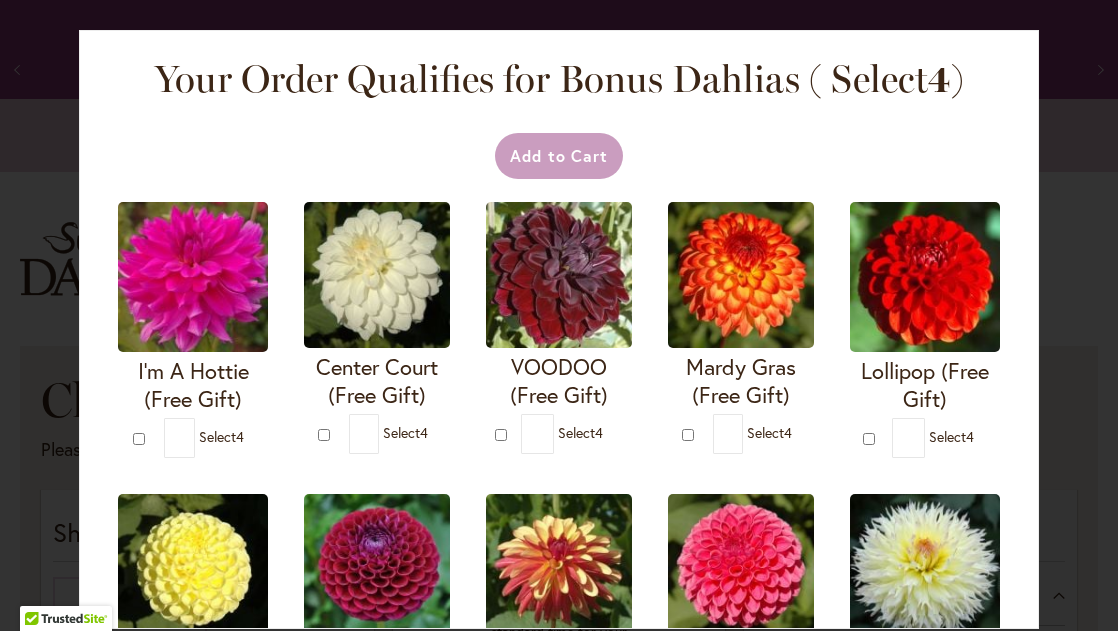 scroll, scrollTop: 0, scrollLeft: 0, axis: both 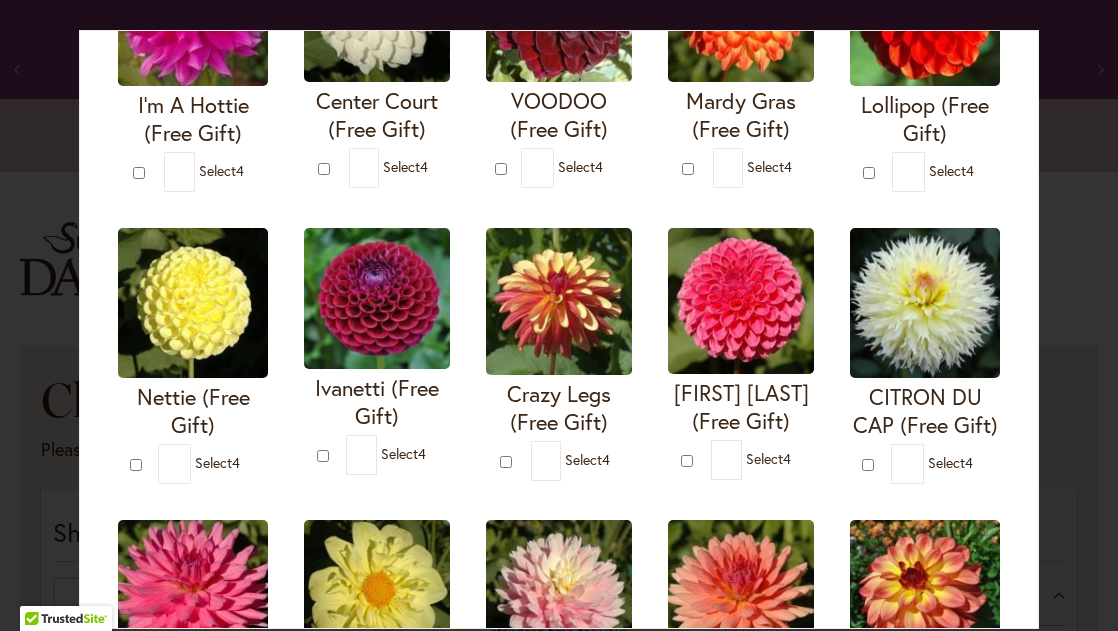 click at bounding box center (193, 303) 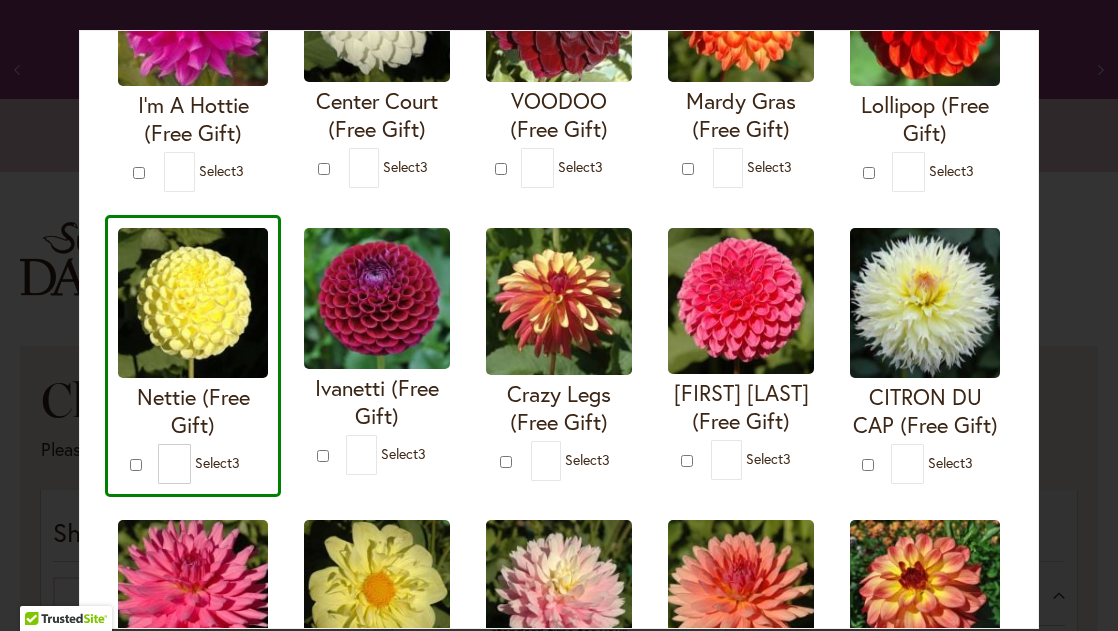 click at bounding box center (377, 298) 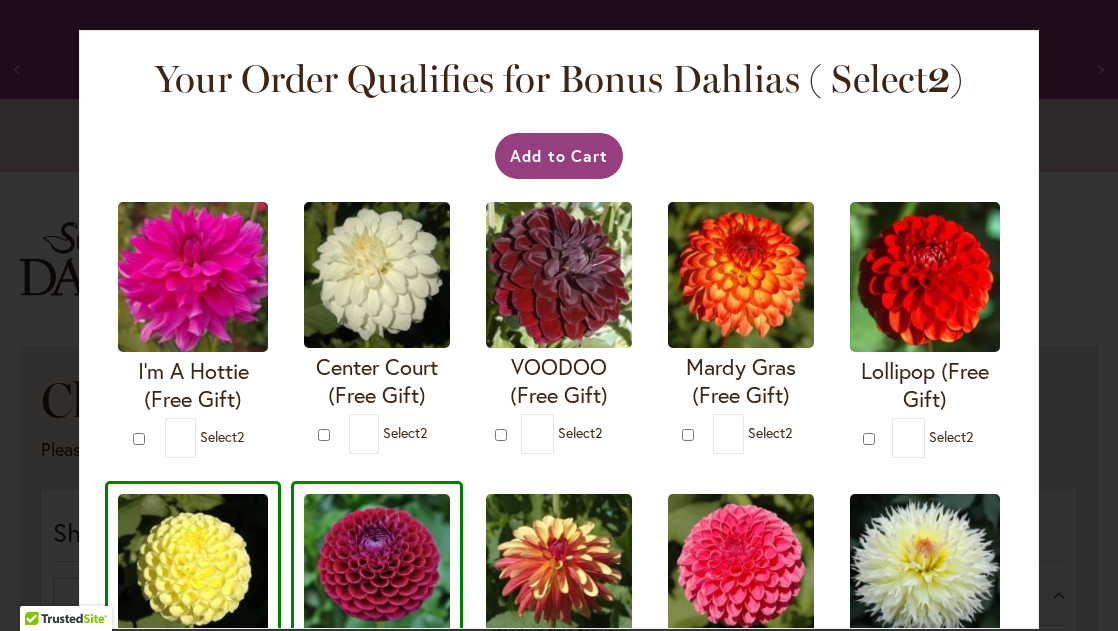 scroll, scrollTop: 0, scrollLeft: 0, axis: both 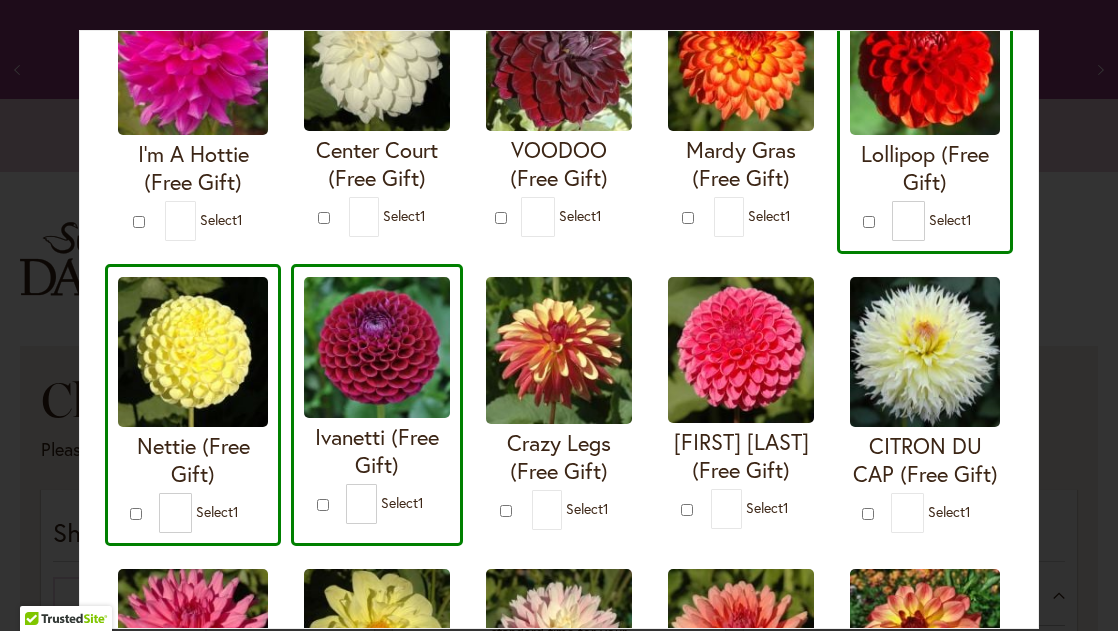 click at bounding box center [741, 350] 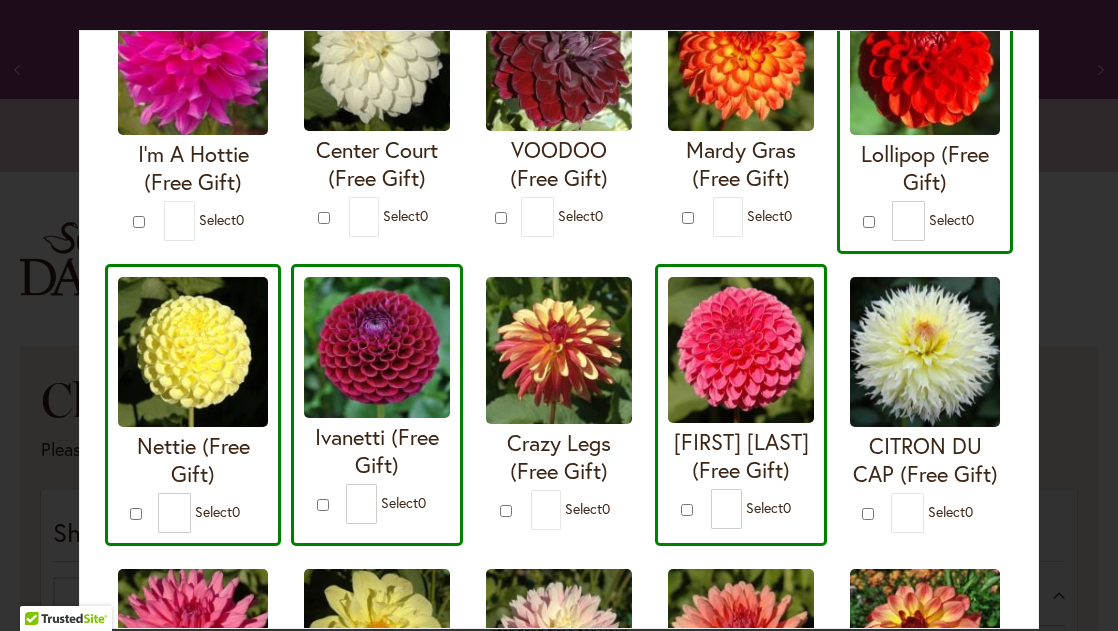 click at bounding box center [741, 350] 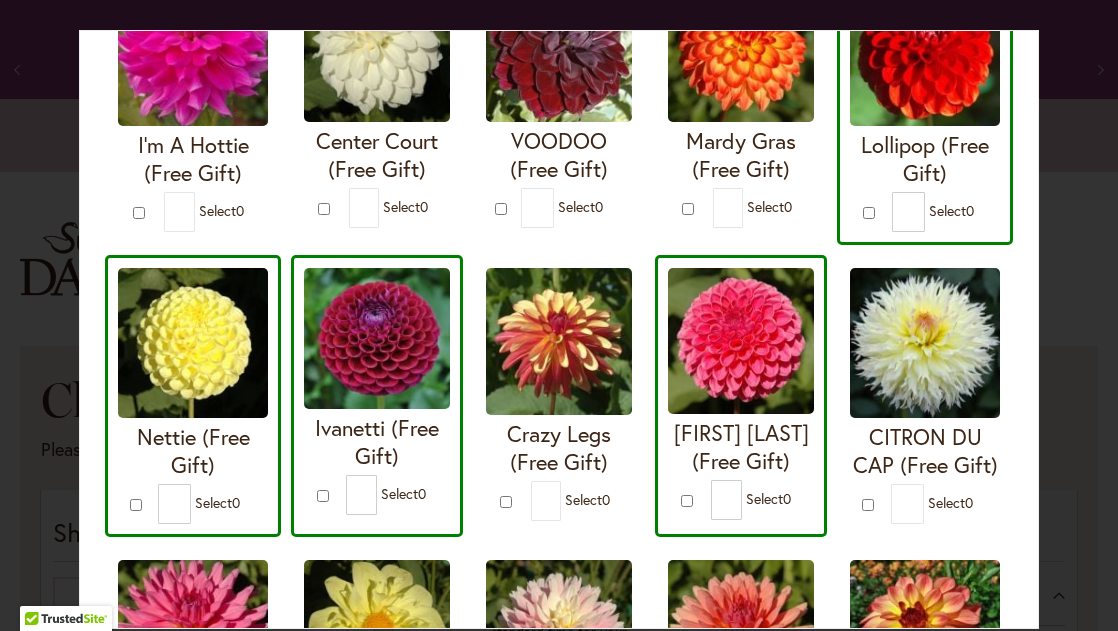 scroll, scrollTop: 227, scrollLeft: 0, axis: vertical 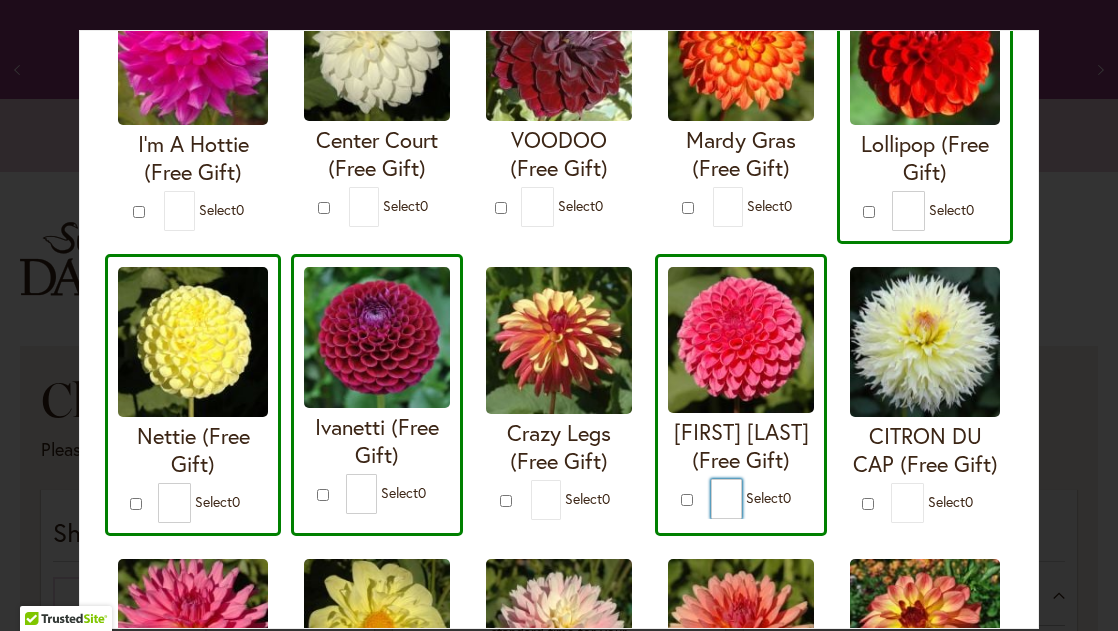 click on "*" at bounding box center (726, 499) 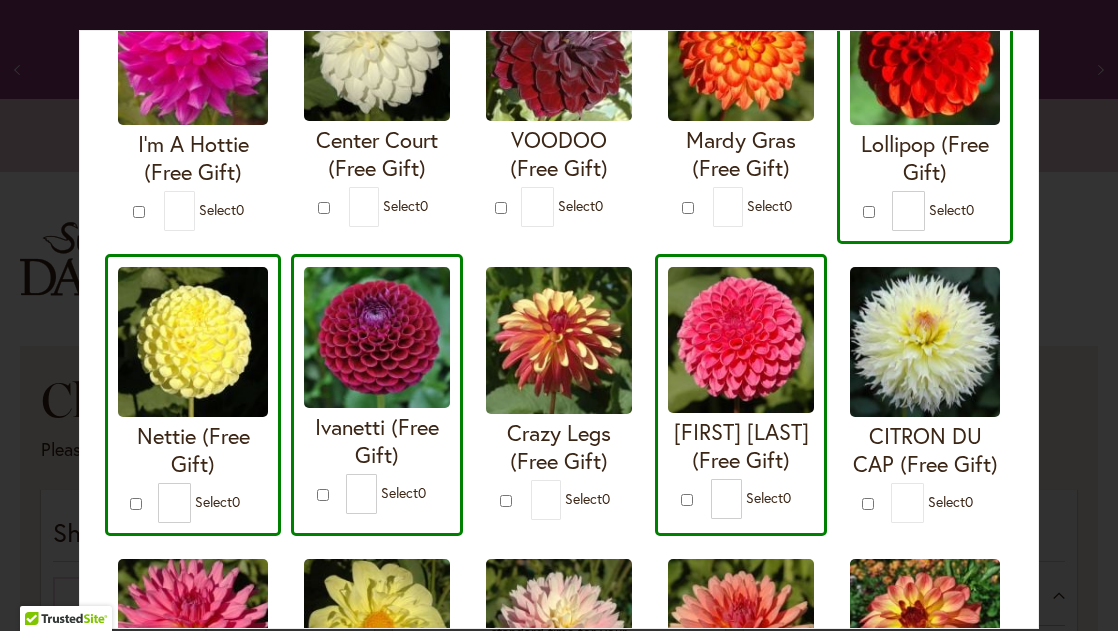 type on "*" 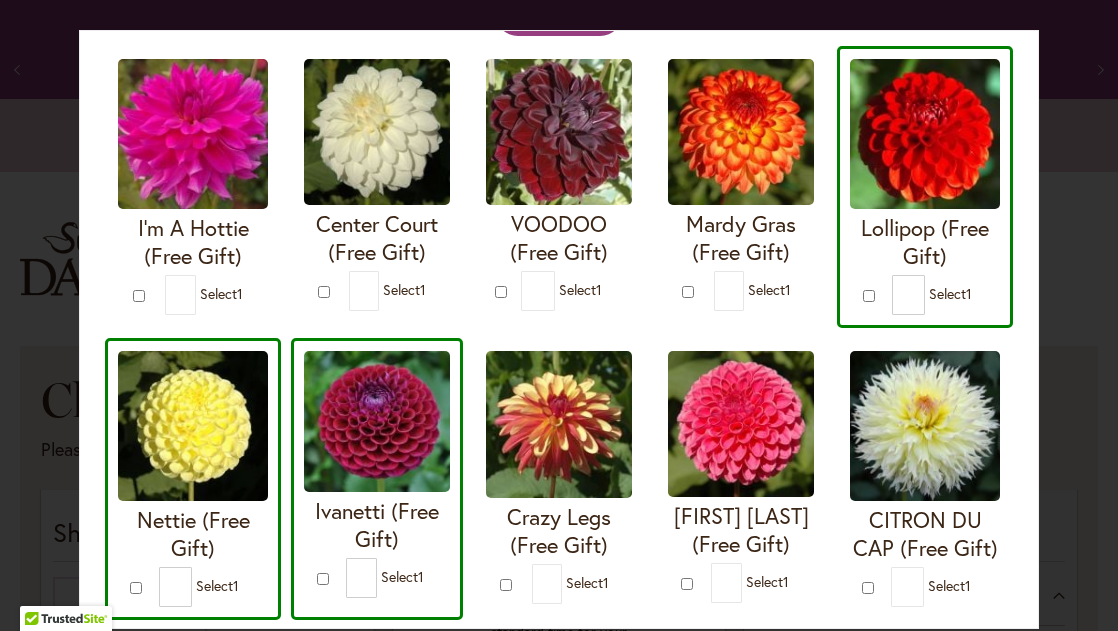 scroll, scrollTop: 144, scrollLeft: 0, axis: vertical 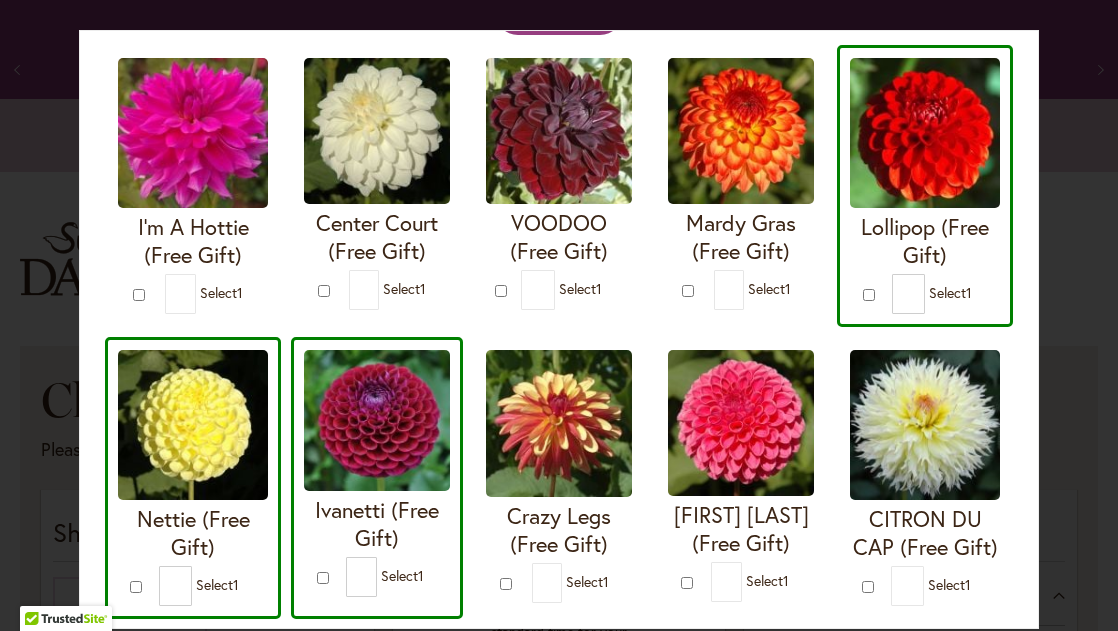 click at bounding box center [925, 133] 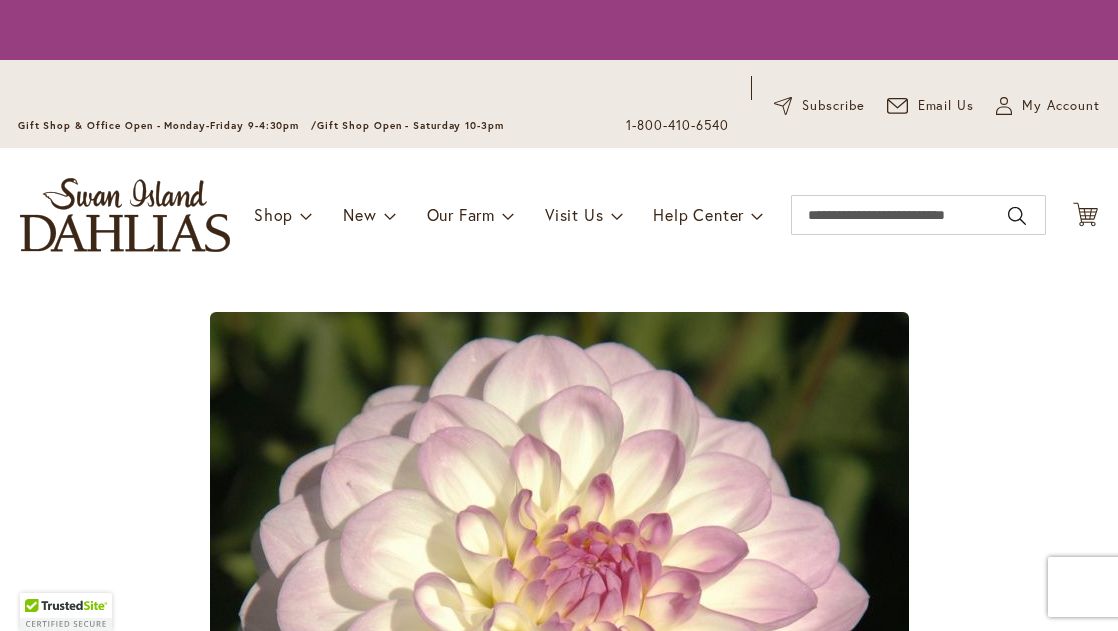 scroll, scrollTop: 0, scrollLeft: 0, axis: both 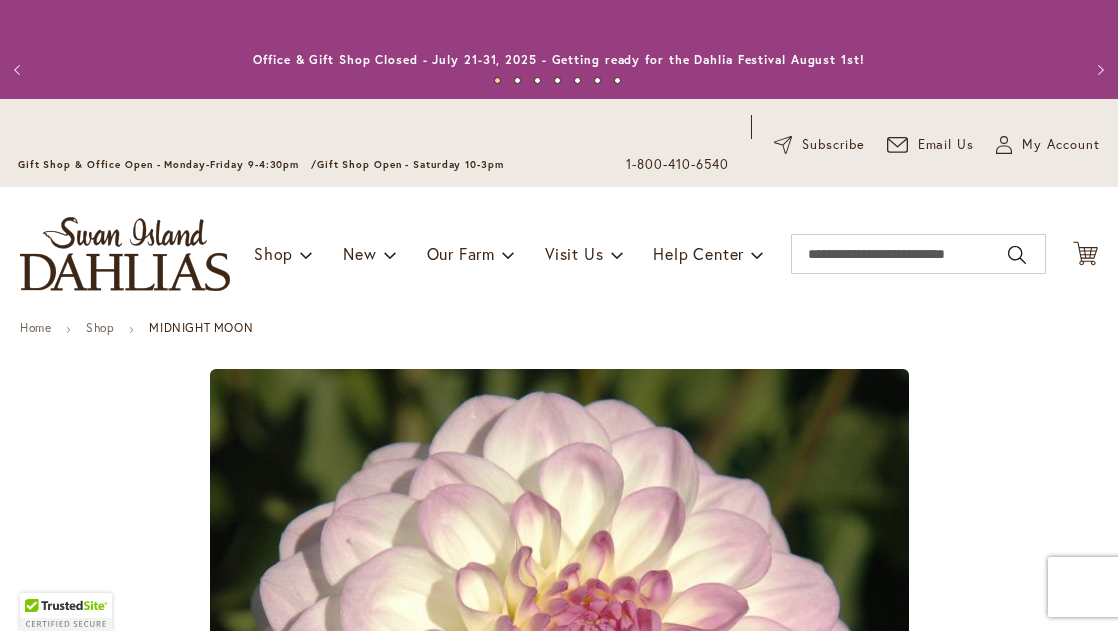 type on "*******" 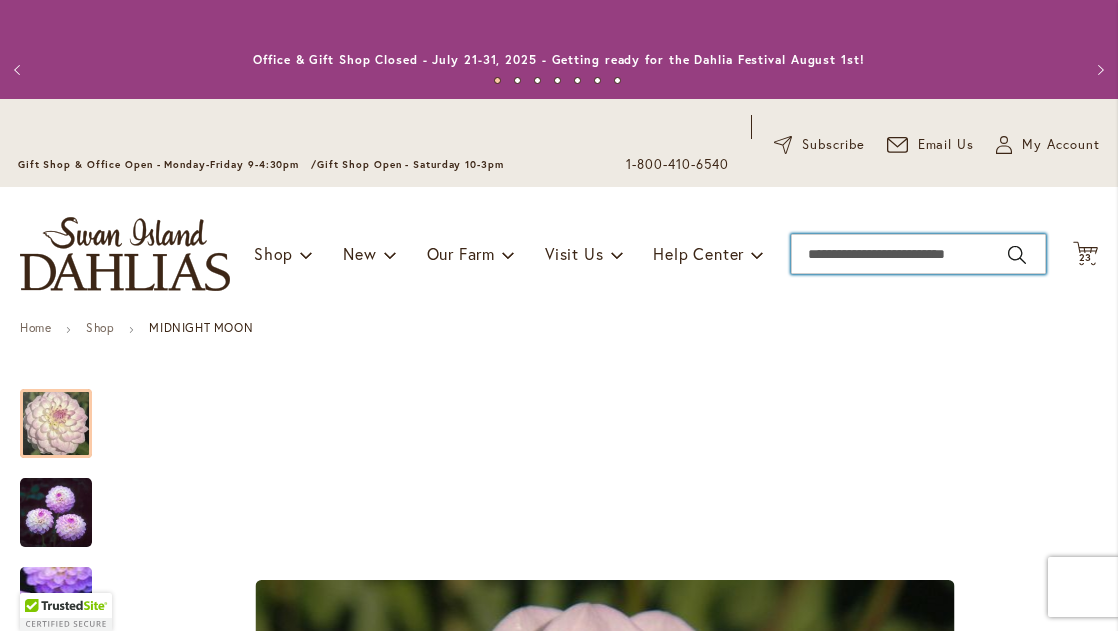 click on "Search" at bounding box center (918, 254) 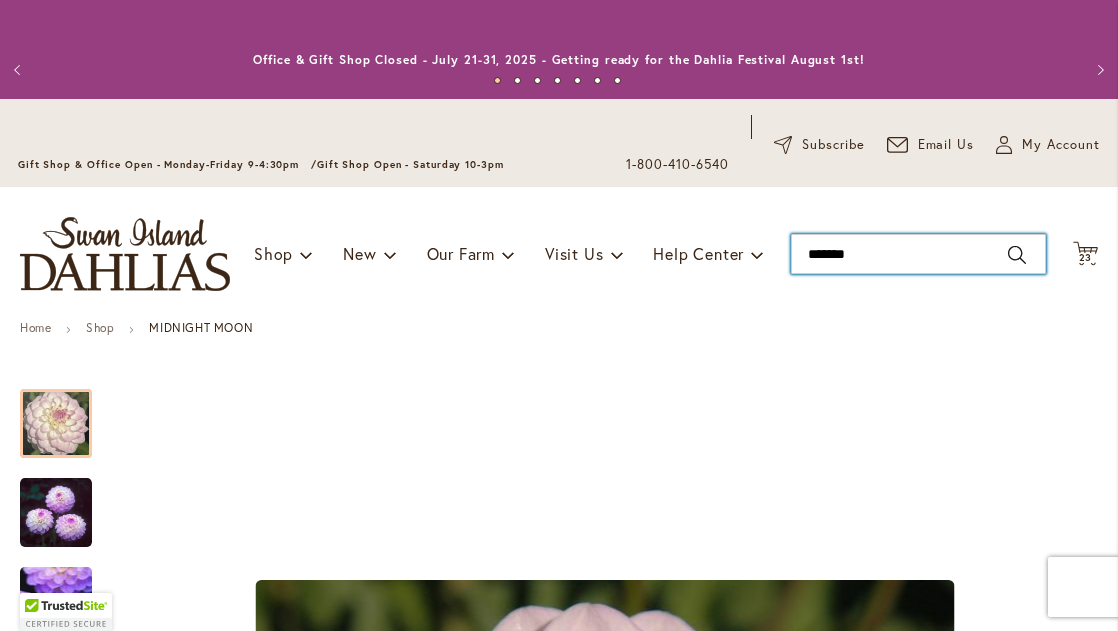 type on "********" 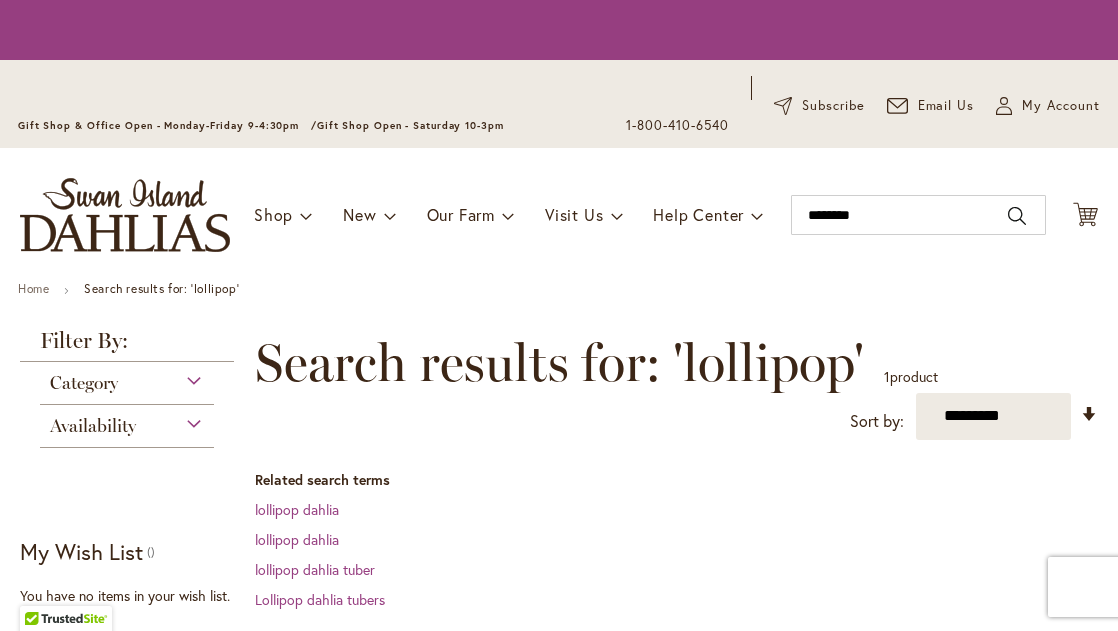 scroll, scrollTop: 0, scrollLeft: 0, axis: both 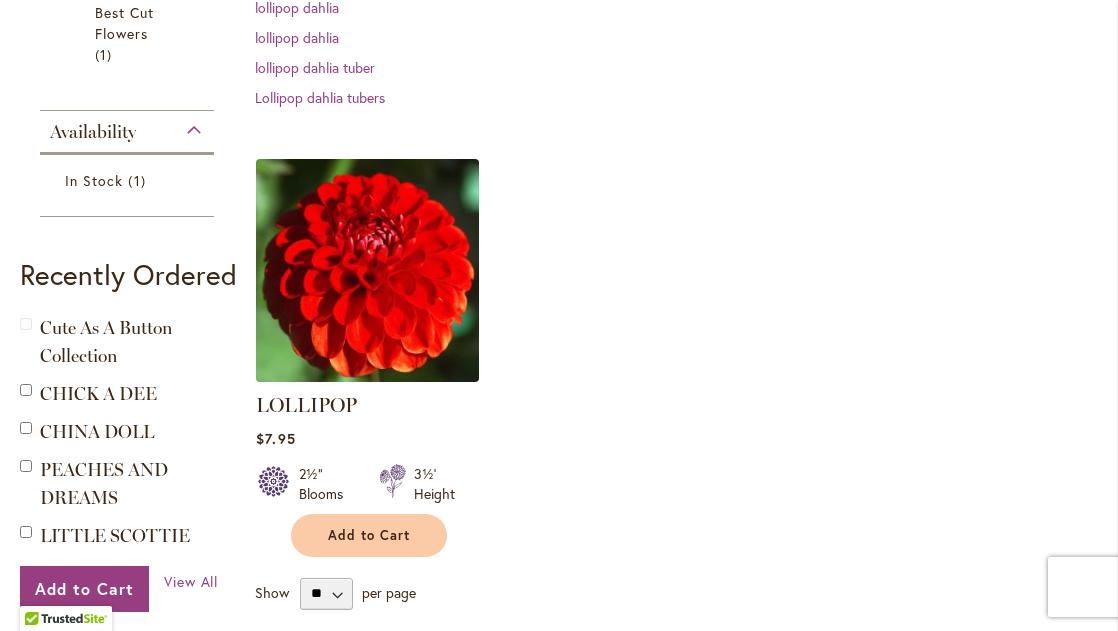 click at bounding box center [368, 270] 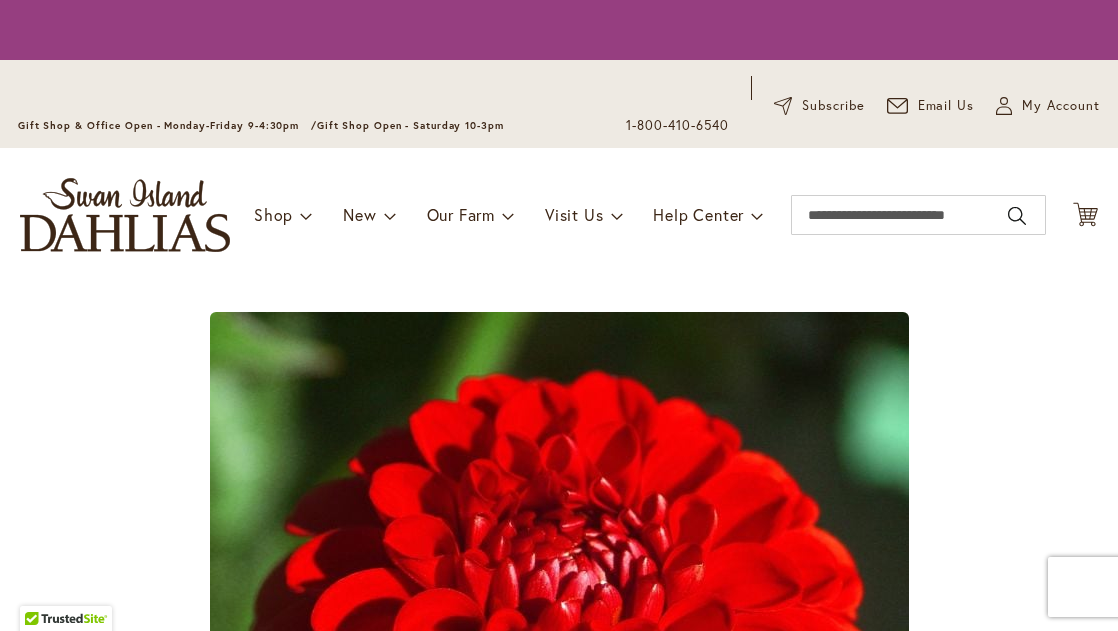 scroll, scrollTop: 0, scrollLeft: 0, axis: both 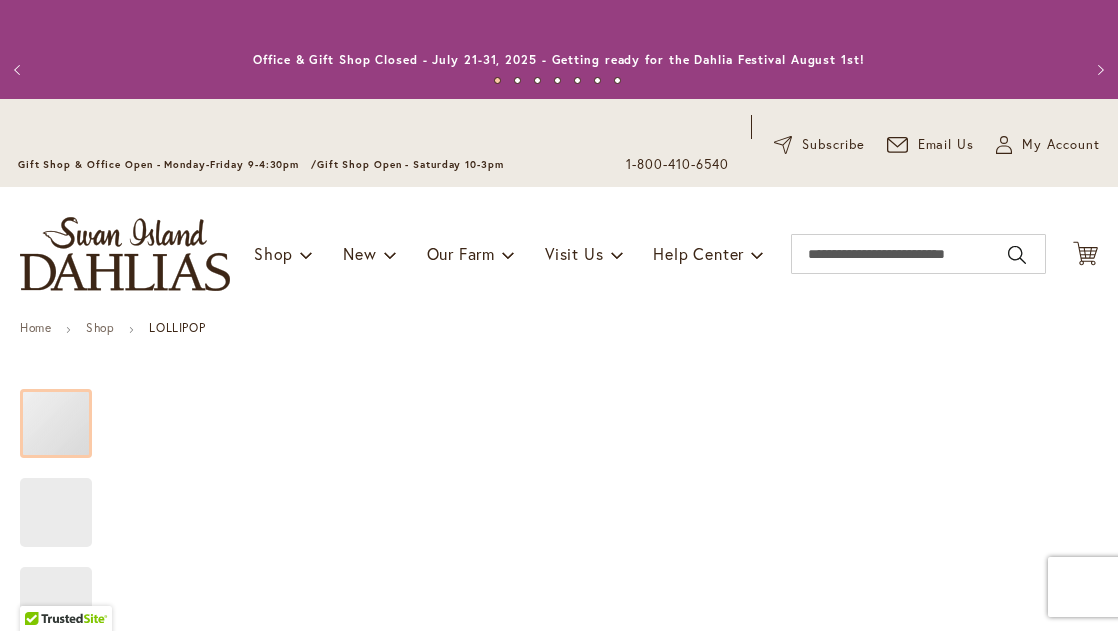 type on "*******" 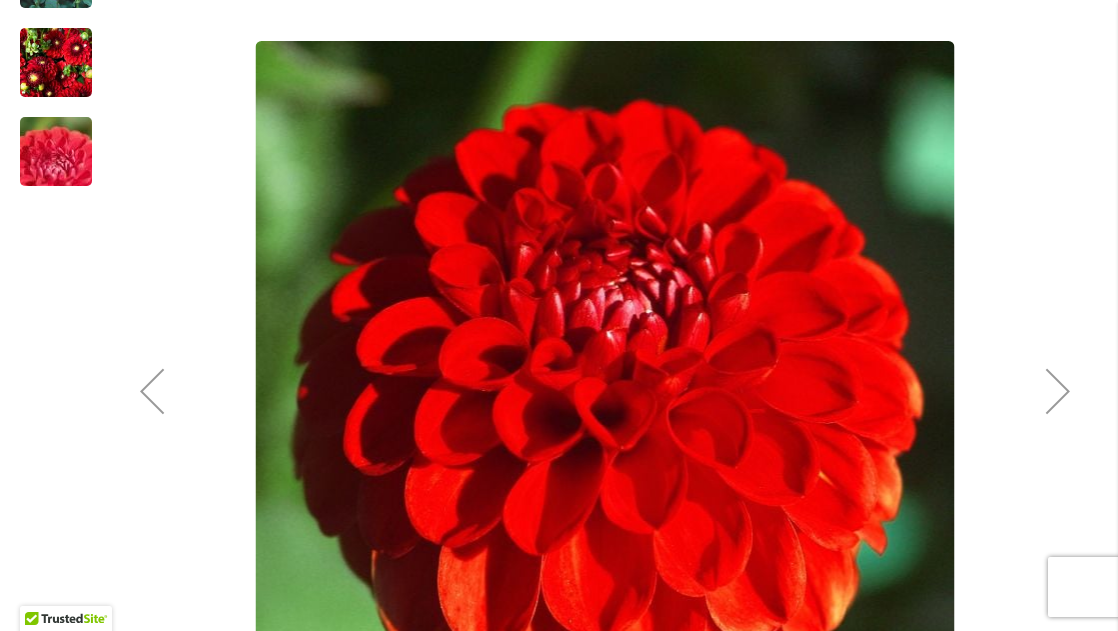scroll, scrollTop: 540, scrollLeft: 0, axis: vertical 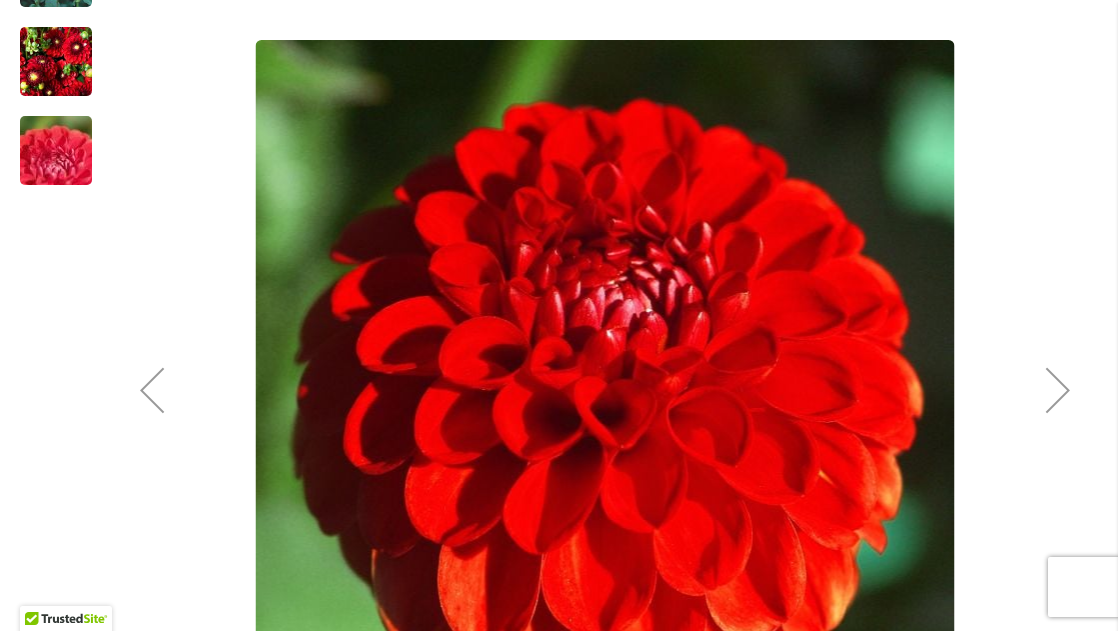 click at bounding box center [1058, 390] 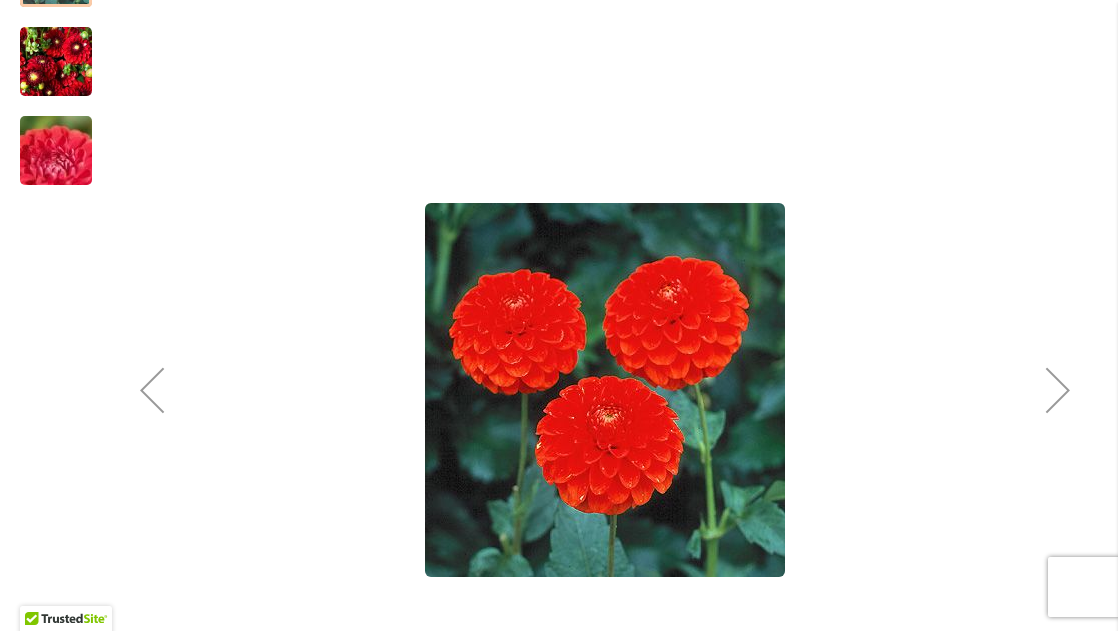 click at bounding box center [1058, 390] 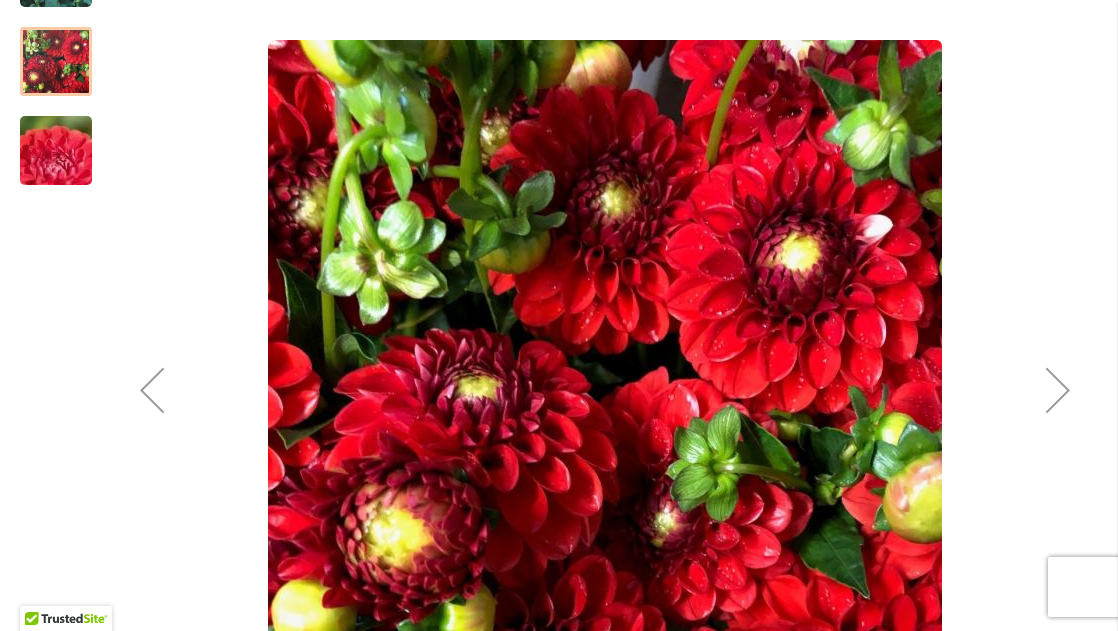 click at bounding box center [1058, 390] 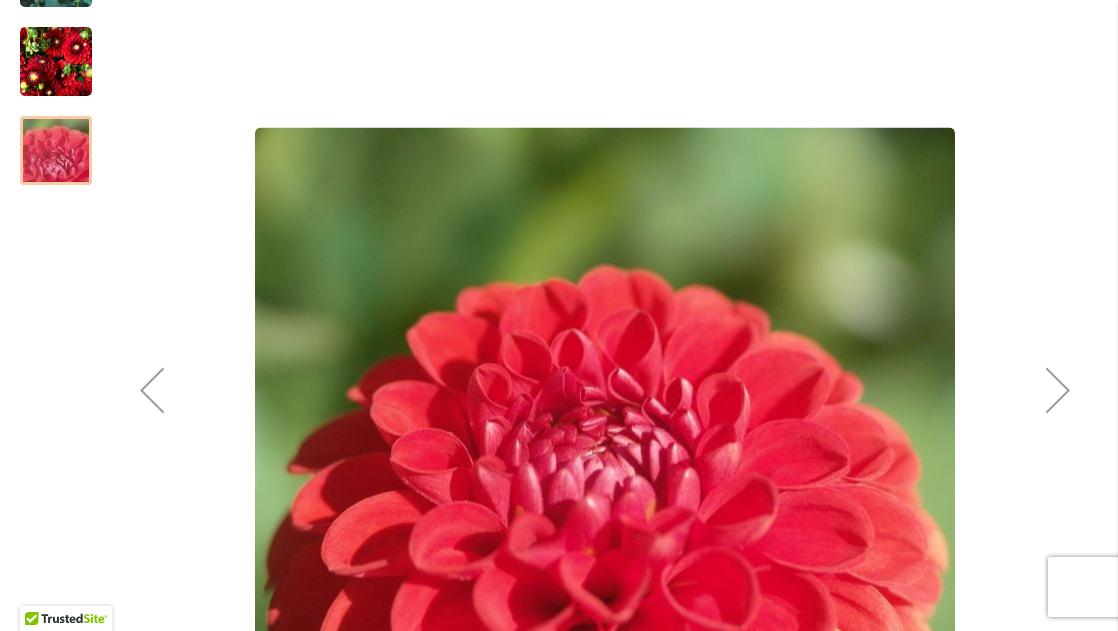 click at bounding box center (1058, 390) 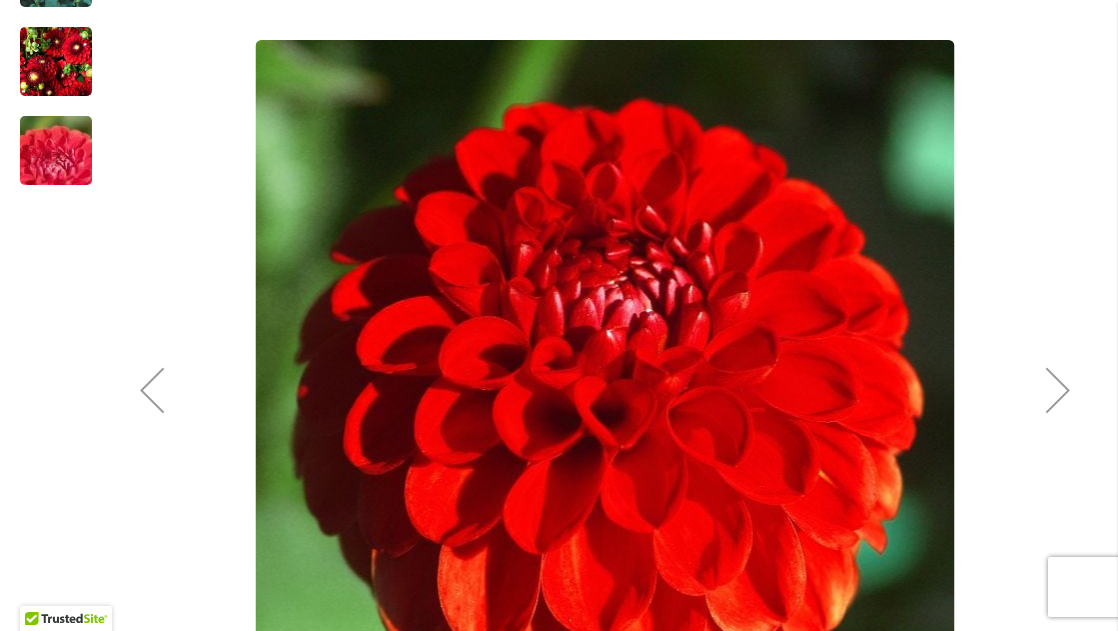 click at bounding box center (1058, 390) 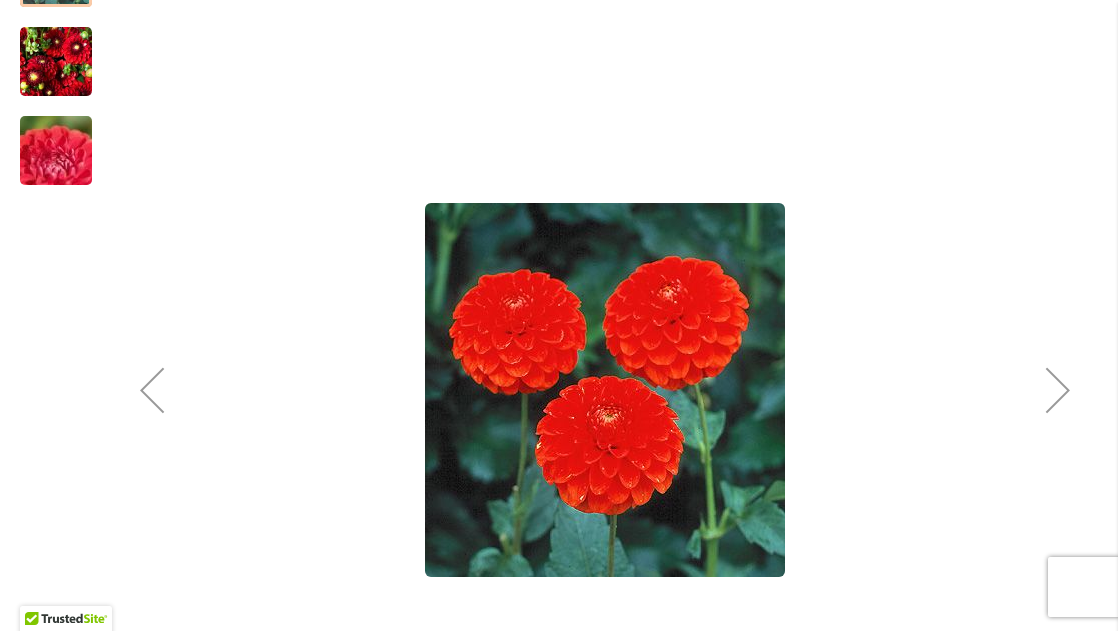 click at bounding box center [1058, 390] 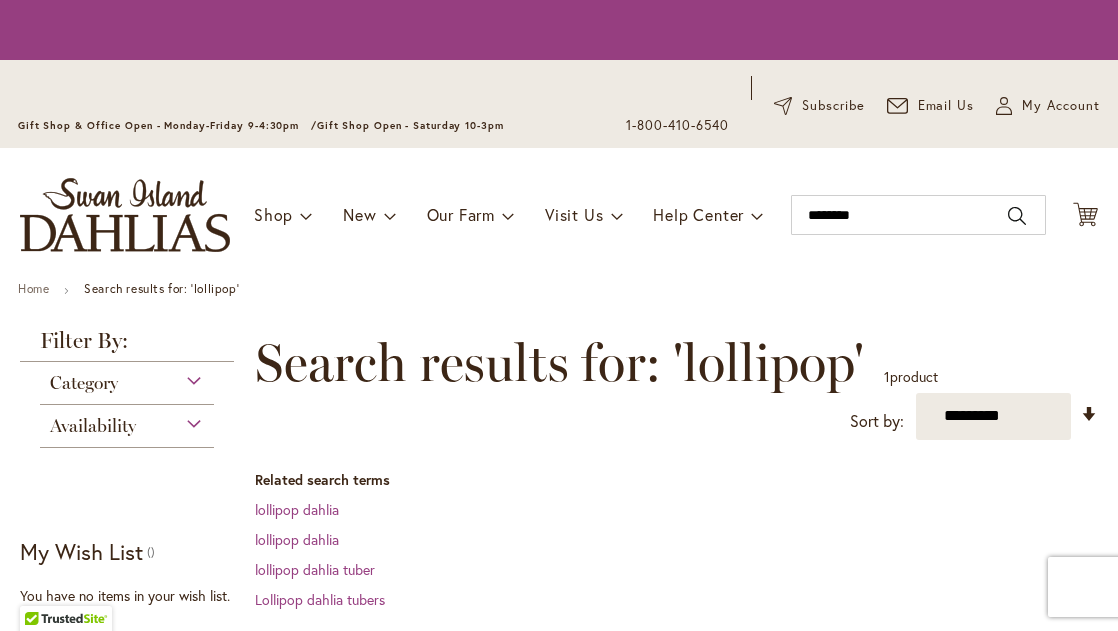 scroll, scrollTop: 0, scrollLeft: 0, axis: both 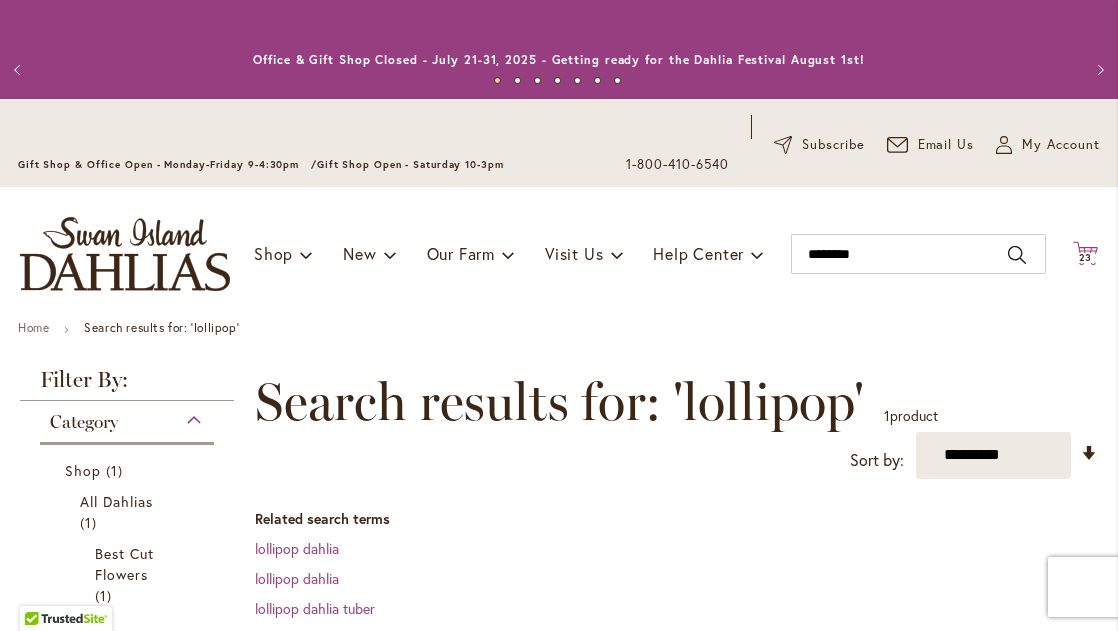 click on "23" at bounding box center [1086, 257] 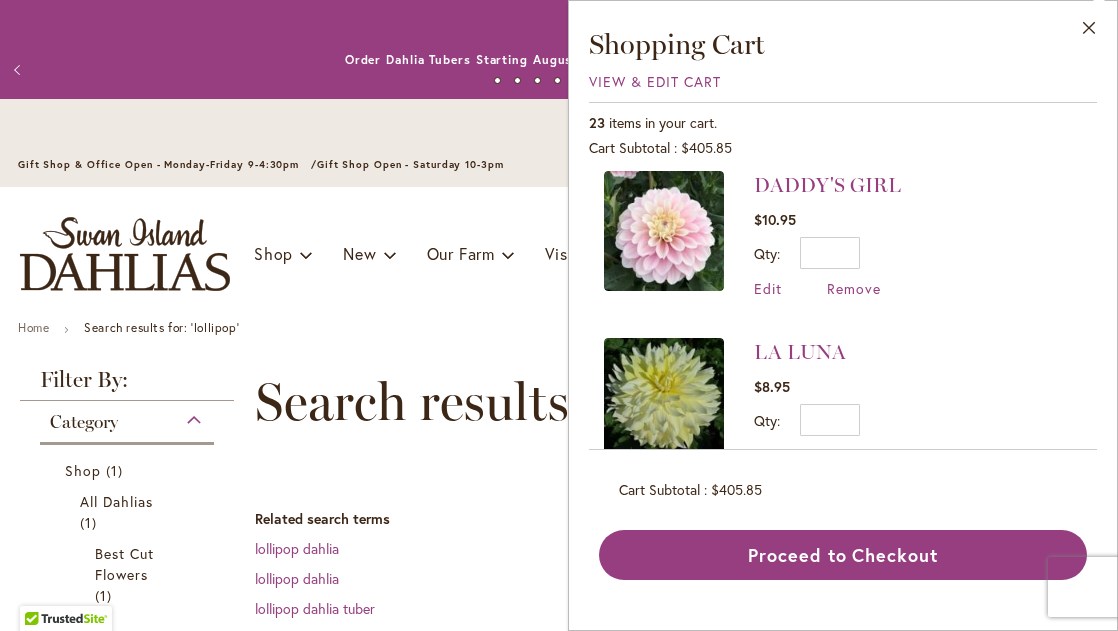 scroll, scrollTop: 854, scrollLeft: 0, axis: vertical 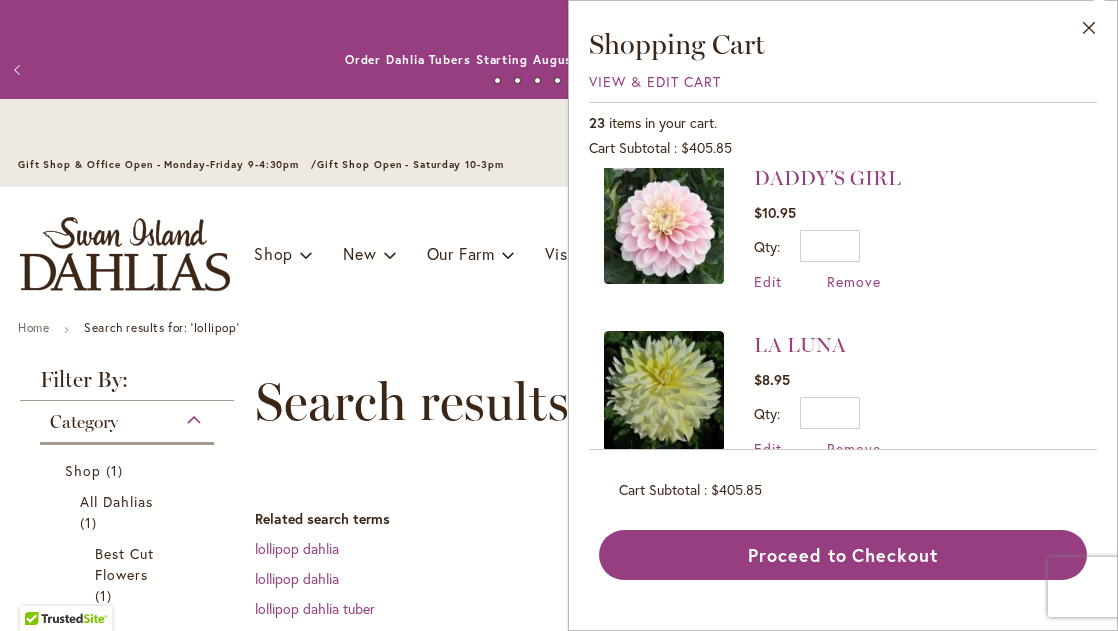 click at bounding box center (664, 391) 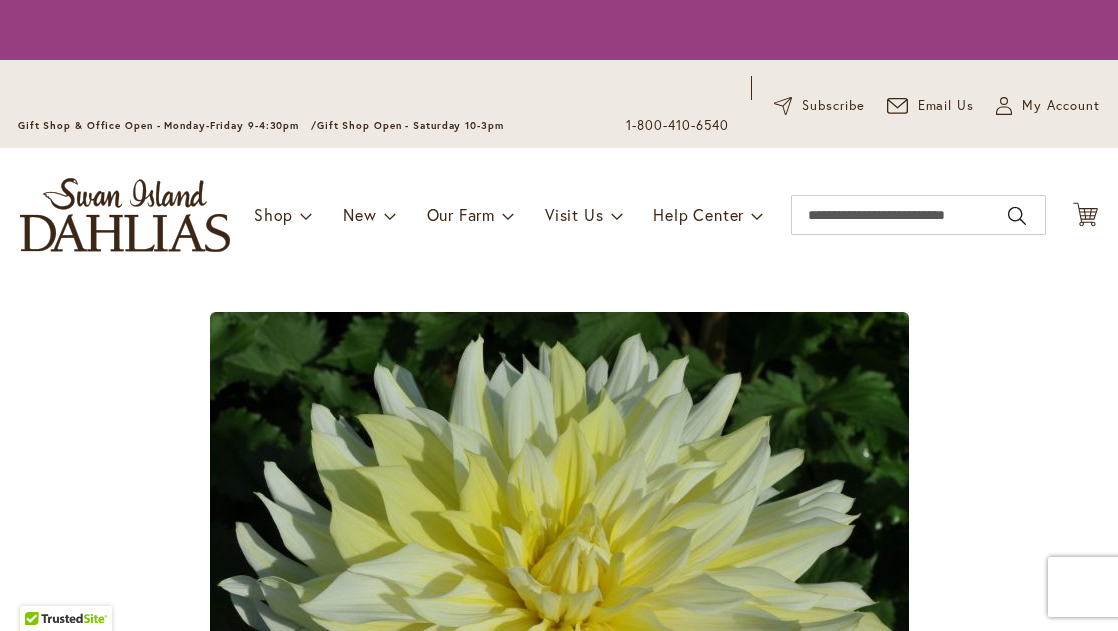 scroll, scrollTop: 0, scrollLeft: 0, axis: both 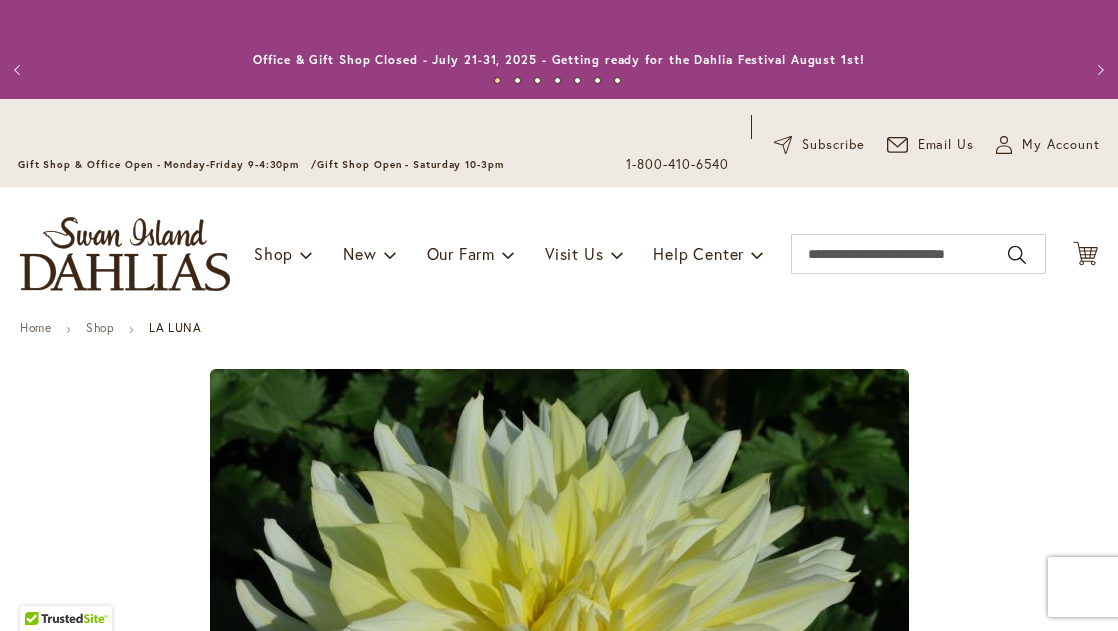 type on "*******" 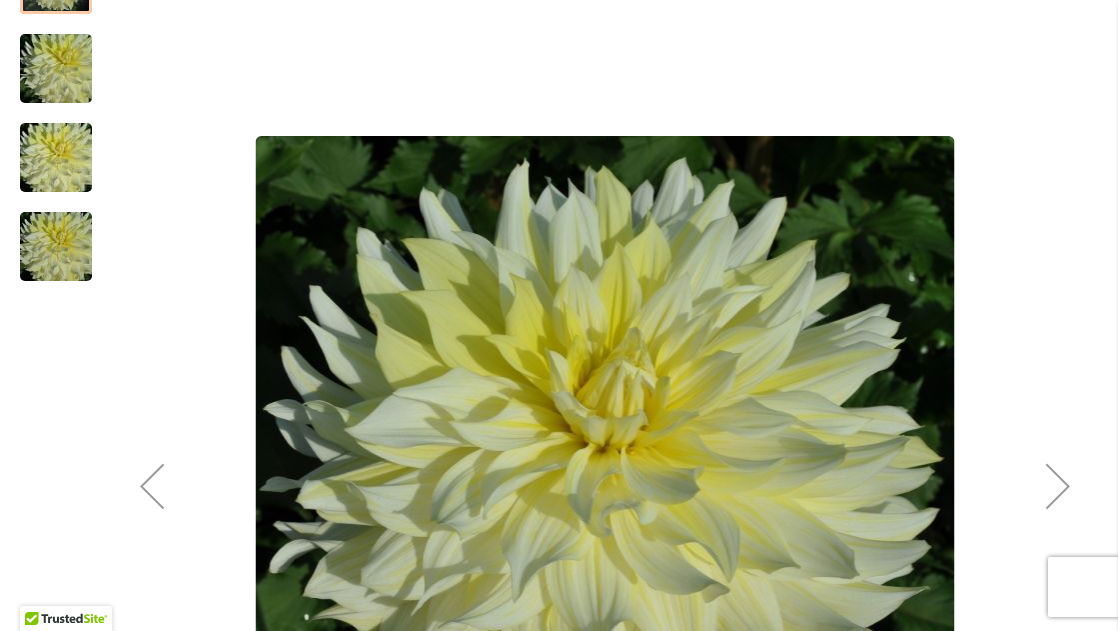 scroll, scrollTop: 470, scrollLeft: 0, axis: vertical 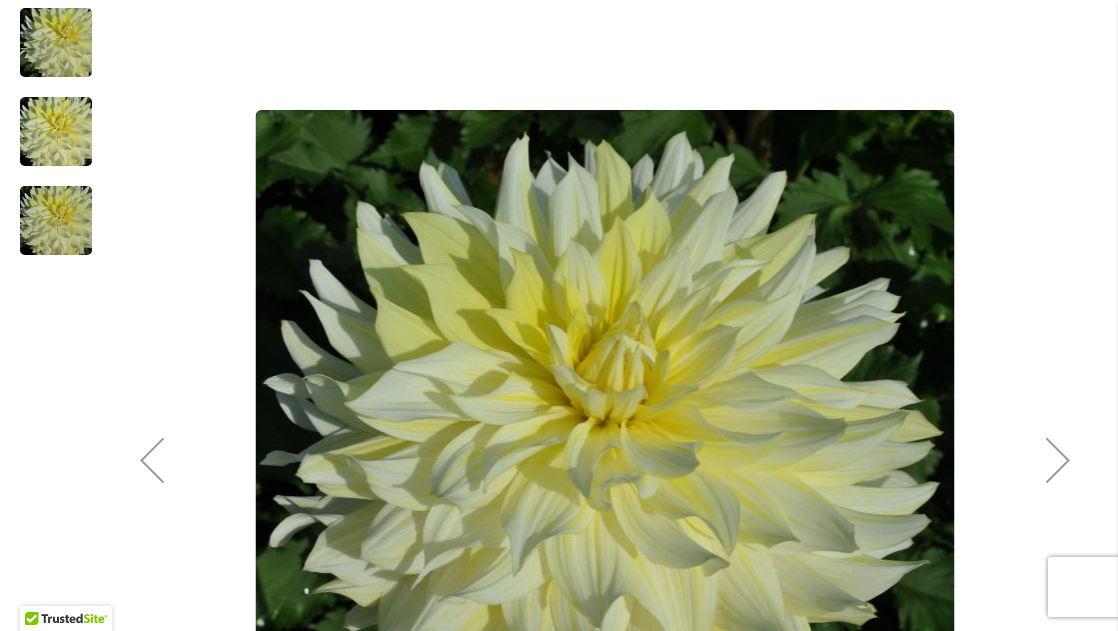 click at bounding box center [1058, 460] 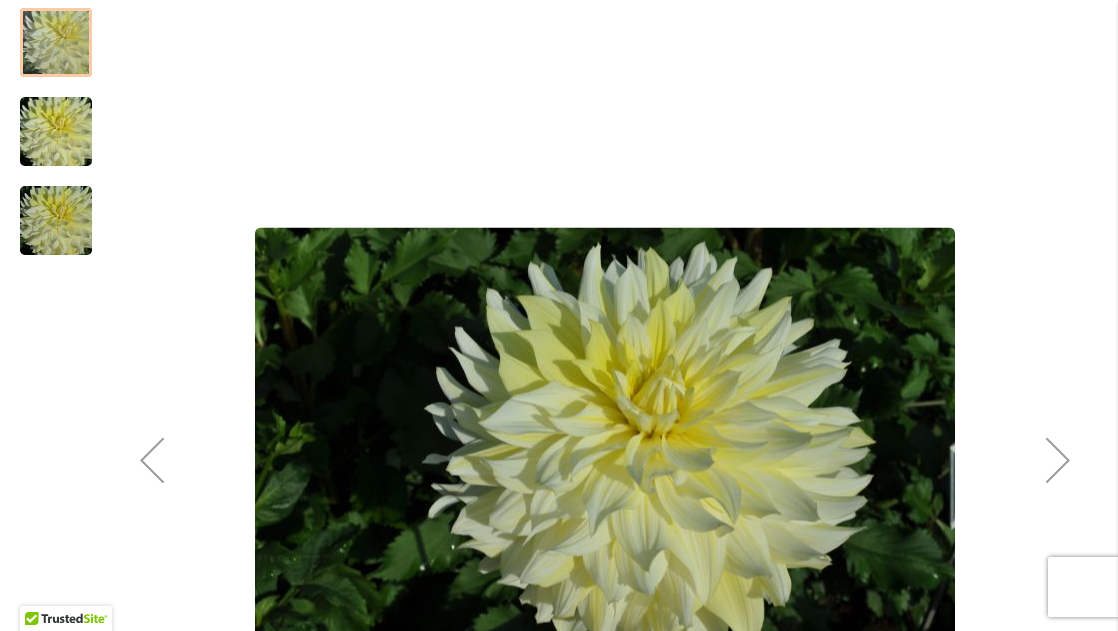 click at bounding box center [1058, 460] 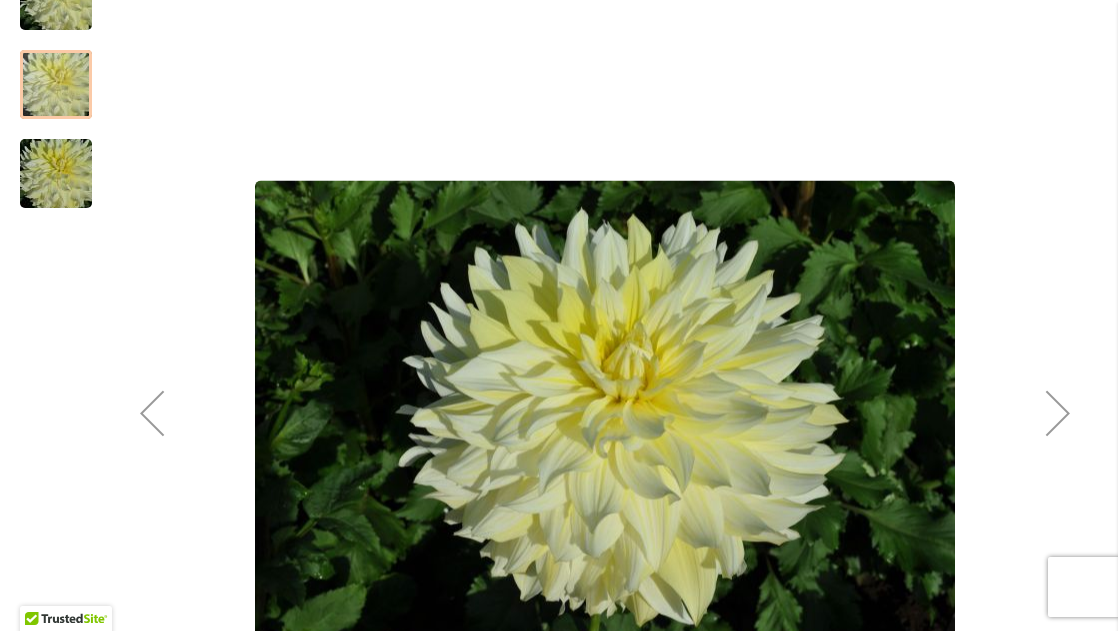 scroll, scrollTop: 519, scrollLeft: 0, axis: vertical 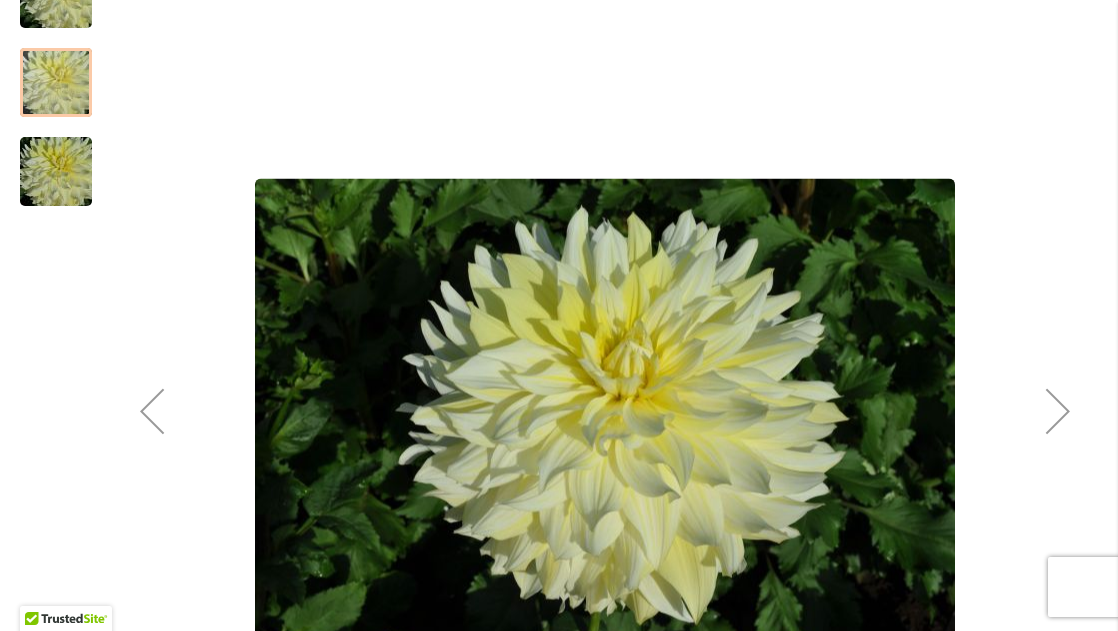click at bounding box center [1058, 411] 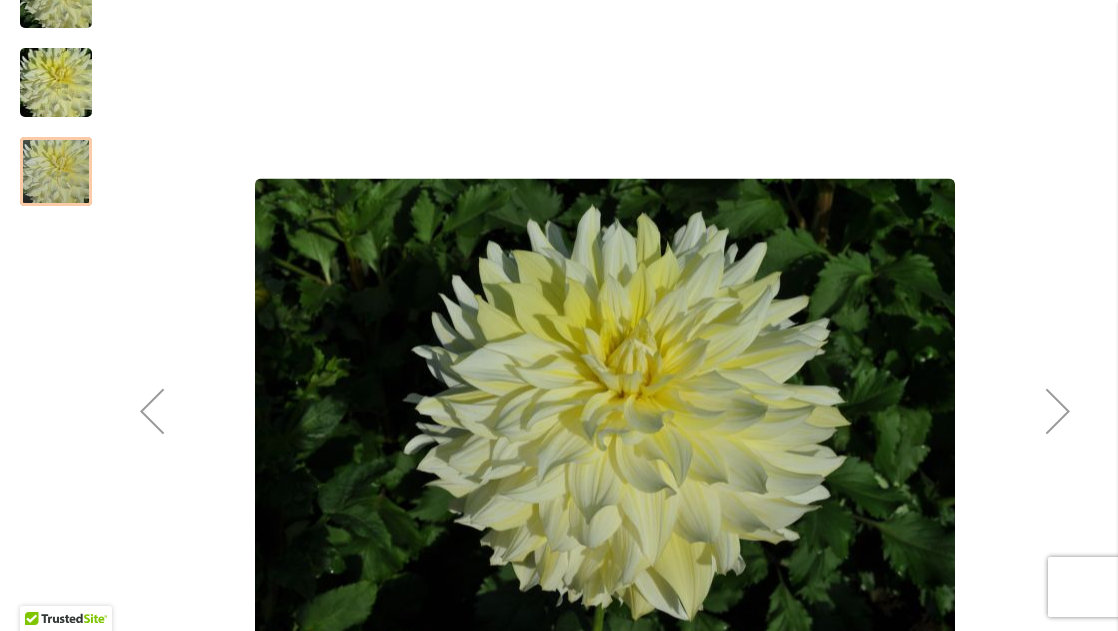 click at bounding box center [1058, 411] 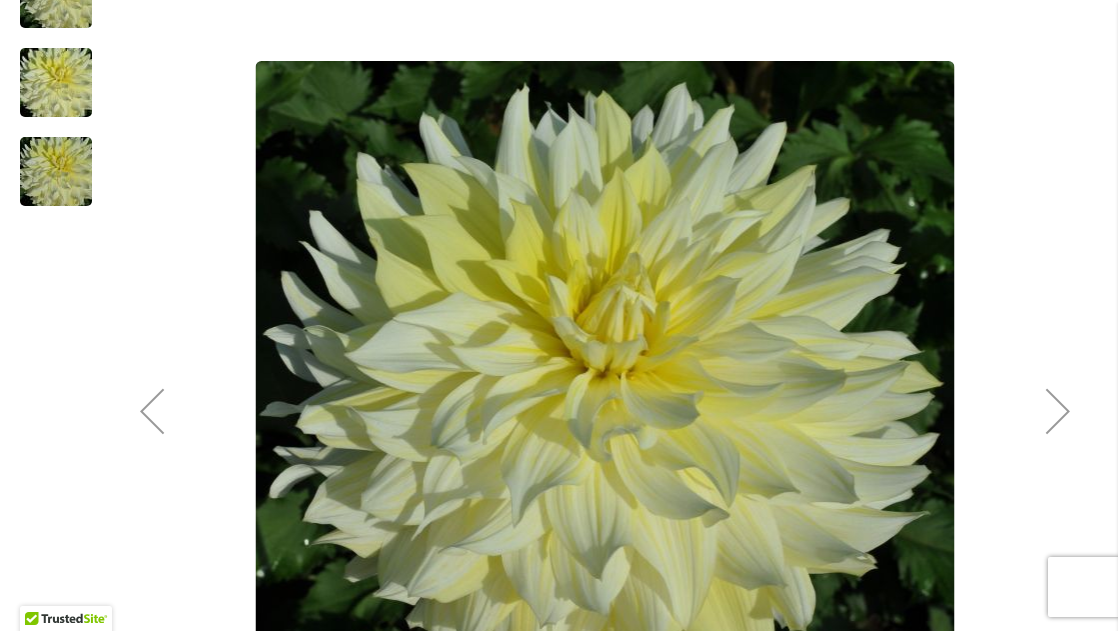 click at bounding box center [1058, 411] 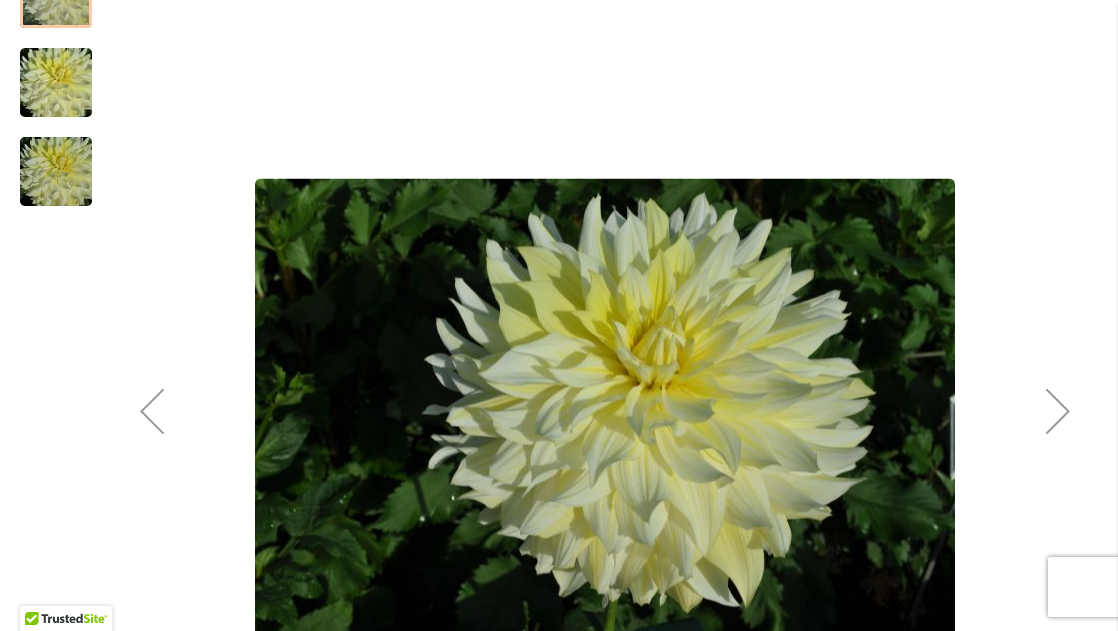 scroll, scrollTop: 0, scrollLeft: 0, axis: both 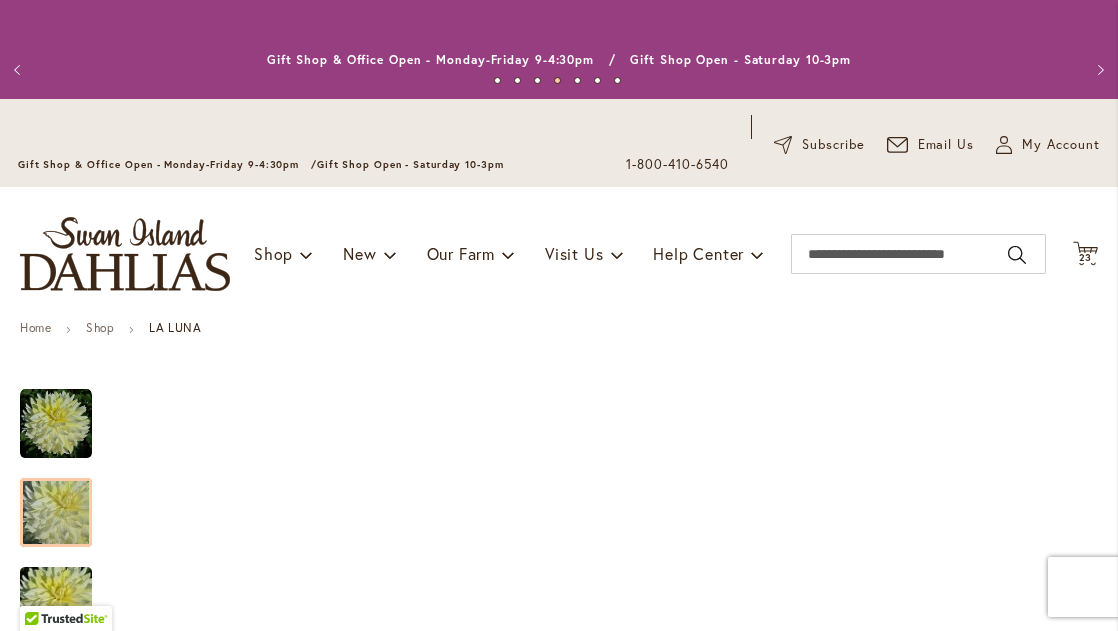 click at bounding box center [1058, 929] 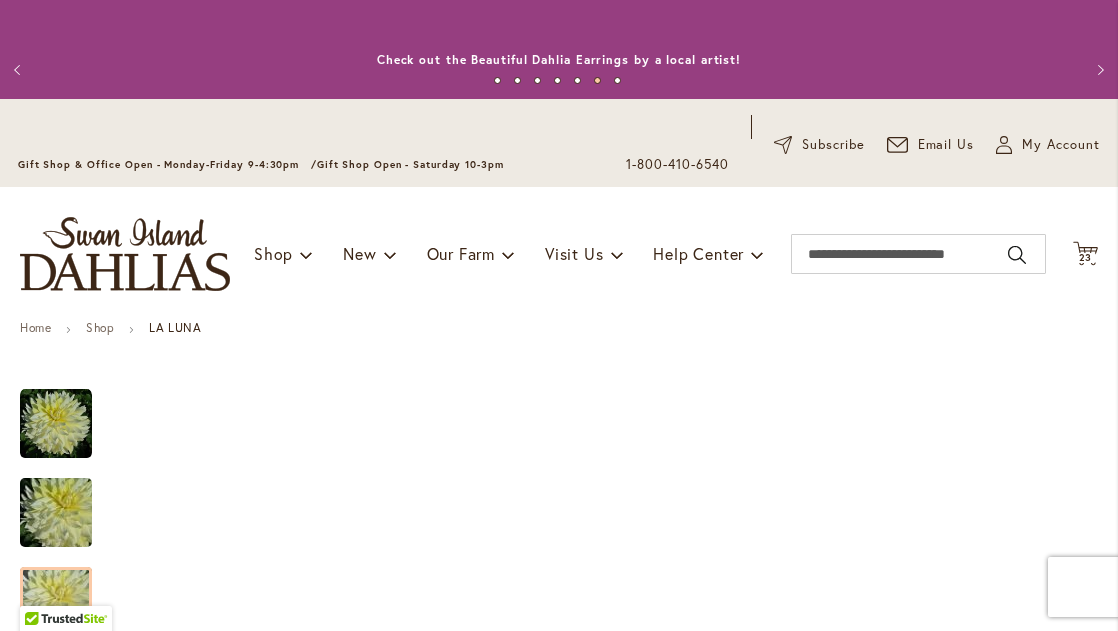 scroll, scrollTop: 0, scrollLeft: 0, axis: both 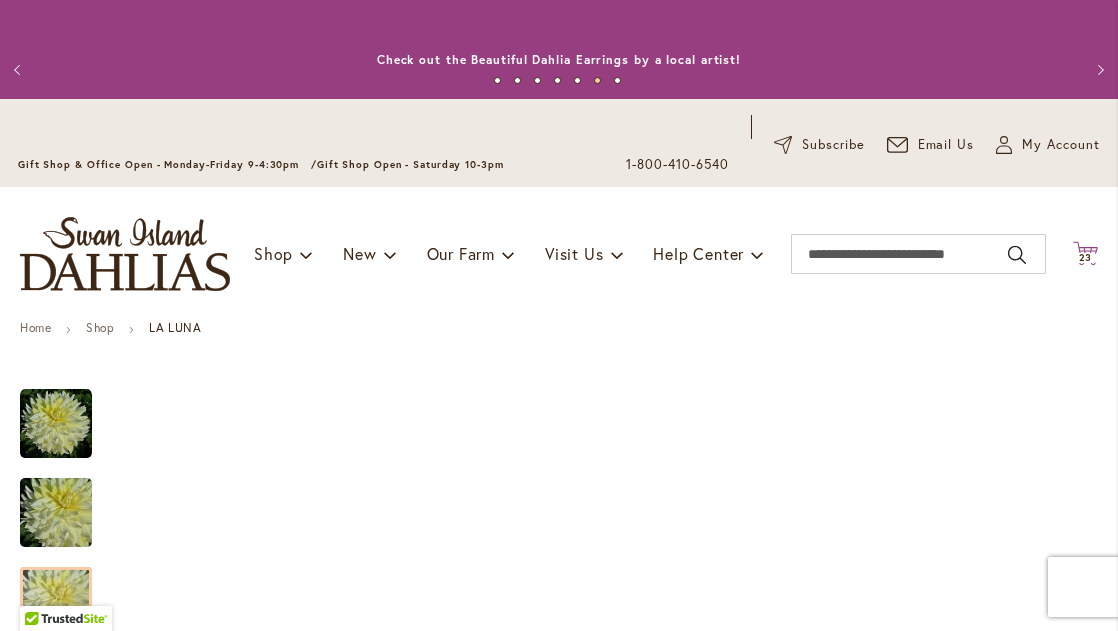 click on "23" at bounding box center [1086, 257] 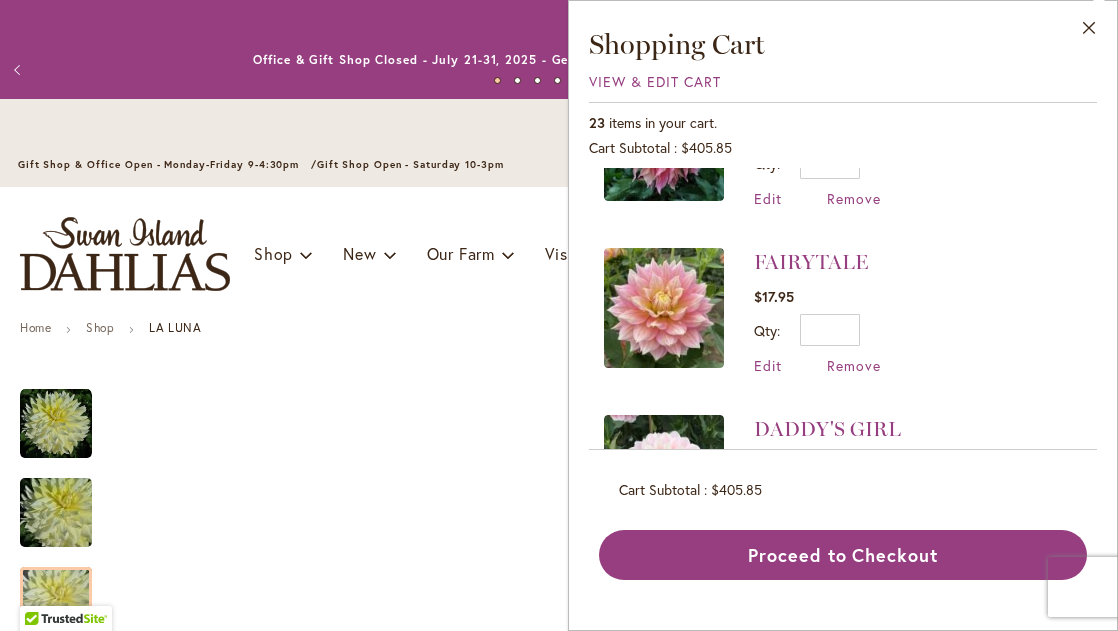 scroll, scrollTop: 597, scrollLeft: 0, axis: vertical 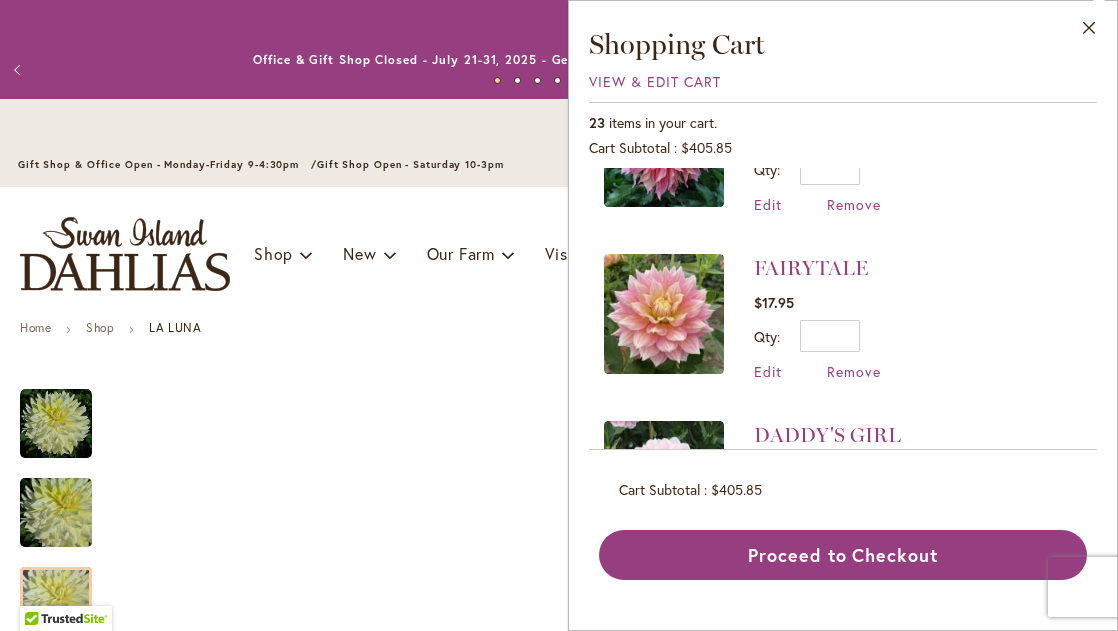 click at bounding box center [664, 314] 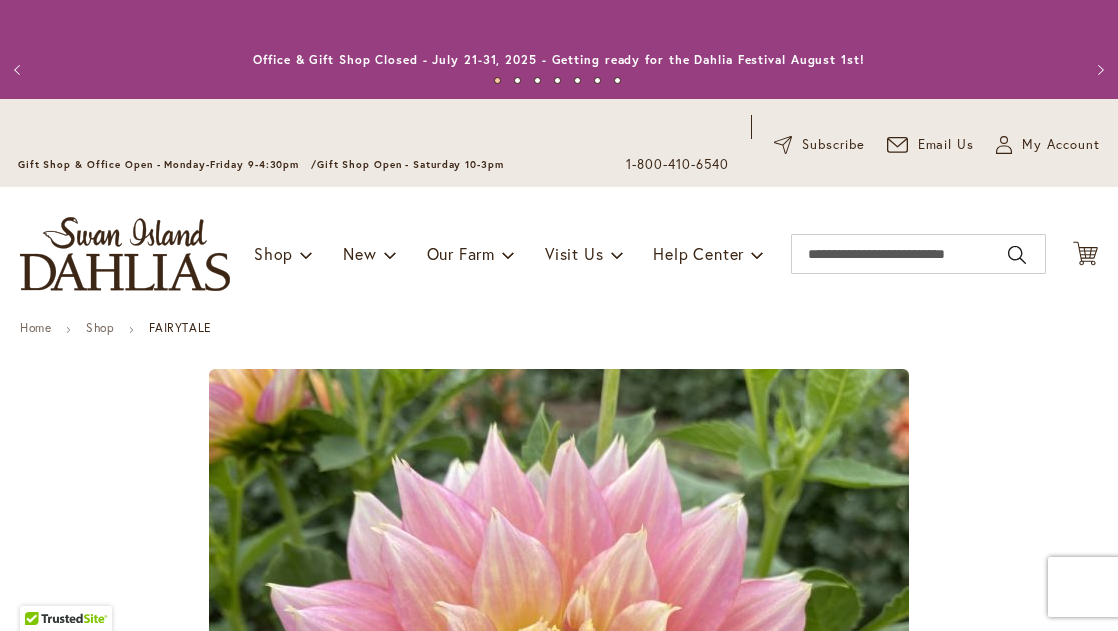 scroll, scrollTop: 0, scrollLeft: 0, axis: both 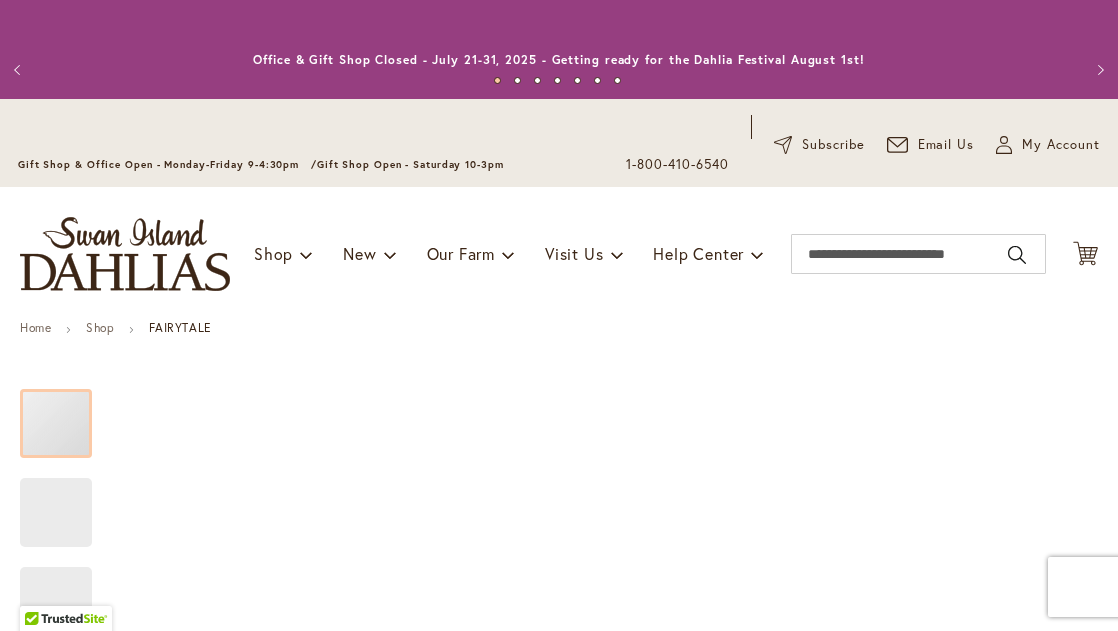 type on "*******" 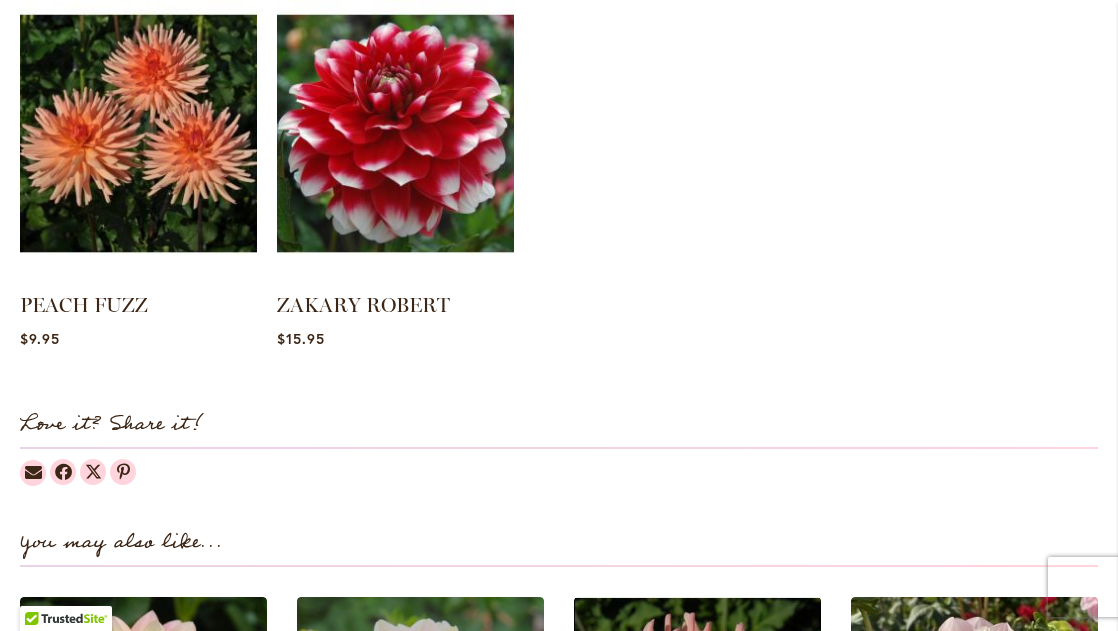 scroll, scrollTop: 2221, scrollLeft: 0, axis: vertical 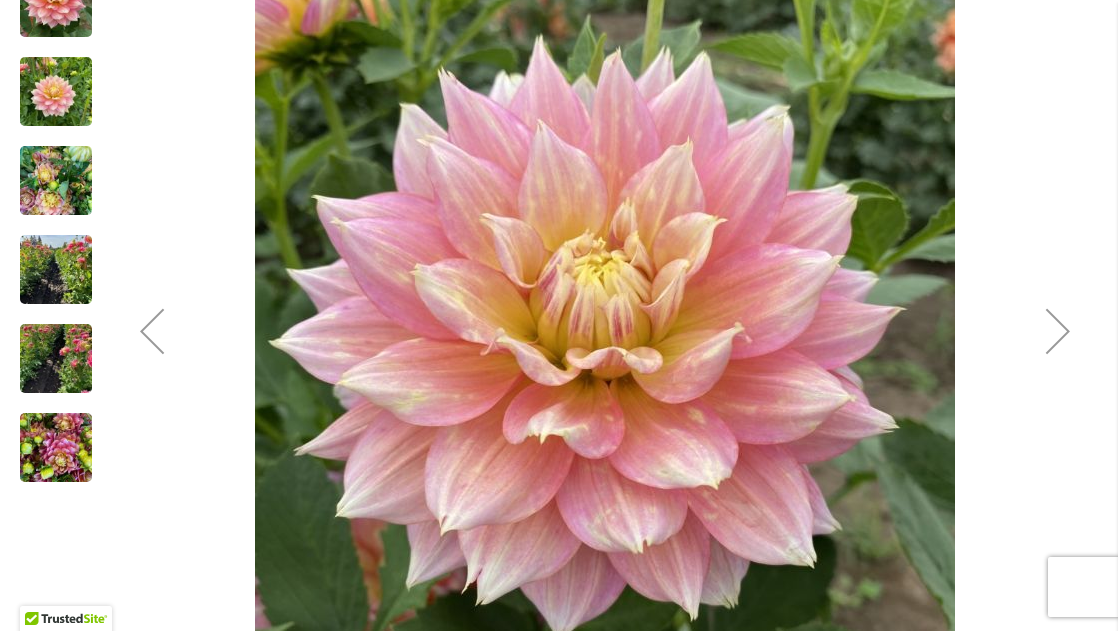 click at bounding box center [1058, 331] 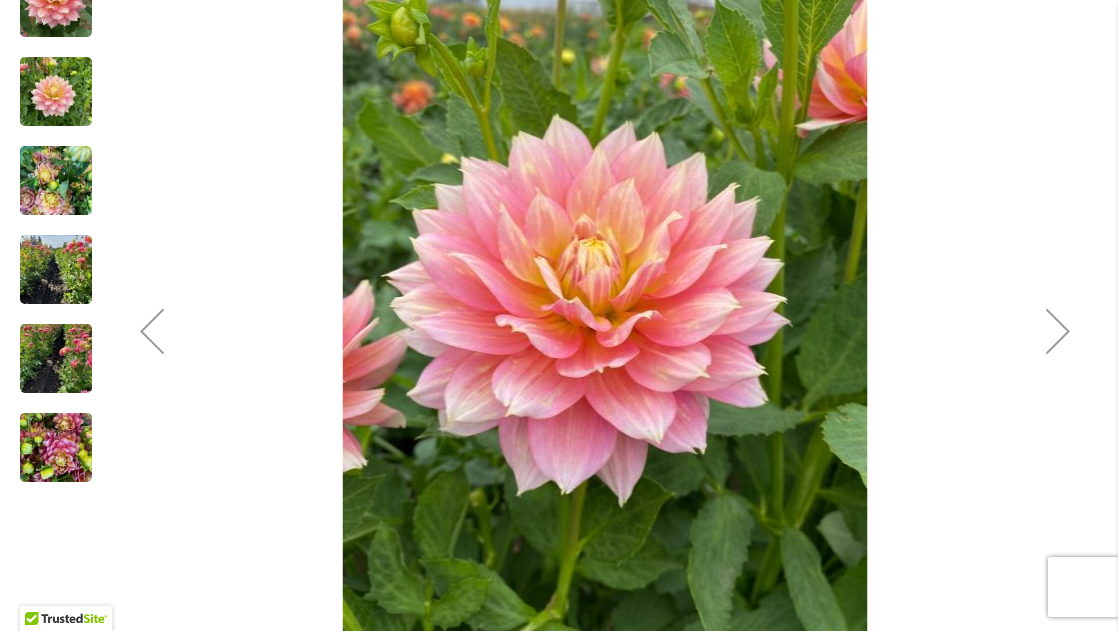 click at bounding box center [1058, 331] 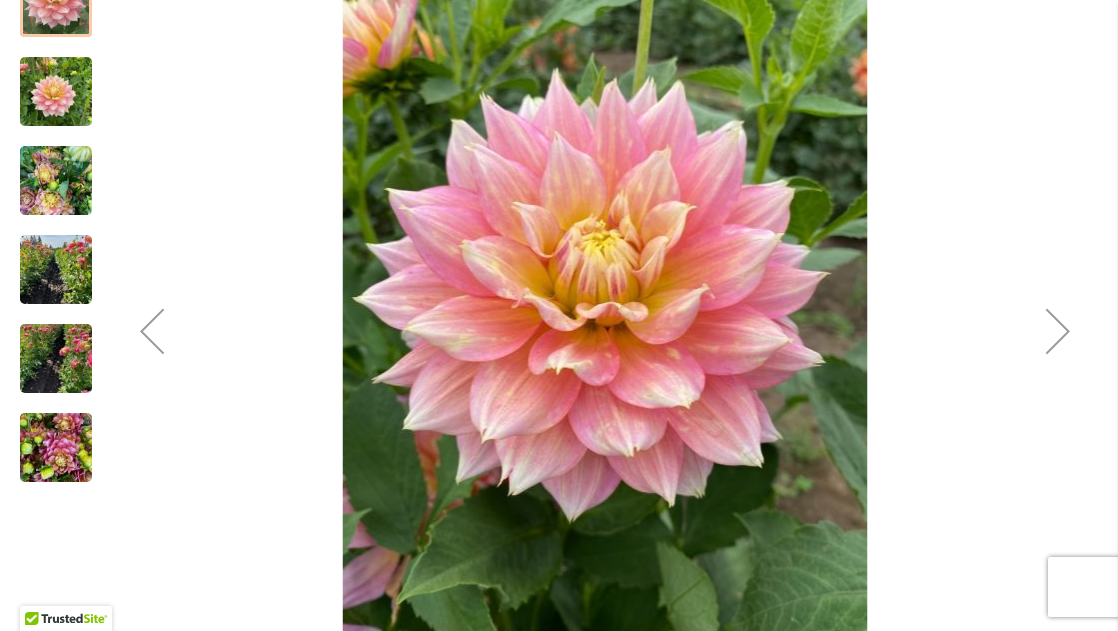 click at bounding box center (1058, 331) 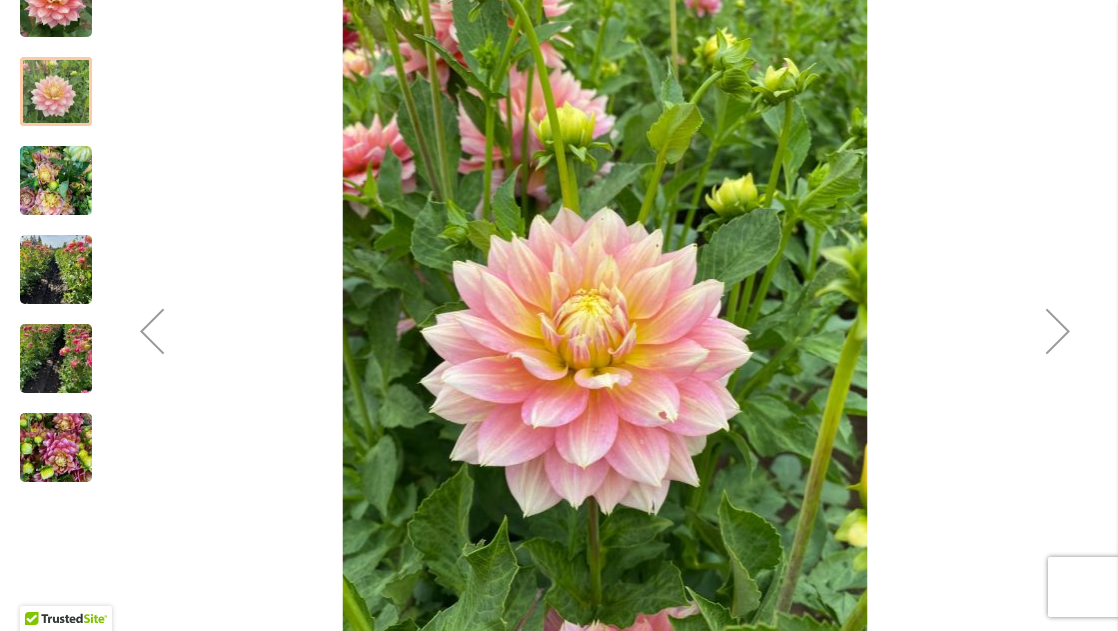 click at bounding box center [1058, 331] 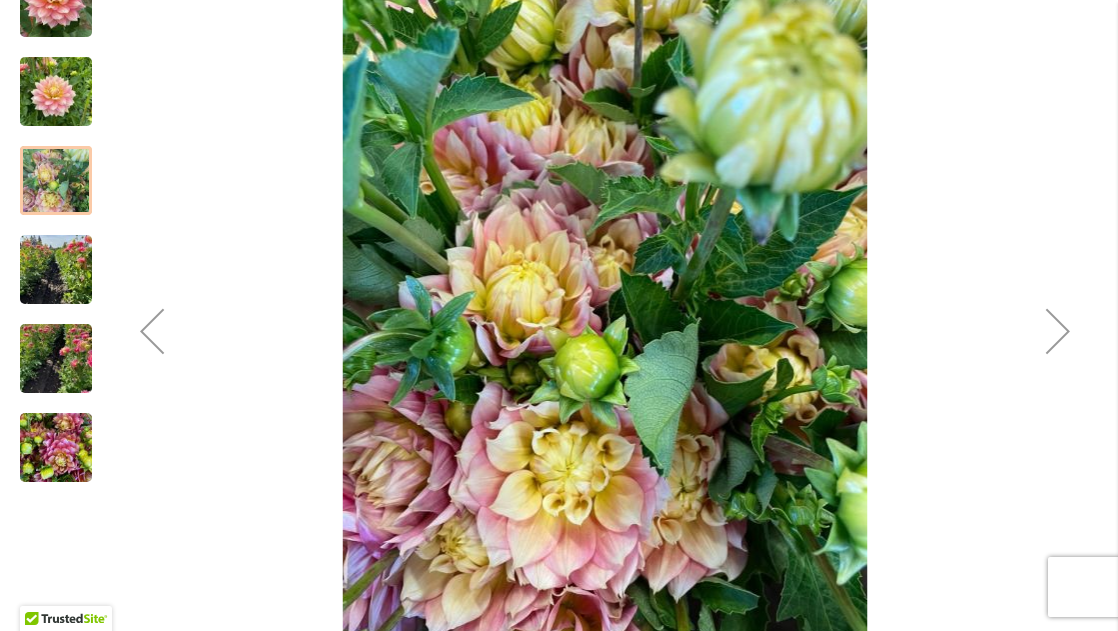click at bounding box center (1058, 331) 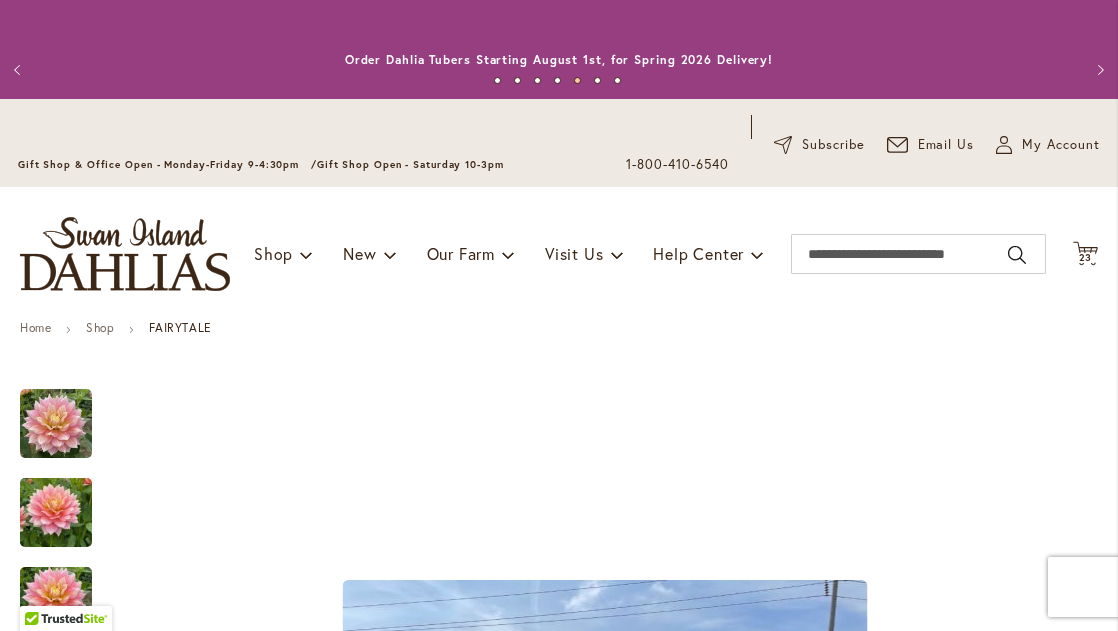 scroll, scrollTop: 0, scrollLeft: 0, axis: both 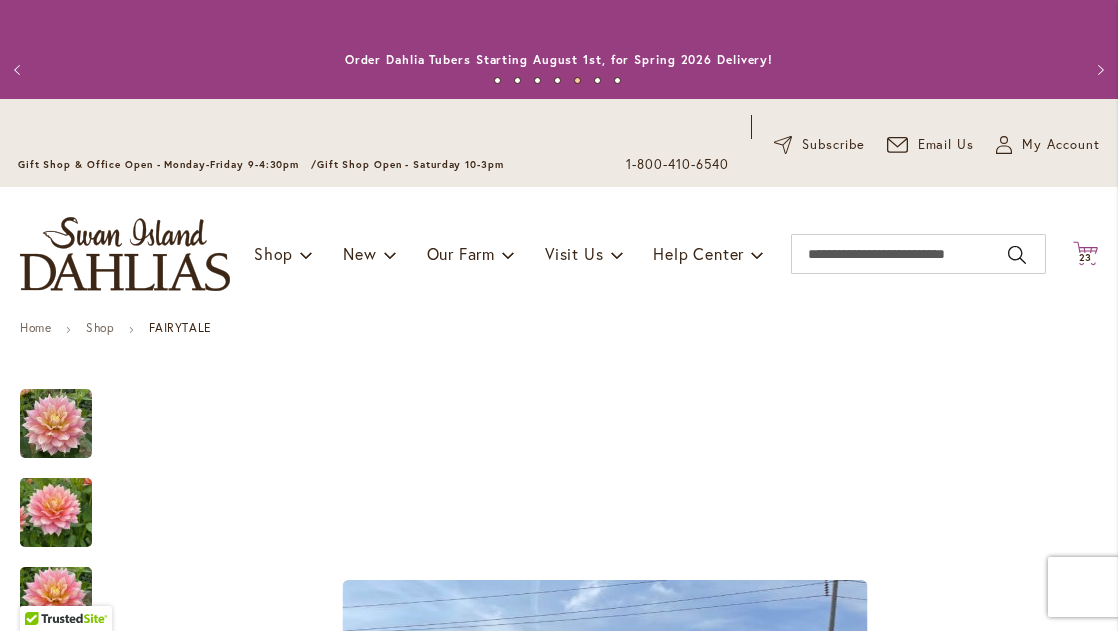 click on "23" at bounding box center [1086, 257] 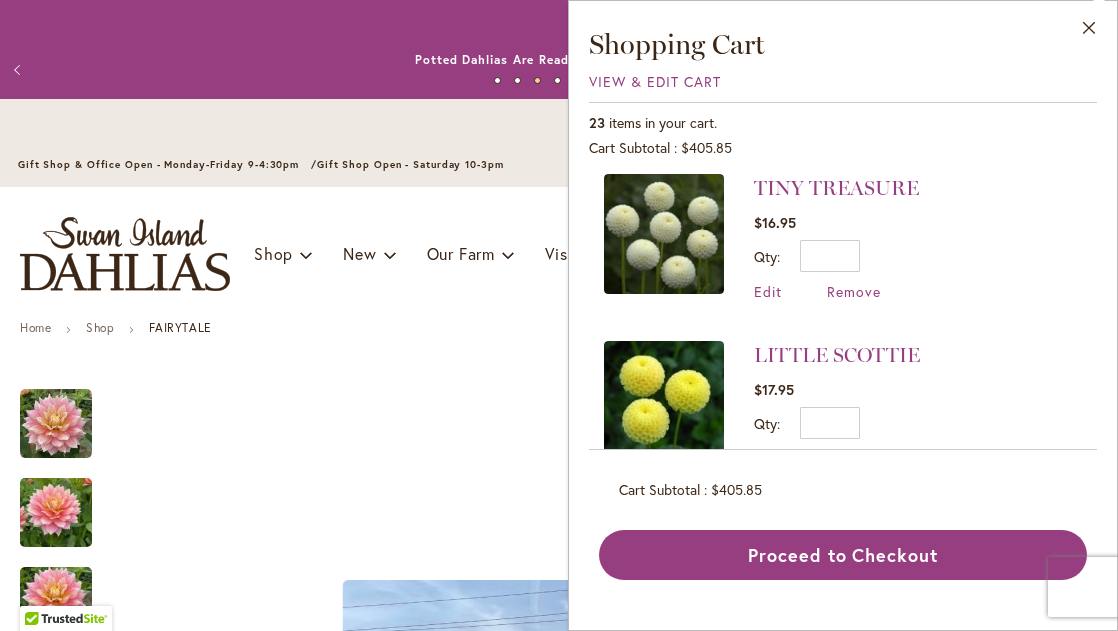 scroll, scrollTop: 2680, scrollLeft: 0, axis: vertical 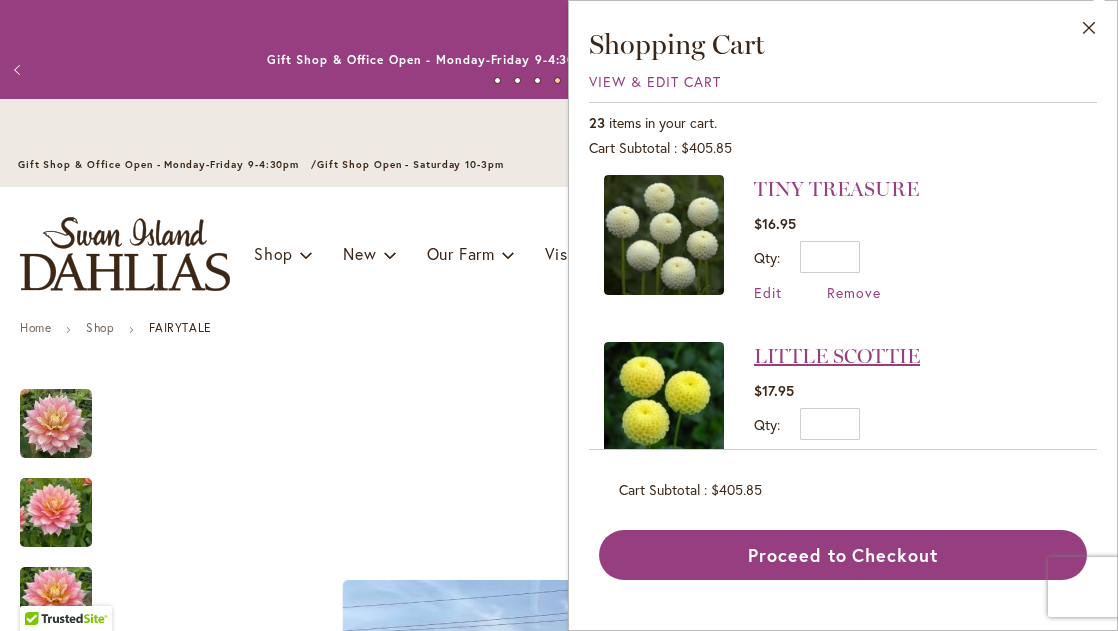 click on "LITTLE SCOTTIE" at bounding box center [837, 356] 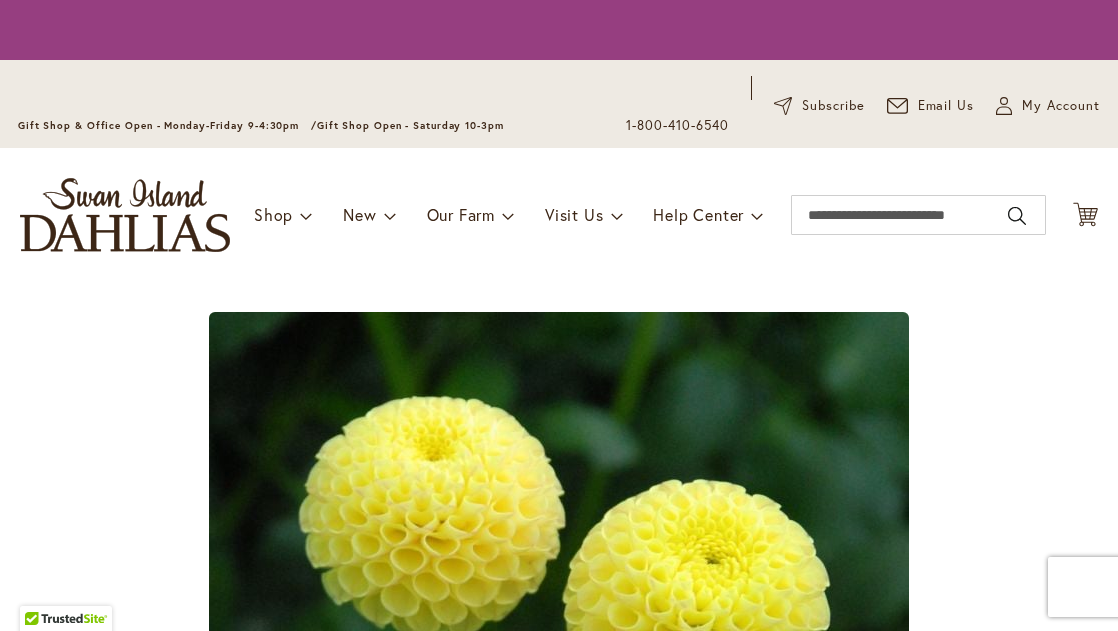 scroll, scrollTop: 0, scrollLeft: 0, axis: both 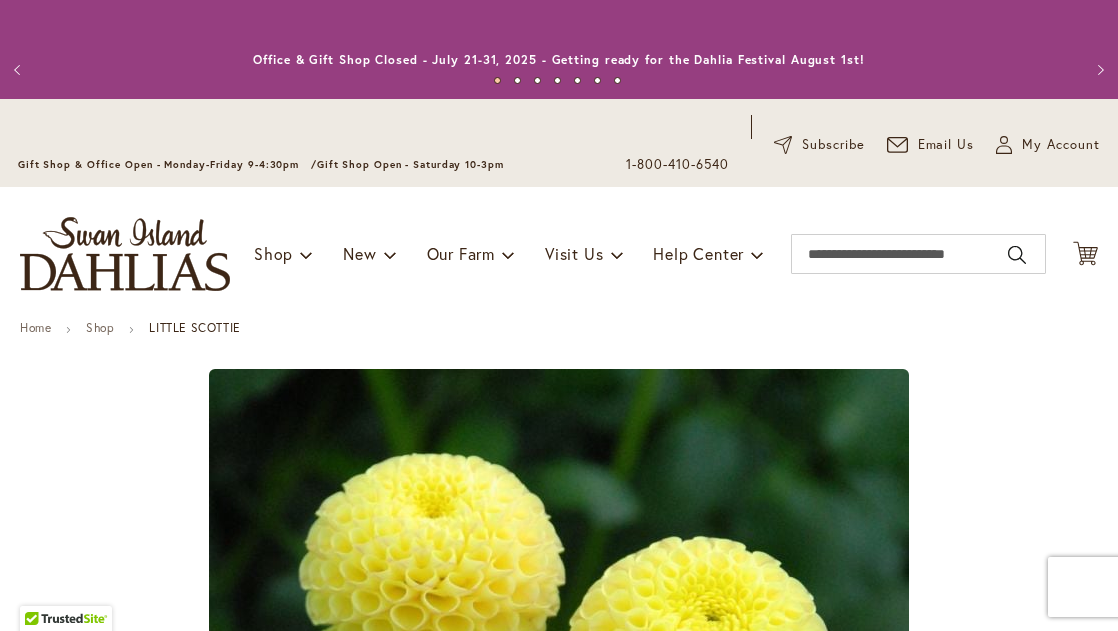 type on "*******" 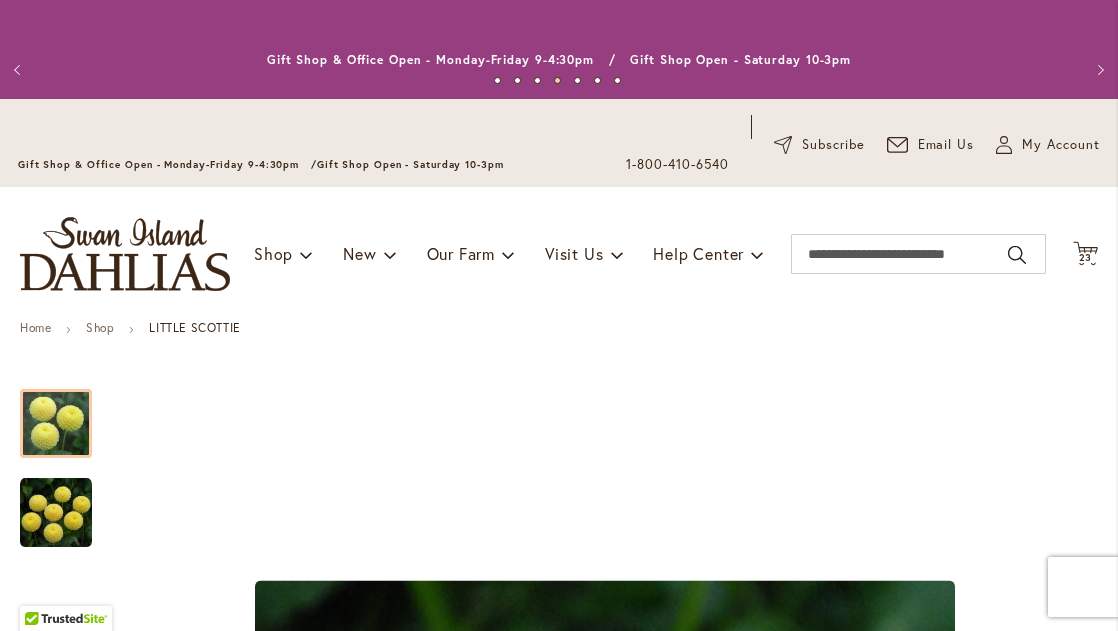 scroll, scrollTop: 0, scrollLeft: 0, axis: both 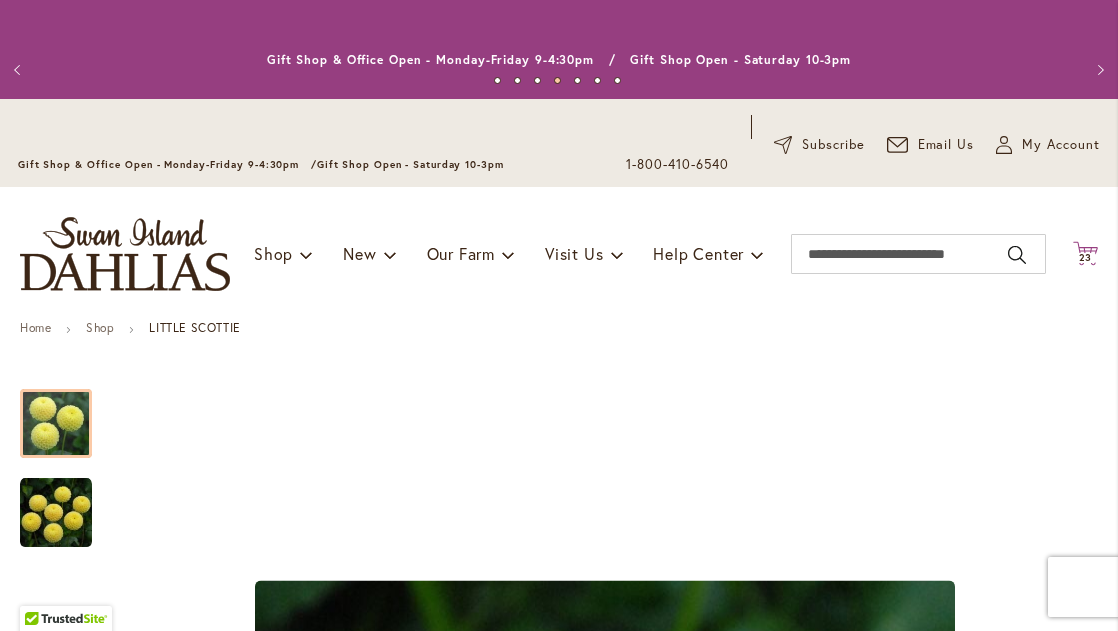 click on "23" at bounding box center [1086, 257] 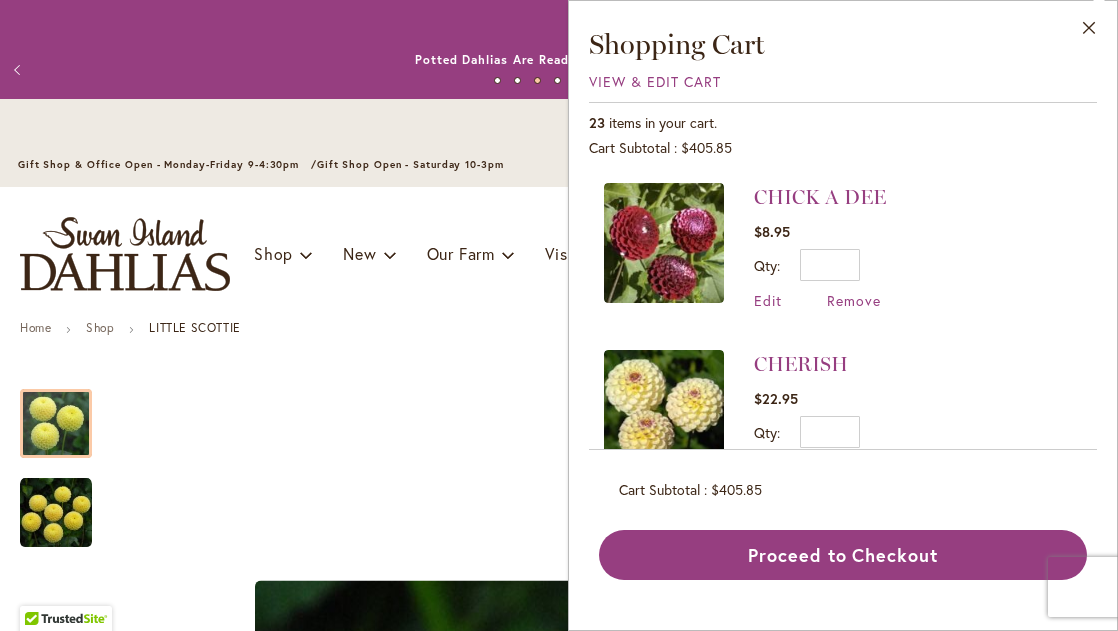 scroll, scrollTop: 0, scrollLeft: 0, axis: both 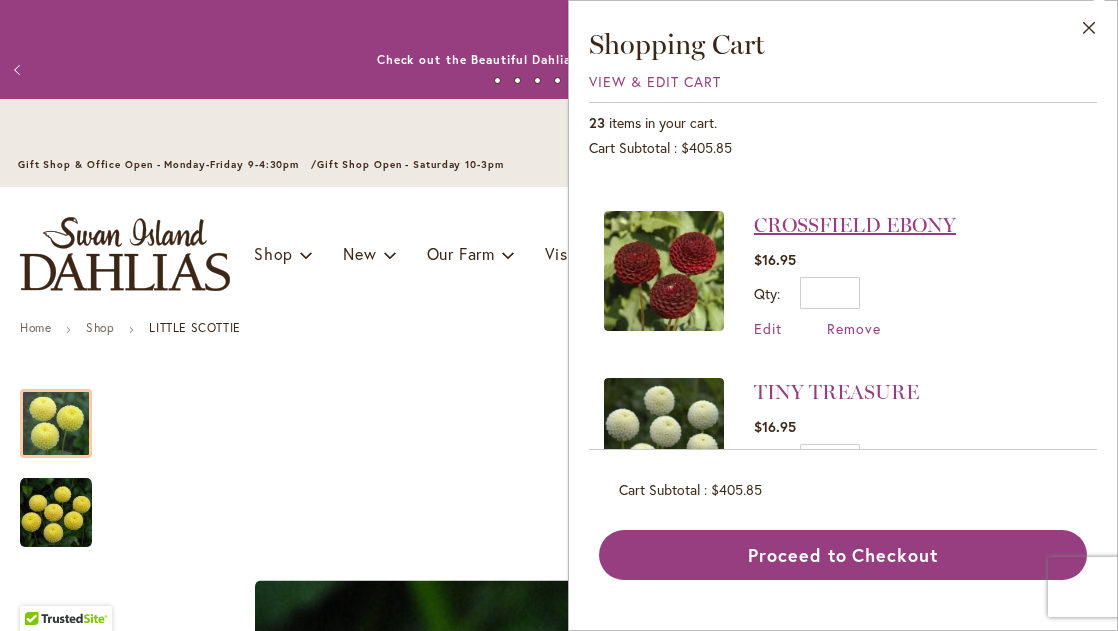 click on "CROSSFIELD EBONY" at bounding box center [855, 225] 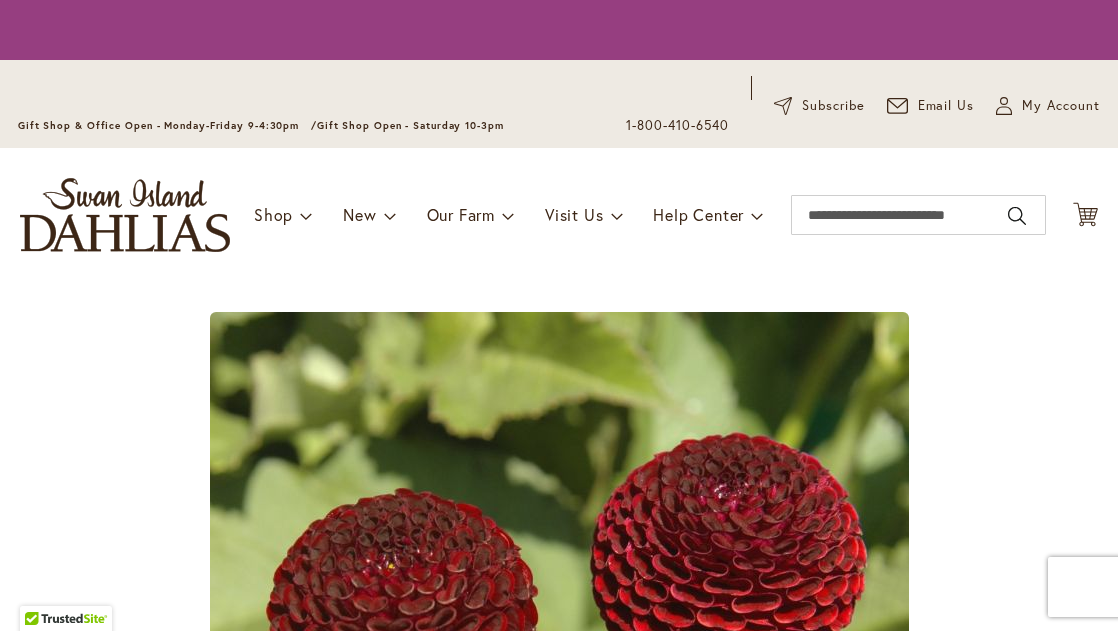 scroll, scrollTop: 0, scrollLeft: 0, axis: both 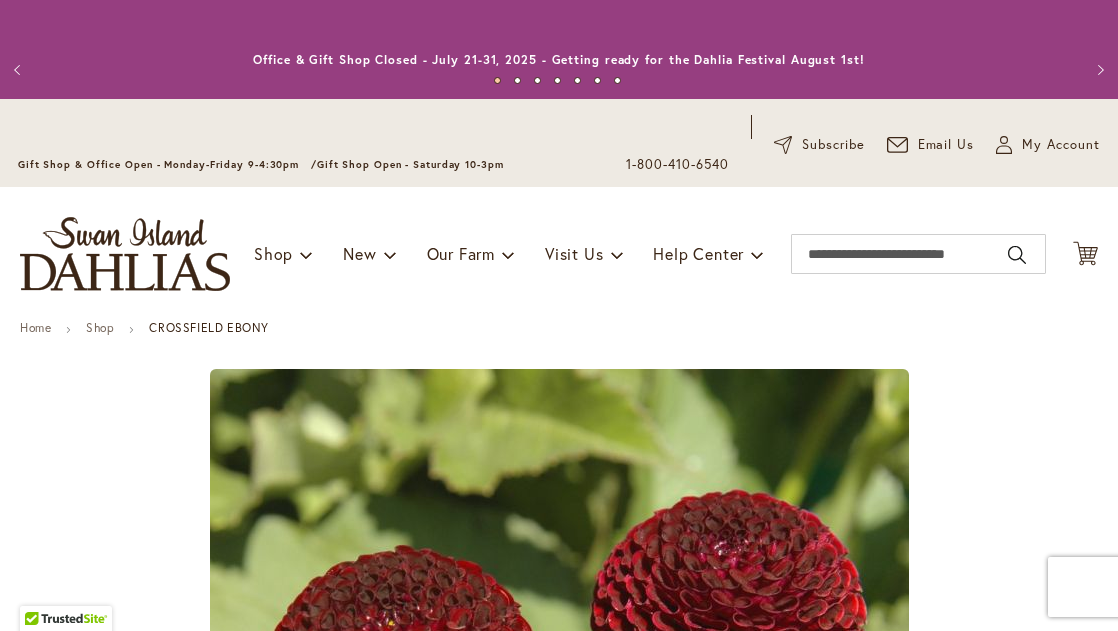 type on "*******" 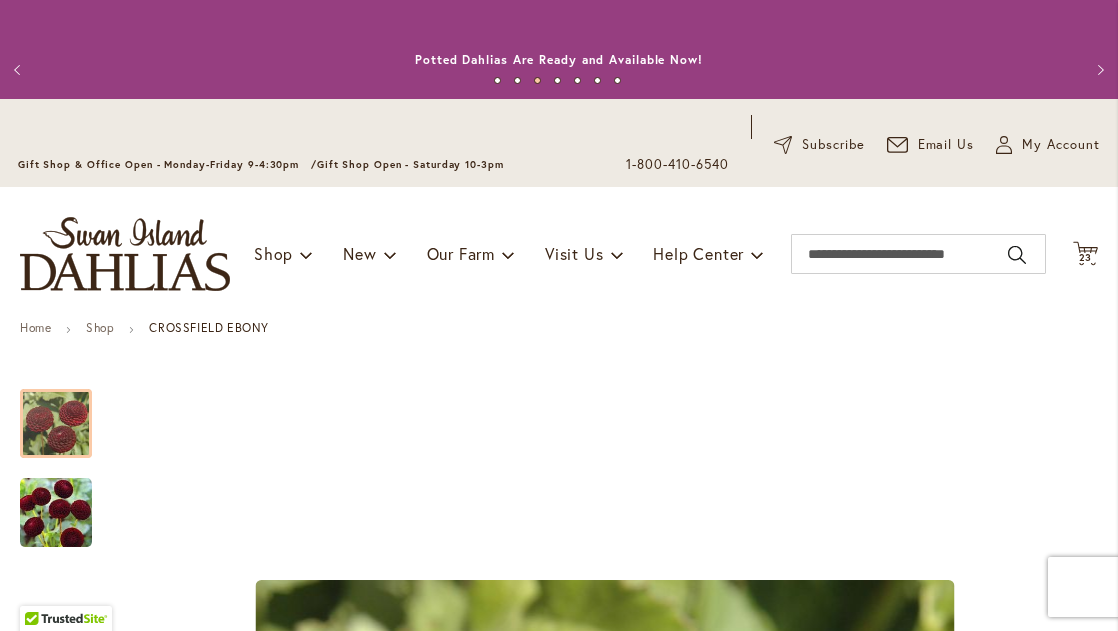 scroll, scrollTop: 0, scrollLeft: 0, axis: both 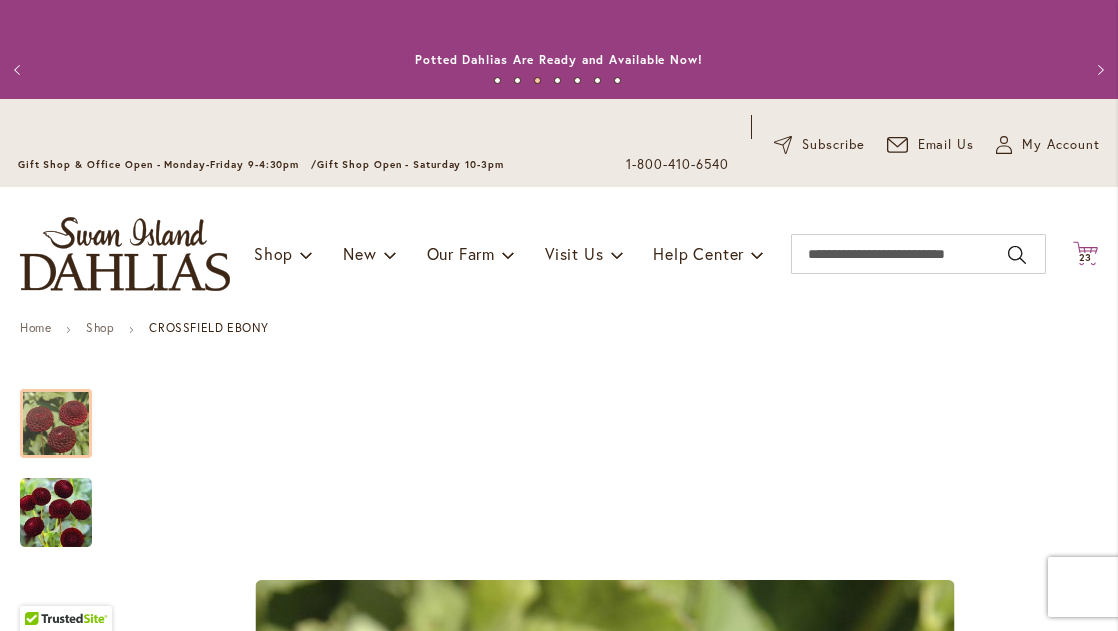 click on "23" at bounding box center [1086, 257] 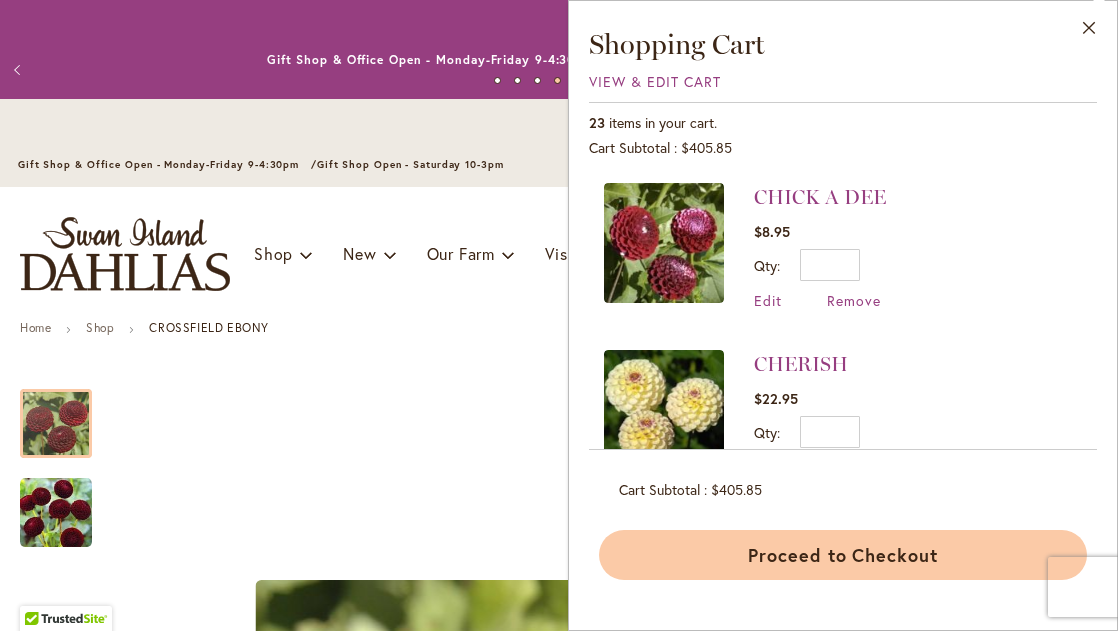 click on "Proceed to Checkout" at bounding box center [843, 555] 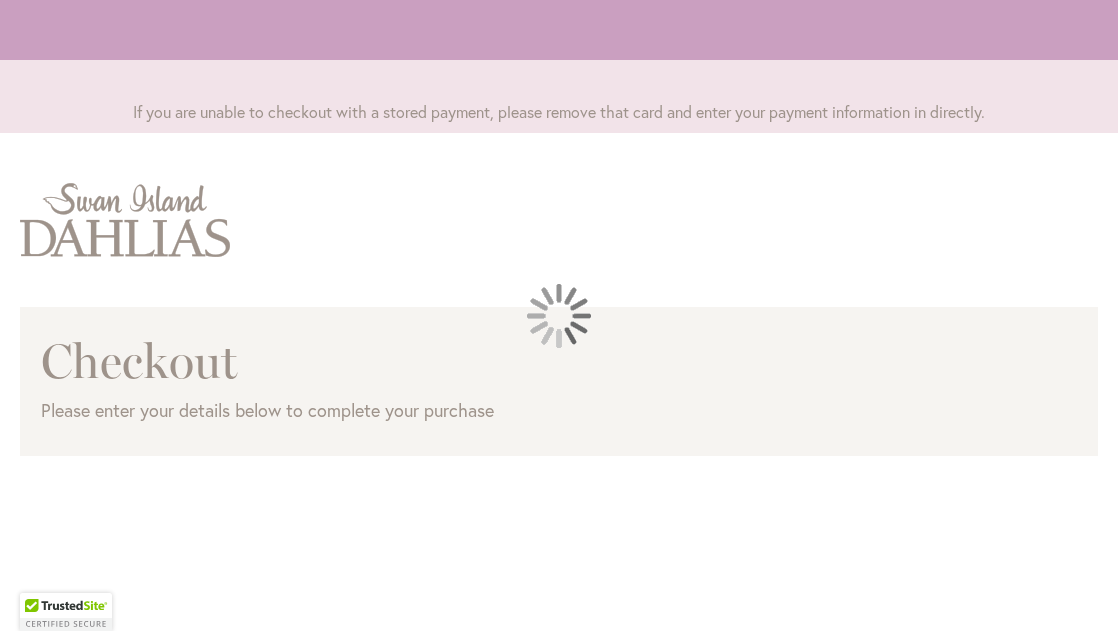 scroll, scrollTop: 0, scrollLeft: 0, axis: both 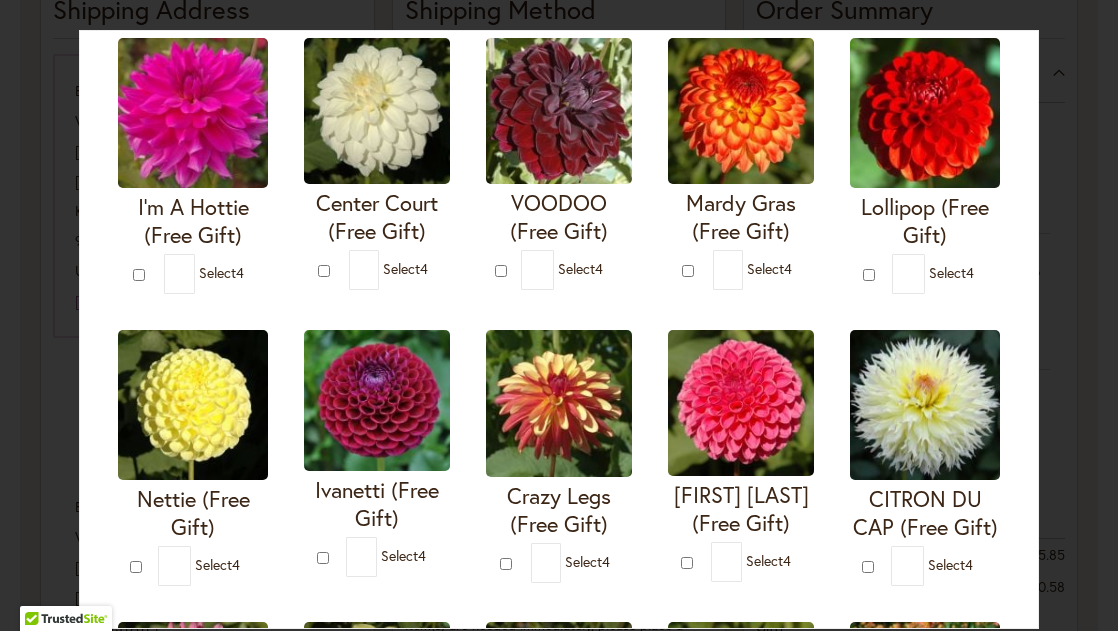 click at bounding box center [377, 400] 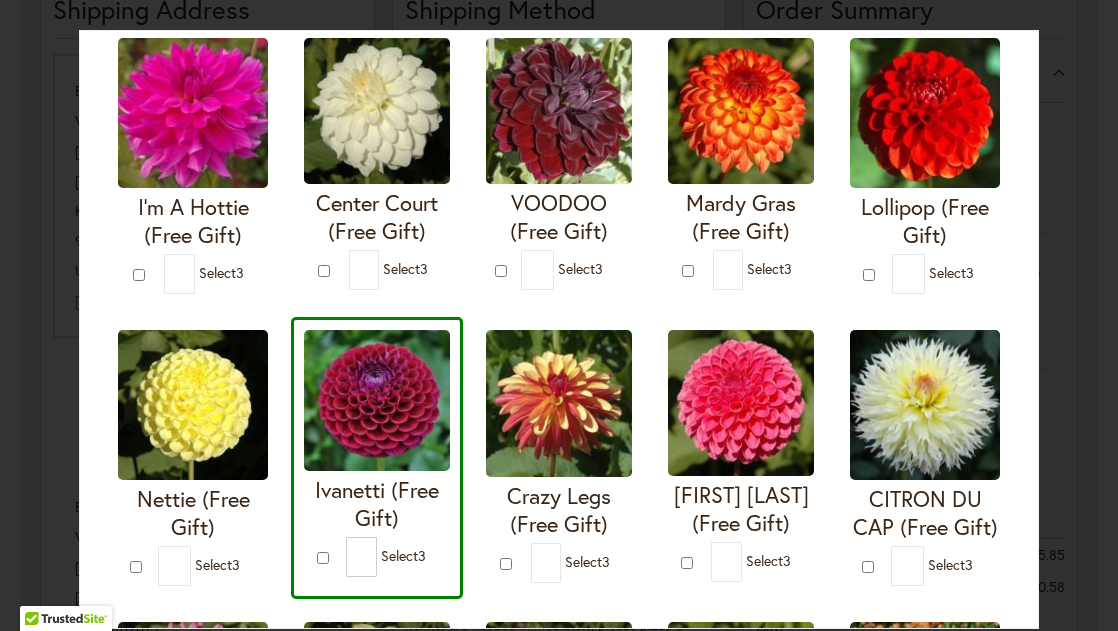 click at bounding box center [193, 405] 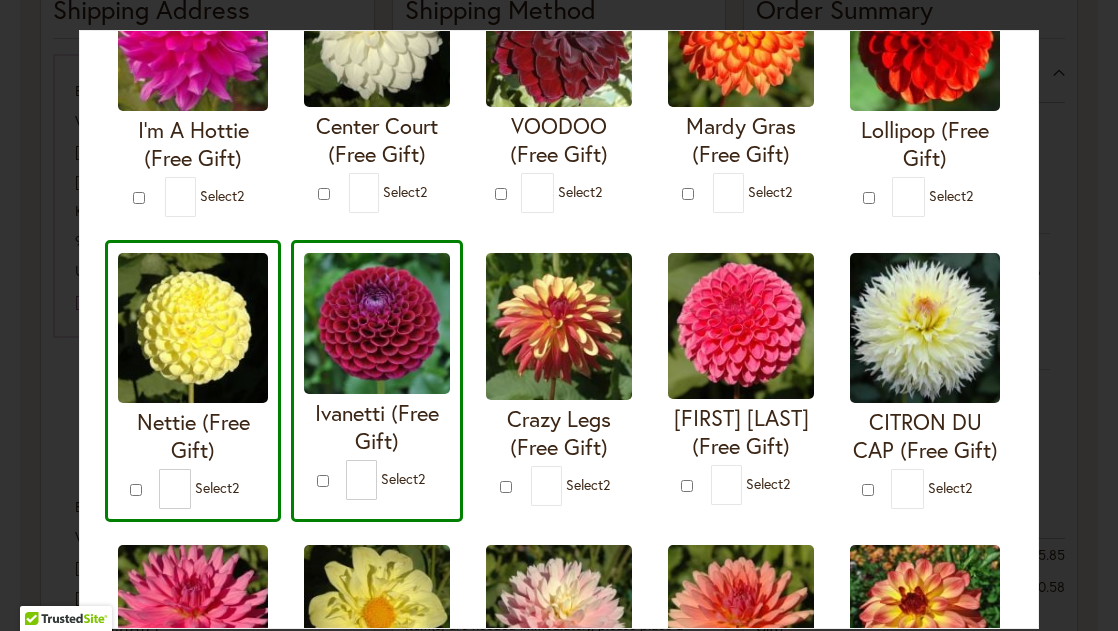 scroll, scrollTop: 248, scrollLeft: 0, axis: vertical 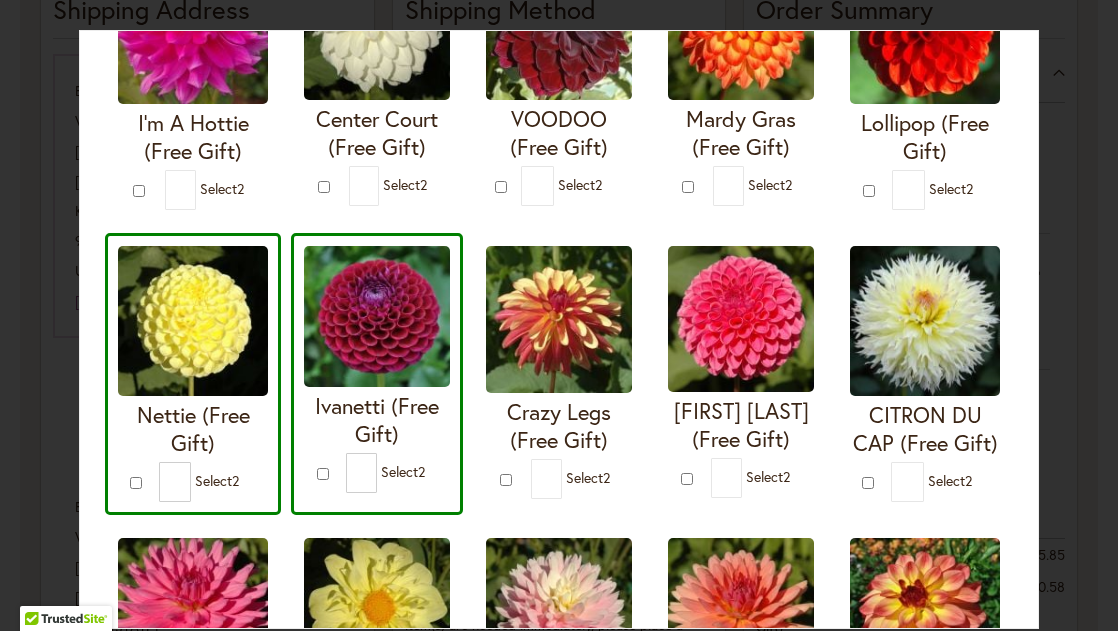 click at bounding box center (741, 319) 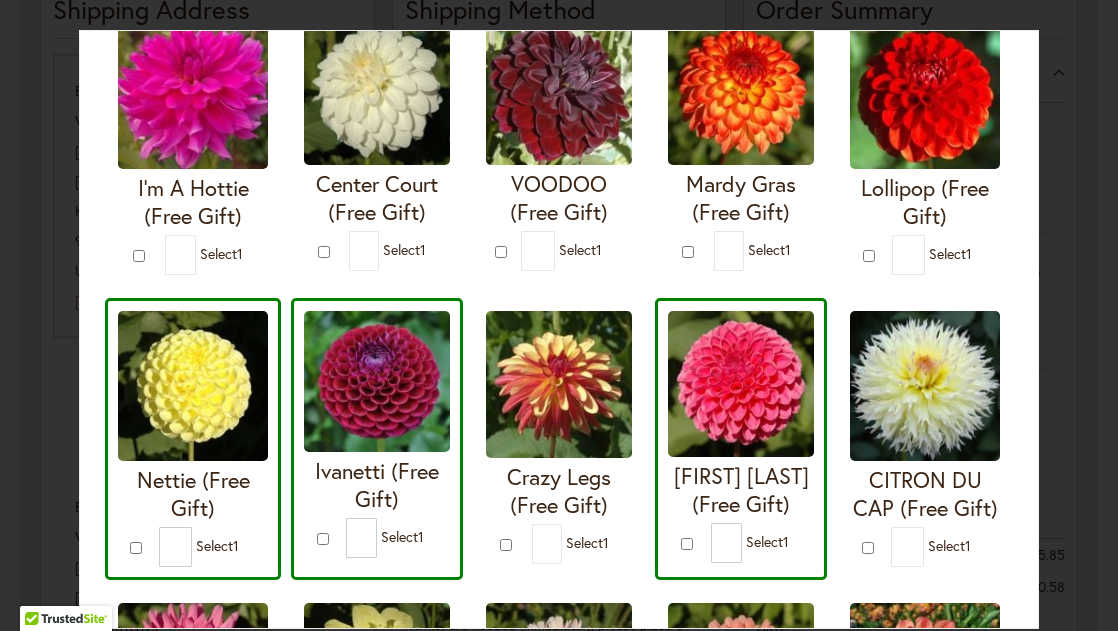 scroll, scrollTop: 188, scrollLeft: 0, axis: vertical 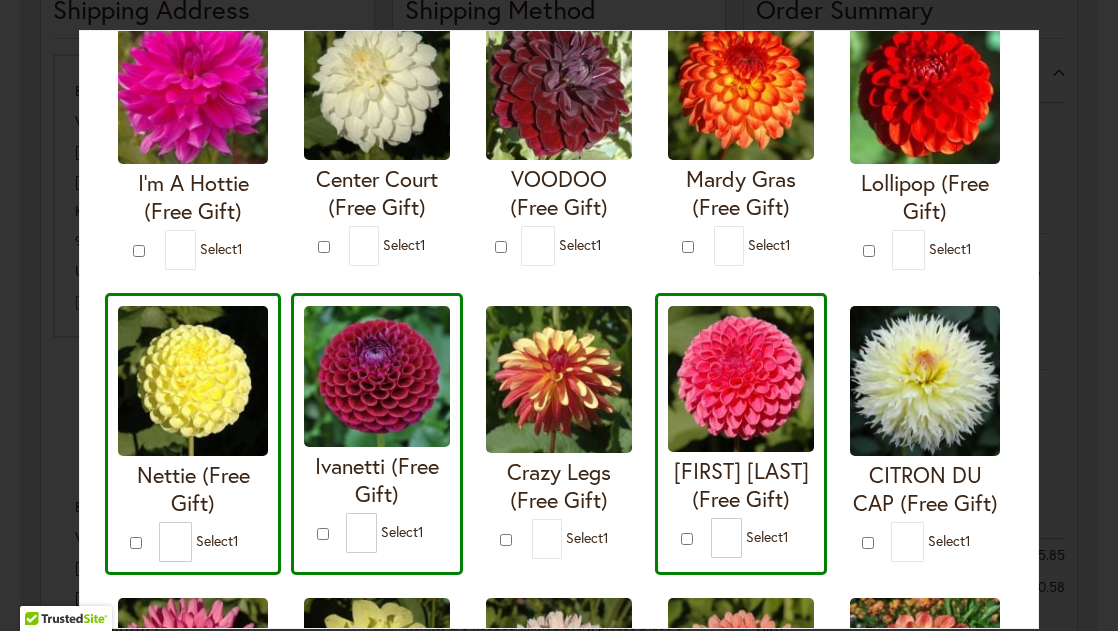 click at bounding box center [377, 376] 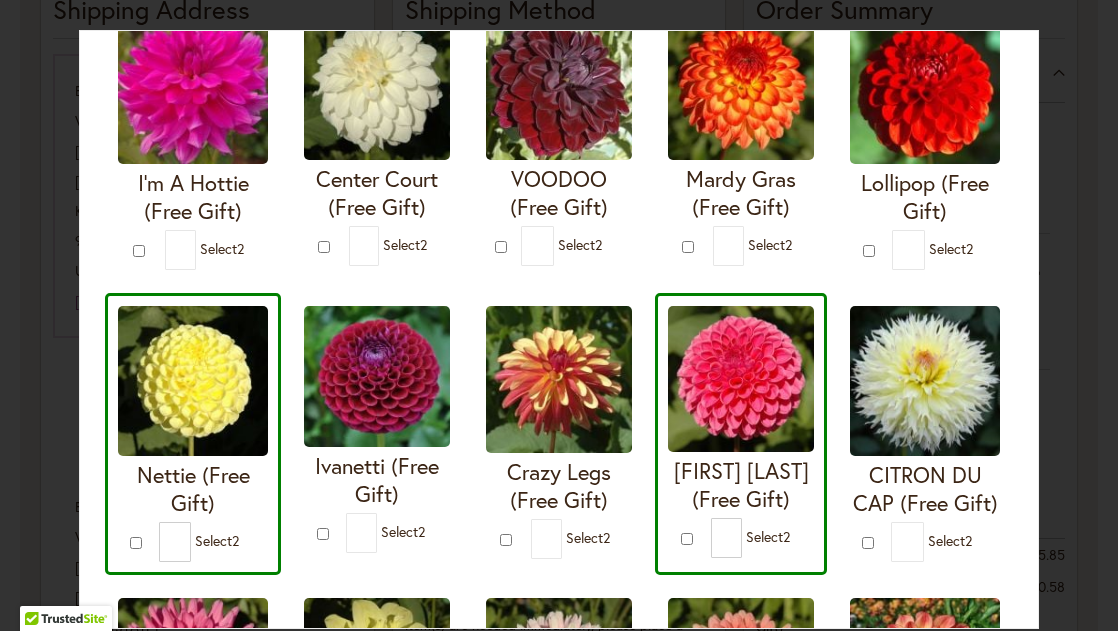 click at bounding box center [377, 376] 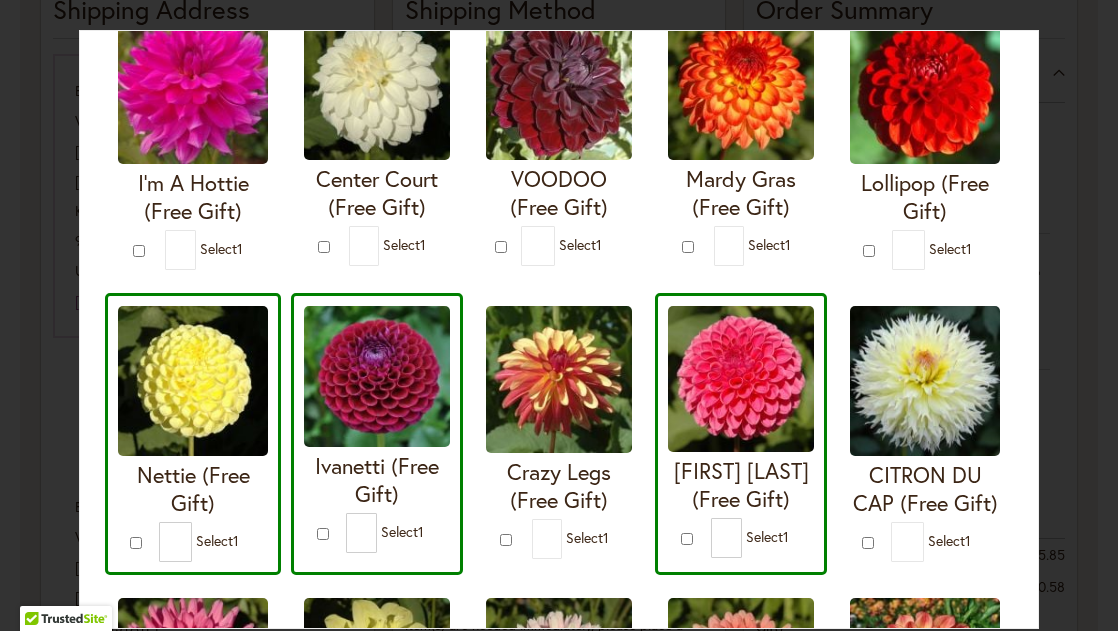click at bounding box center (377, 376) 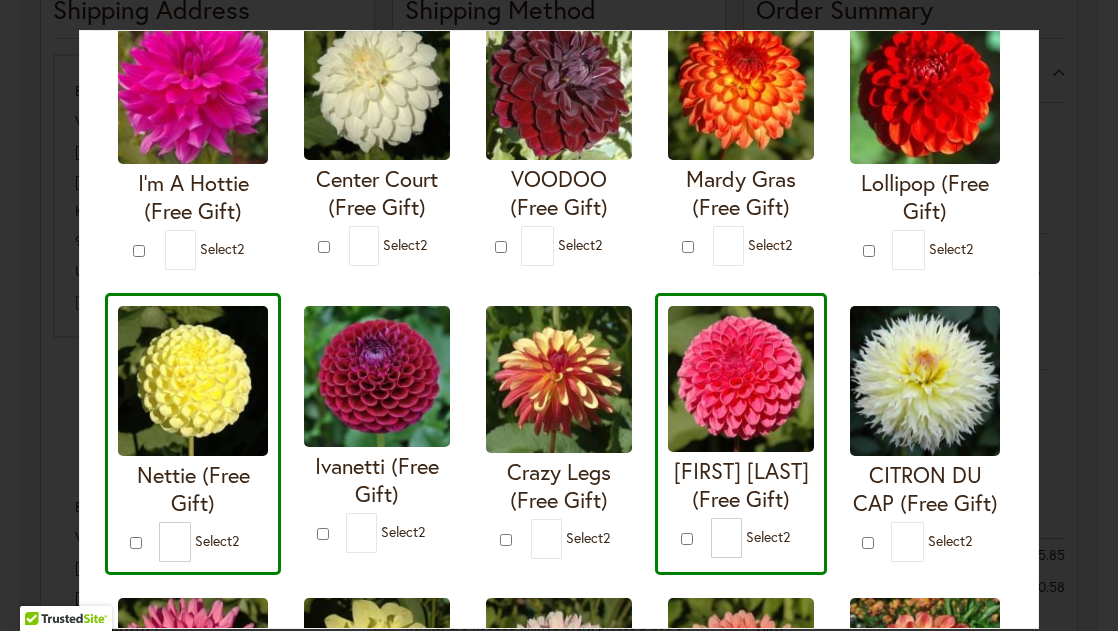 click at bounding box center (377, 376) 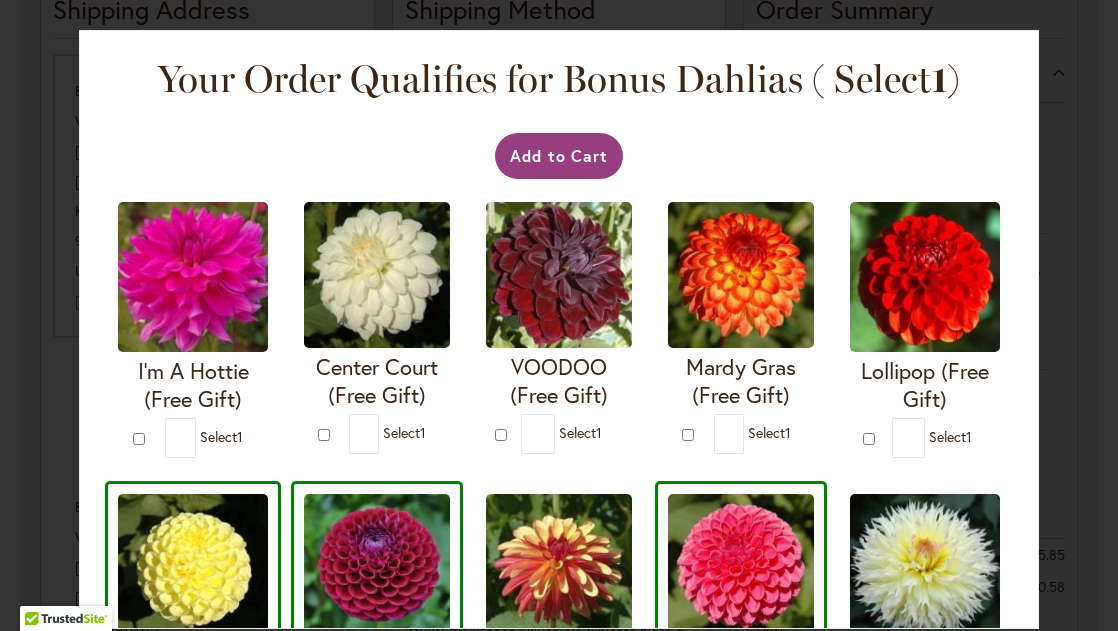 scroll, scrollTop: 0, scrollLeft: 0, axis: both 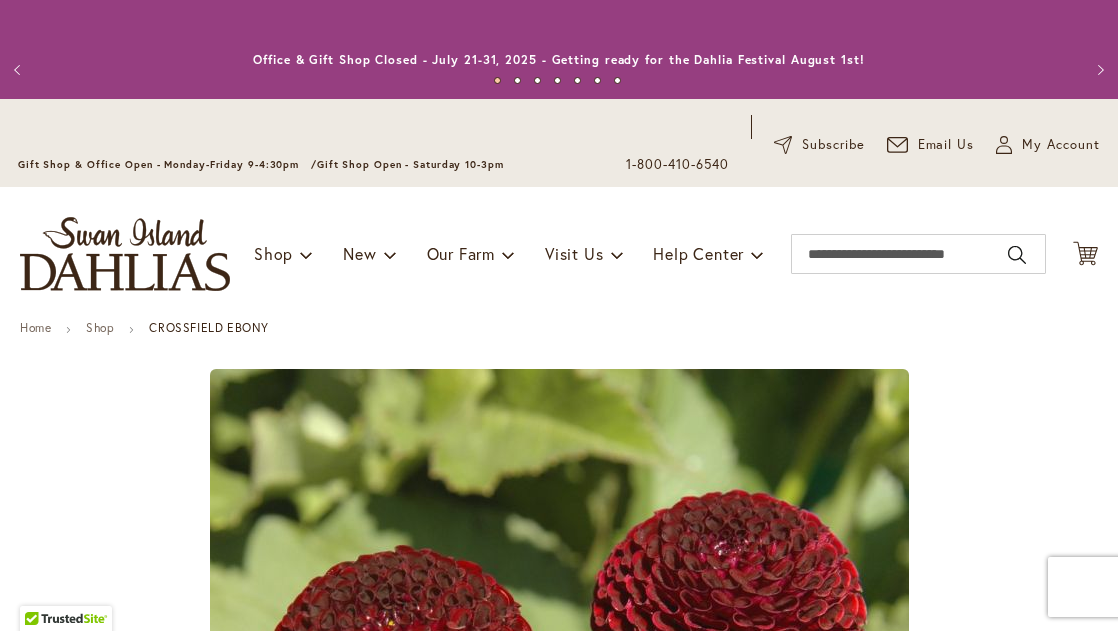 type on "*******" 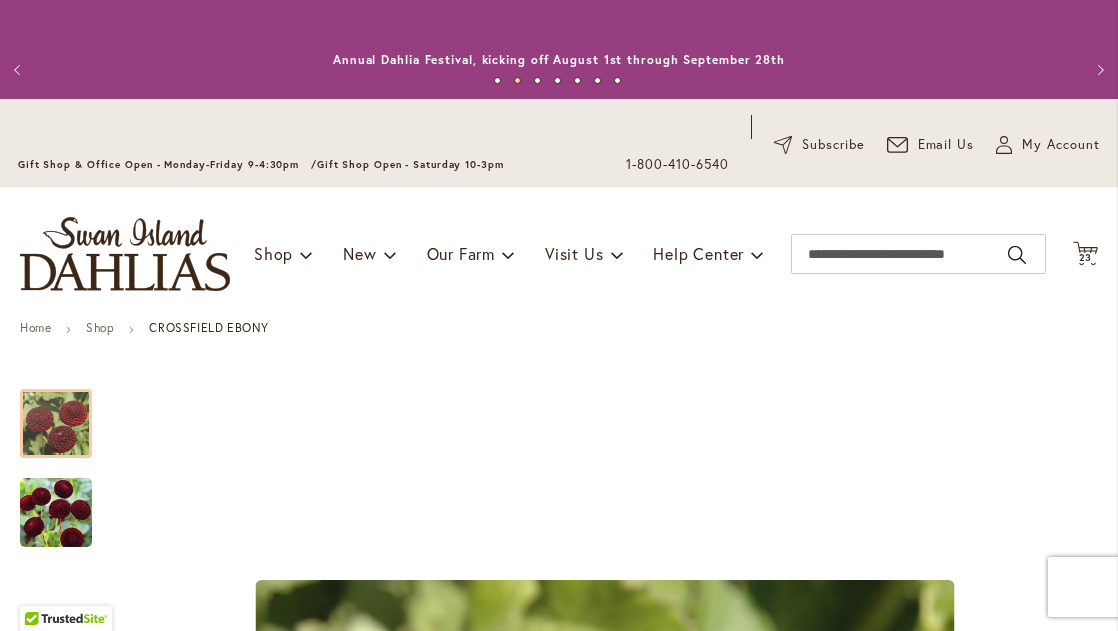 scroll, scrollTop: 0, scrollLeft: 0, axis: both 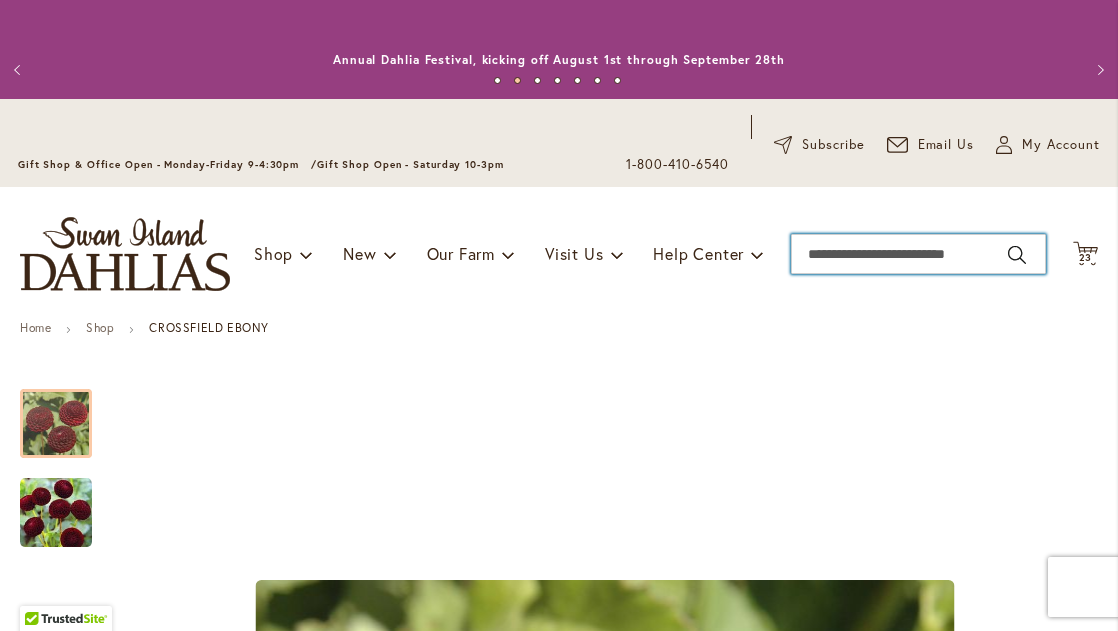 click on "Search" at bounding box center [918, 254] 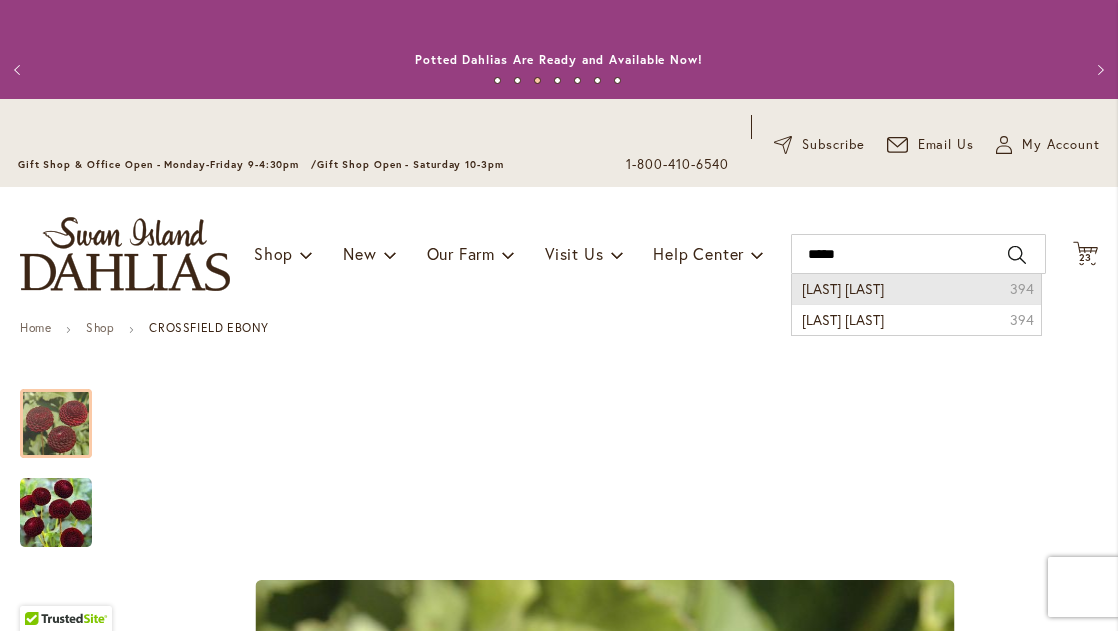 click on "ivenetti dahlia" at bounding box center [843, 288] 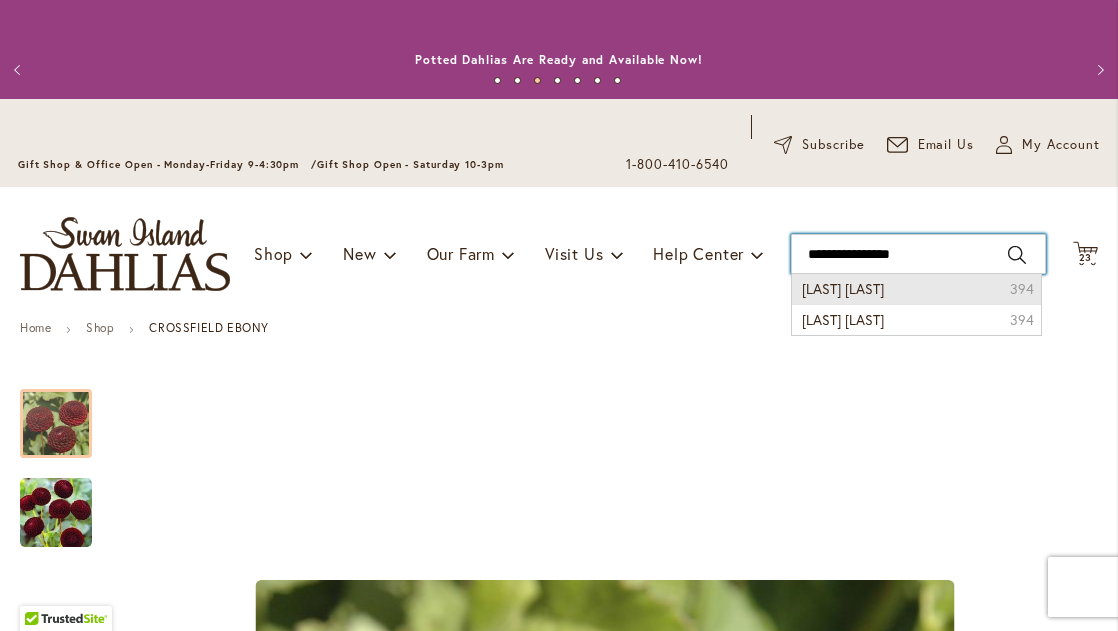 type on "**********" 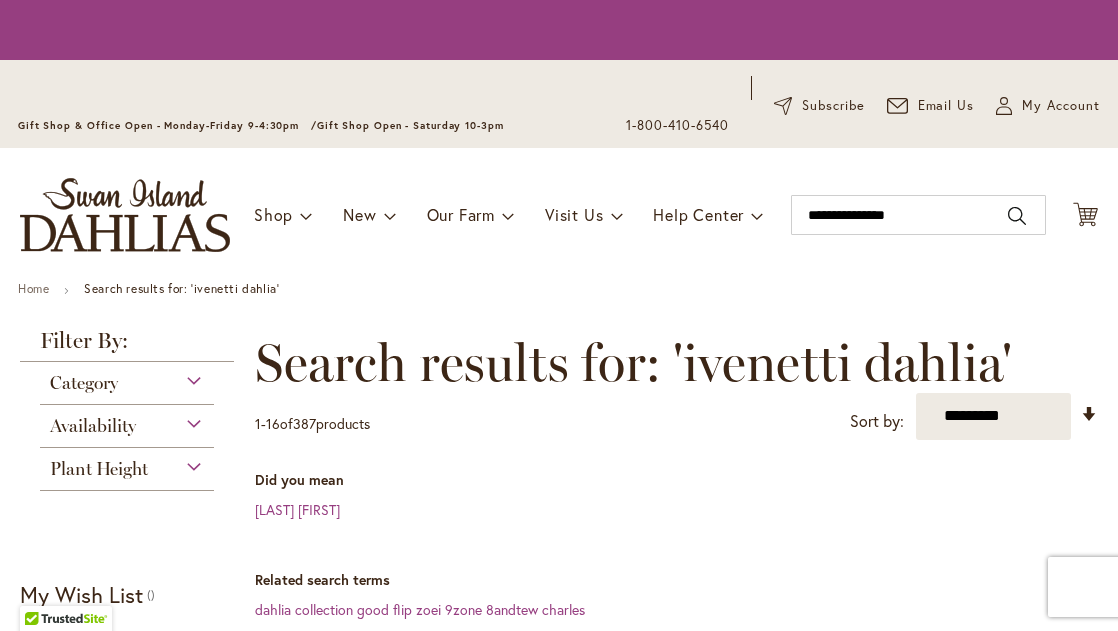 scroll, scrollTop: 0, scrollLeft: 0, axis: both 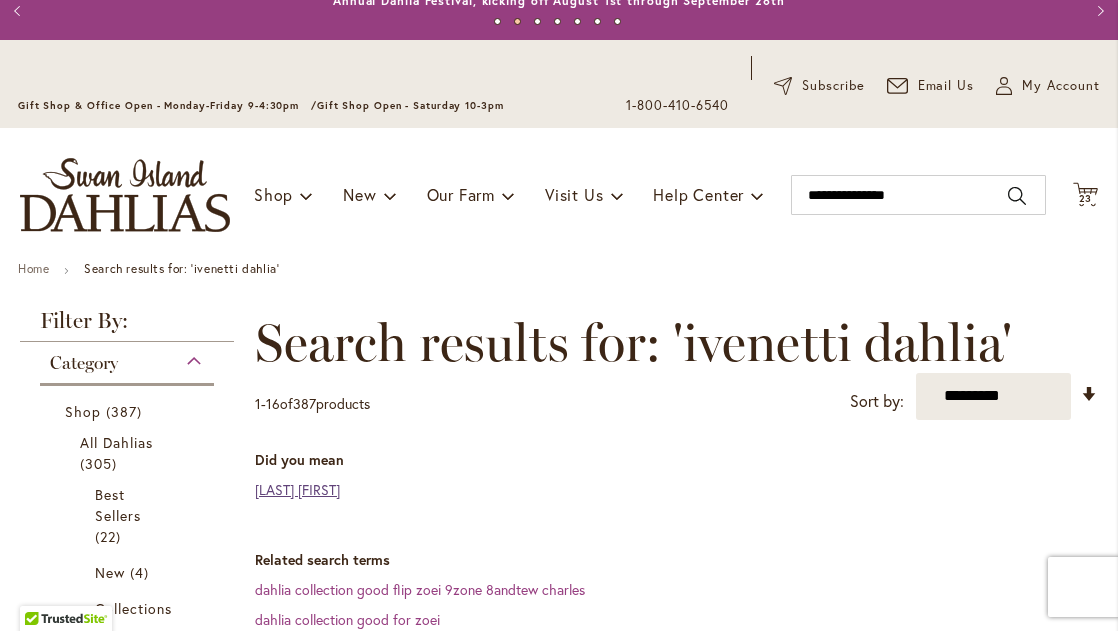 click on "ivanetti dahlia" at bounding box center [297, 489] 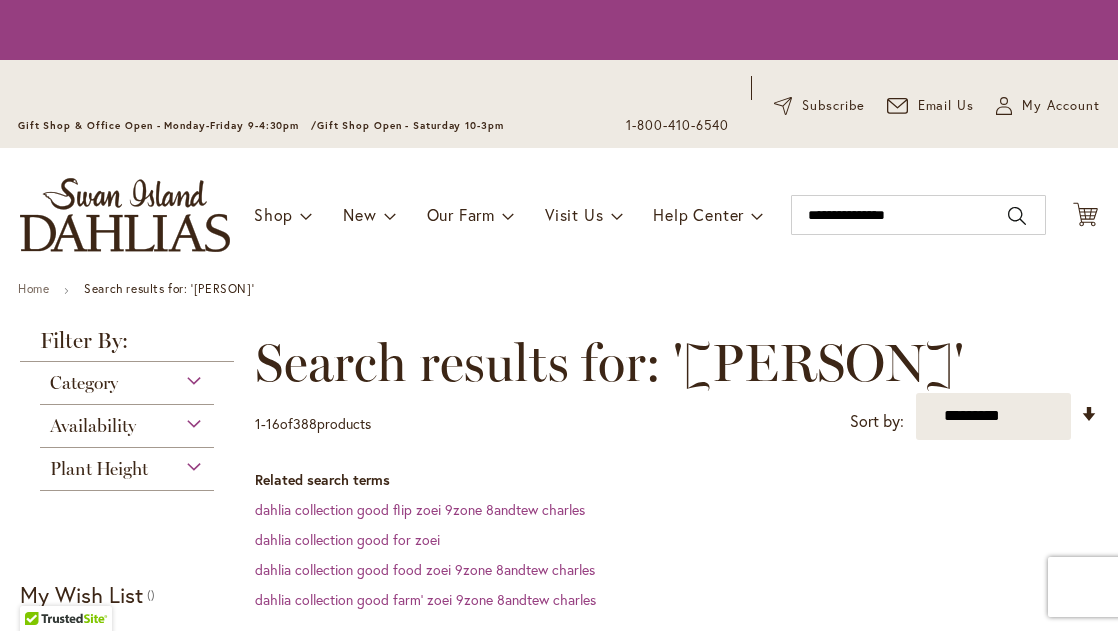 scroll, scrollTop: 0, scrollLeft: 0, axis: both 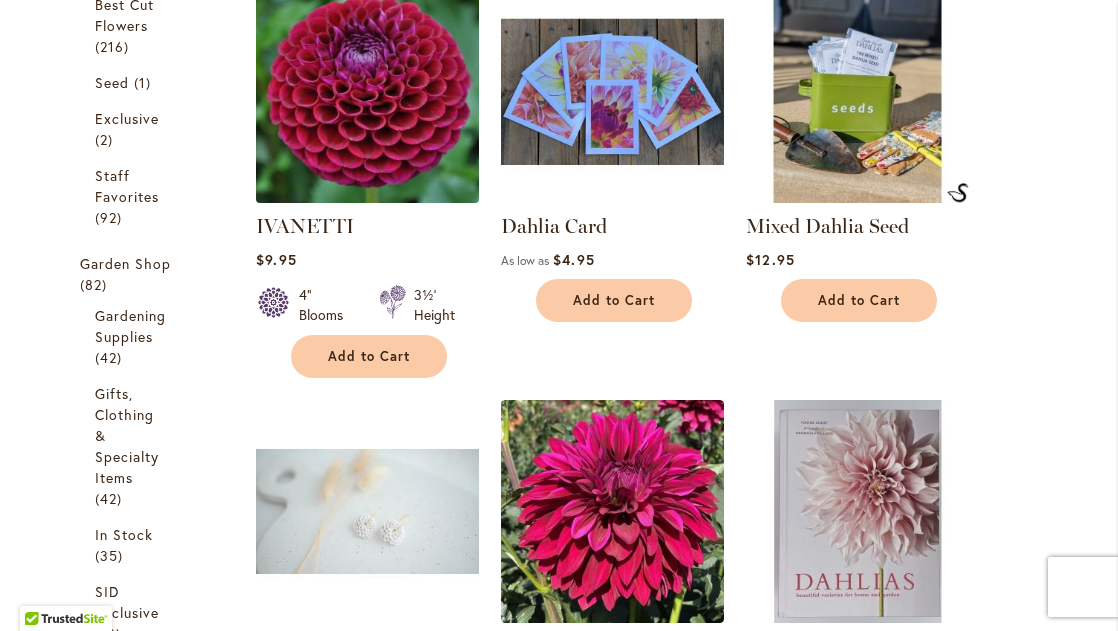 click at bounding box center [368, 91] 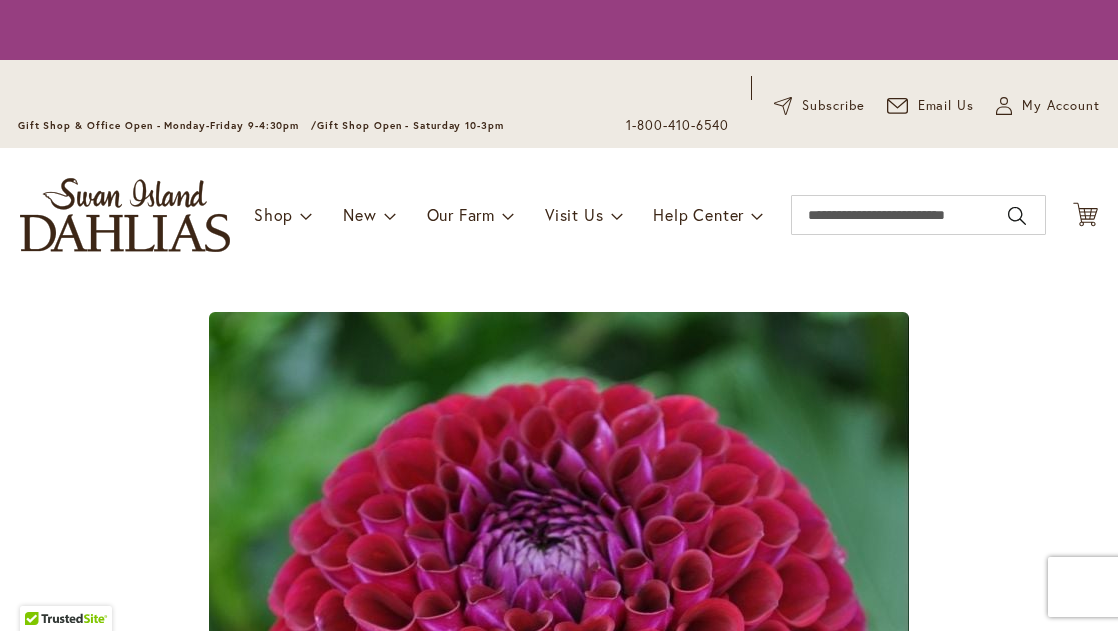 scroll, scrollTop: 0, scrollLeft: 0, axis: both 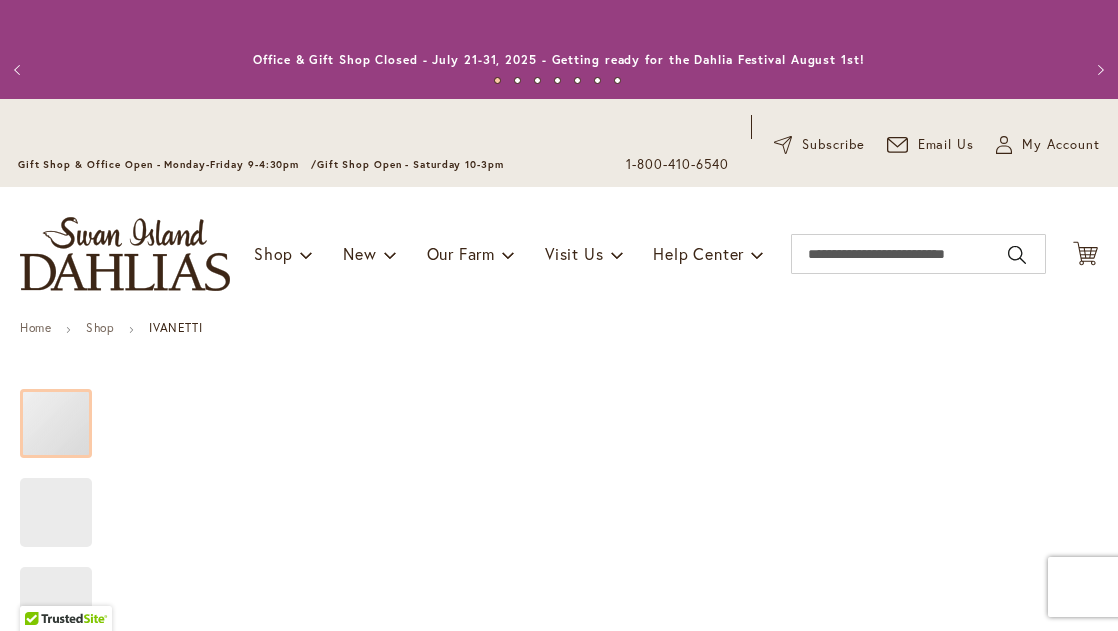 type on "*******" 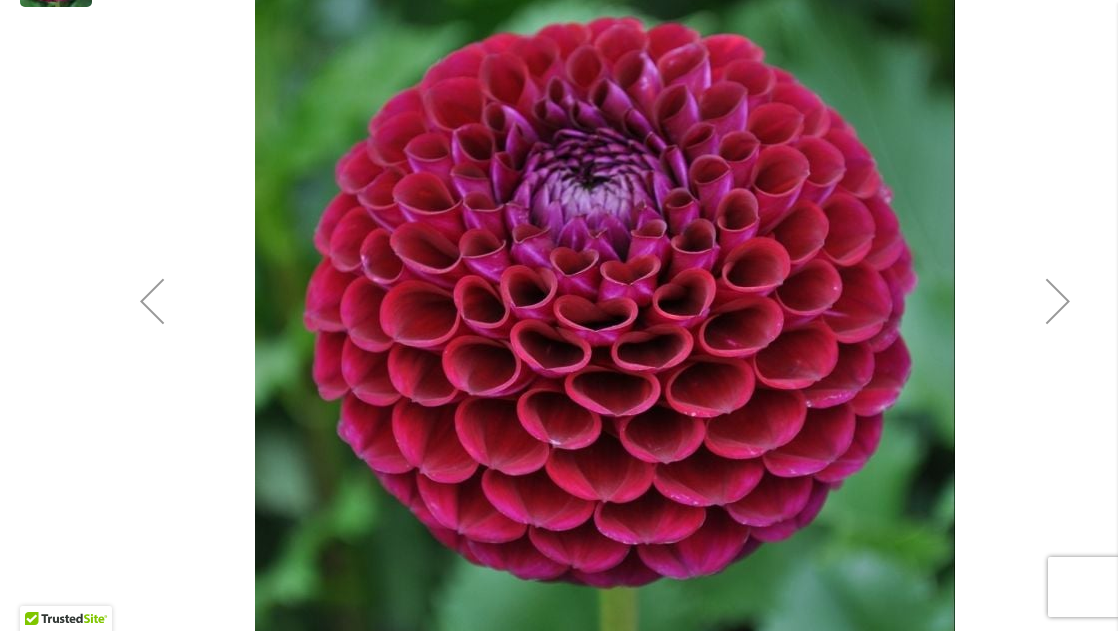 scroll, scrollTop: 630, scrollLeft: 0, axis: vertical 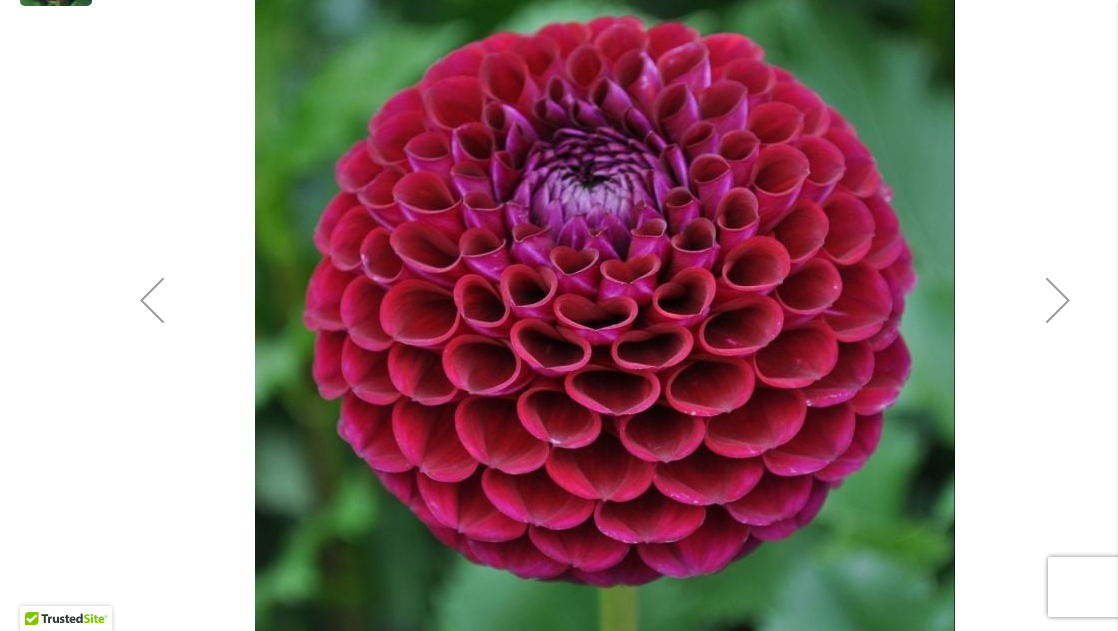 click at bounding box center (1058, 300) 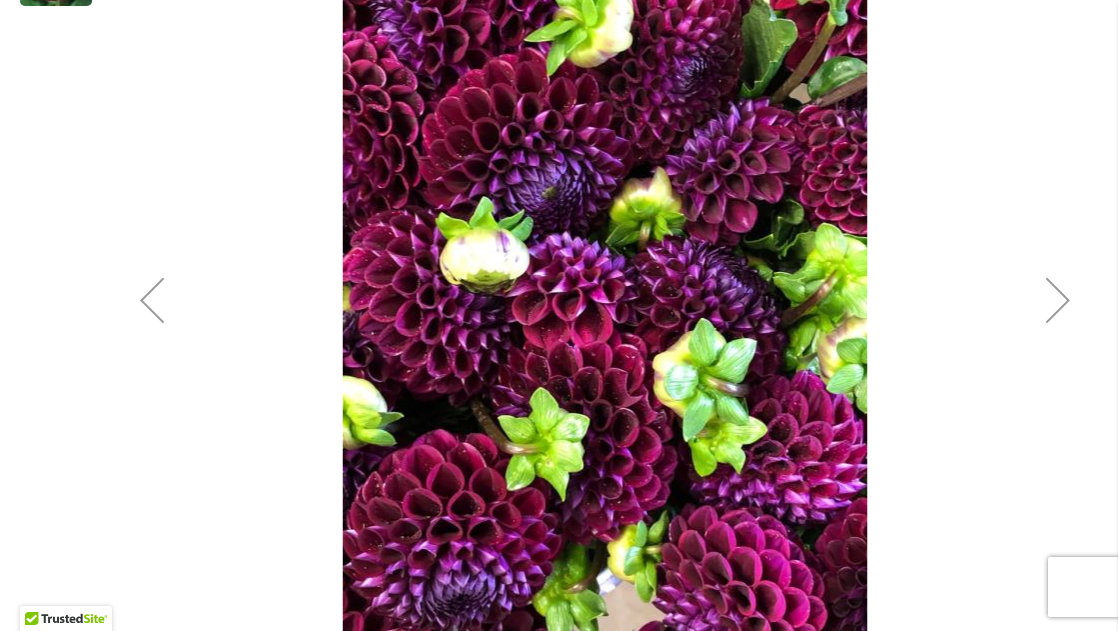 click at bounding box center (1058, 300) 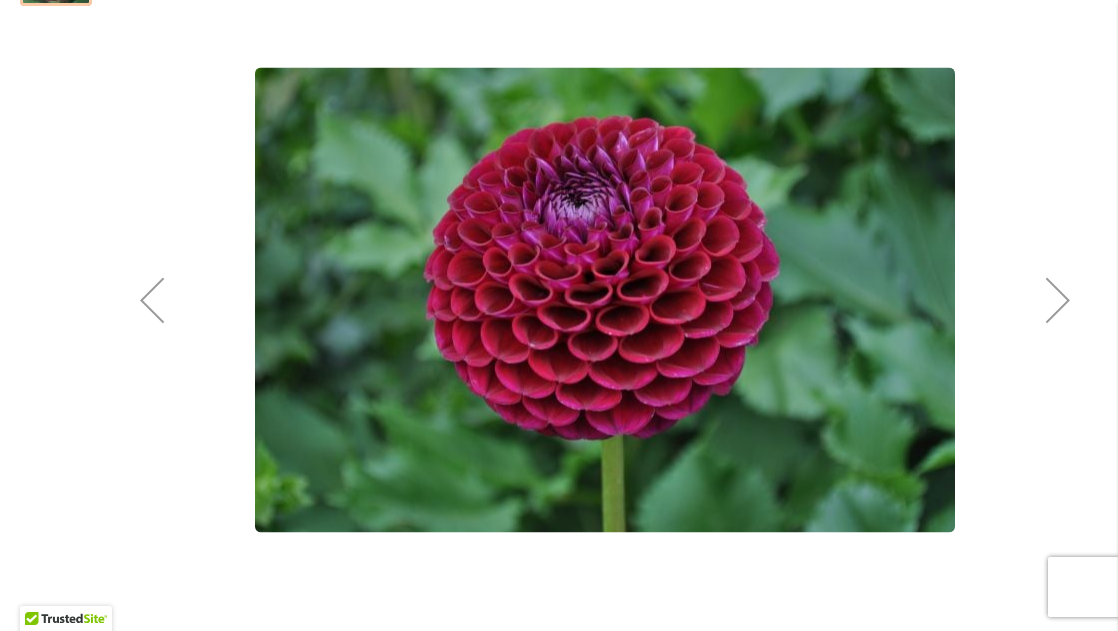 click at bounding box center (1058, 300) 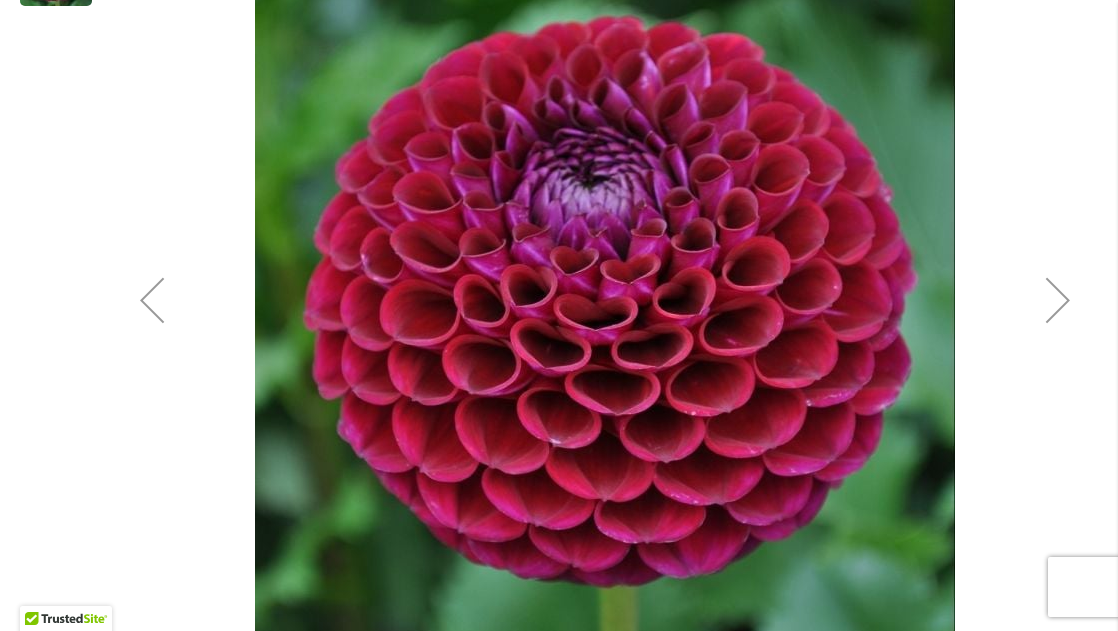 click at bounding box center (1058, 300) 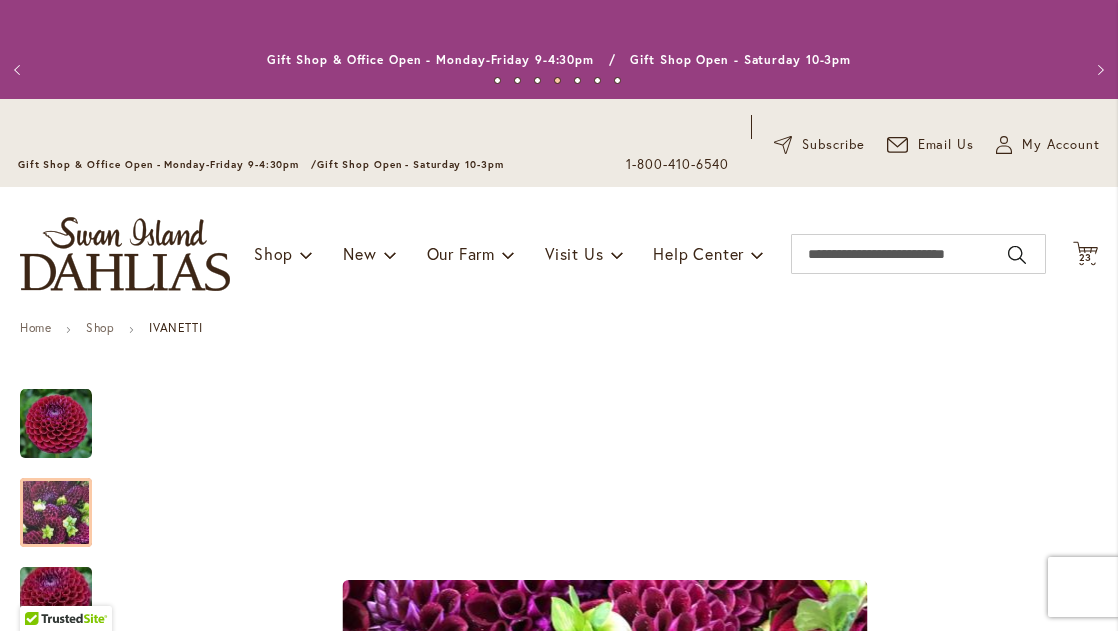 scroll, scrollTop: 0, scrollLeft: 0, axis: both 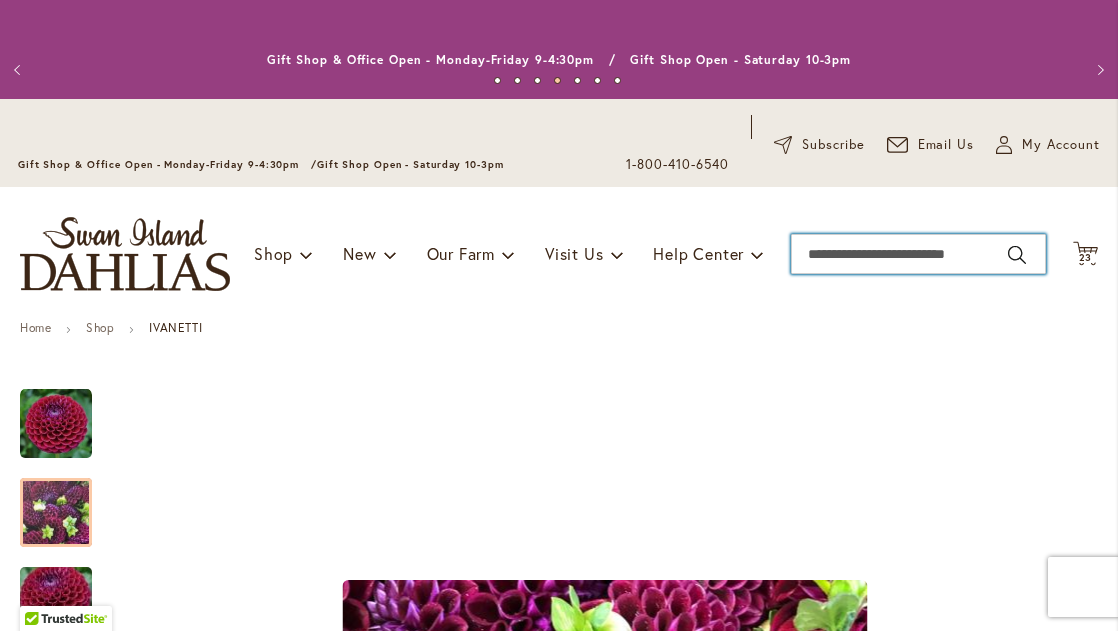 click on "Search" at bounding box center (918, 254) 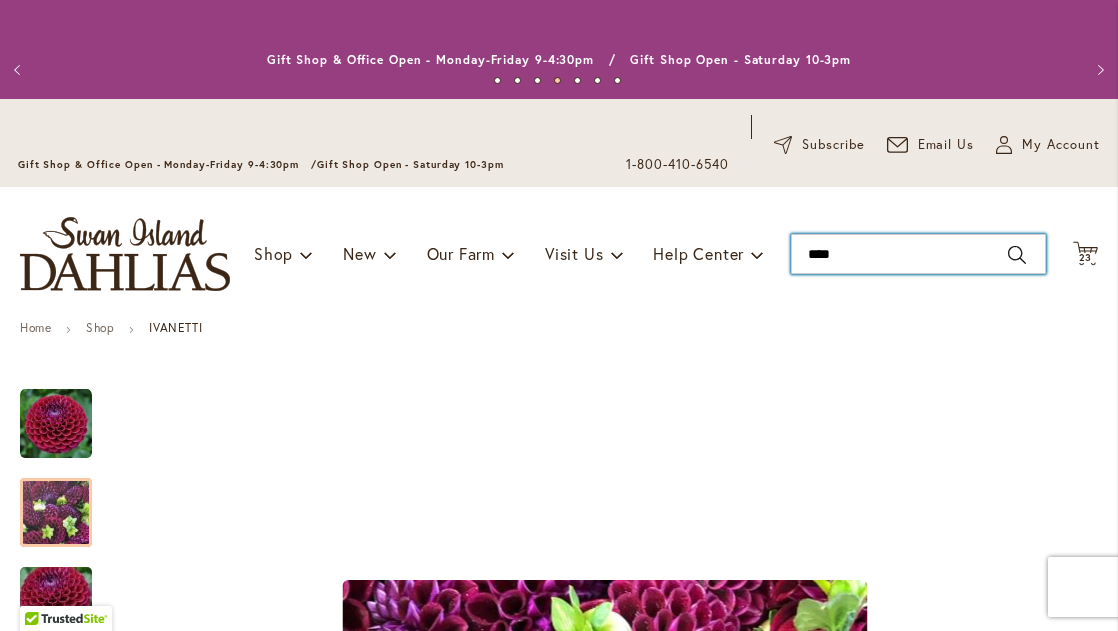 type on "*****" 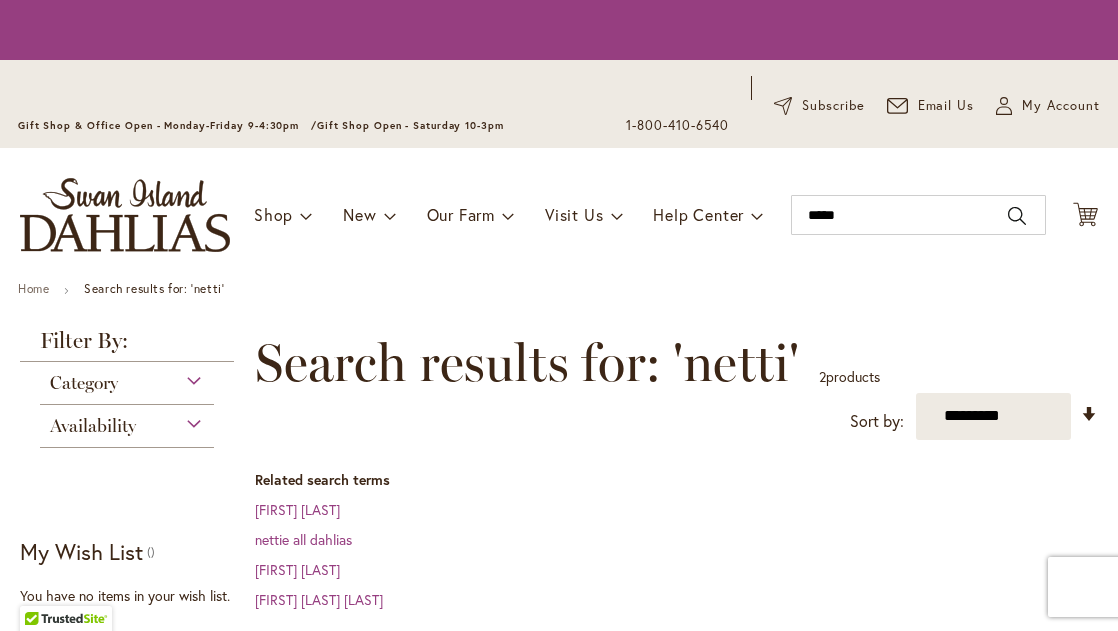 scroll, scrollTop: 0, scrollLeft: 0, axis: both 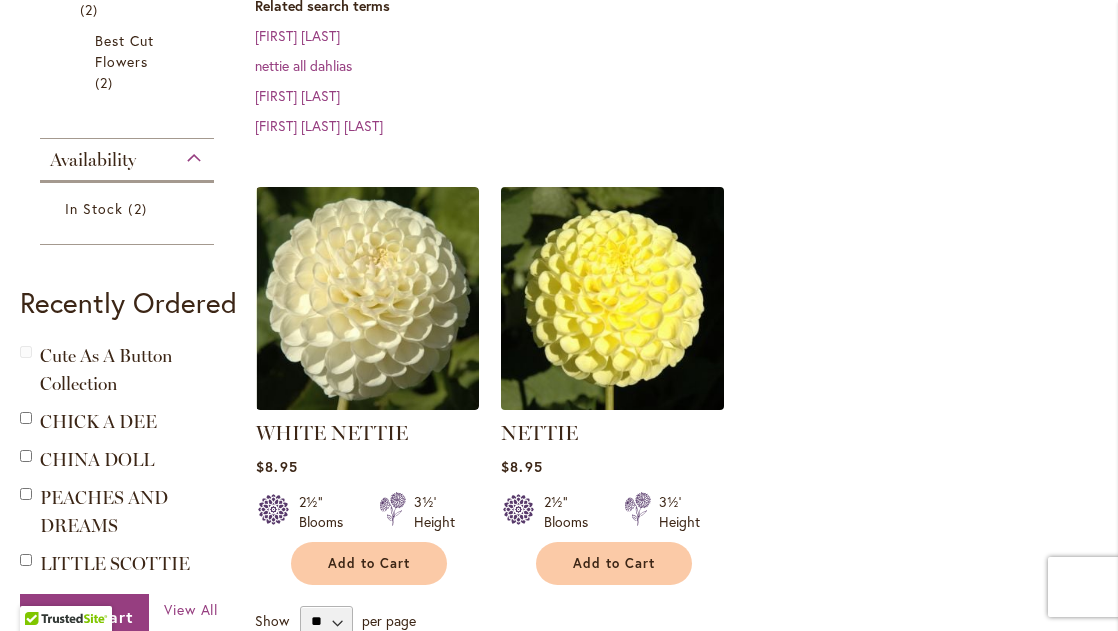 click at bounding box center (613, 298) 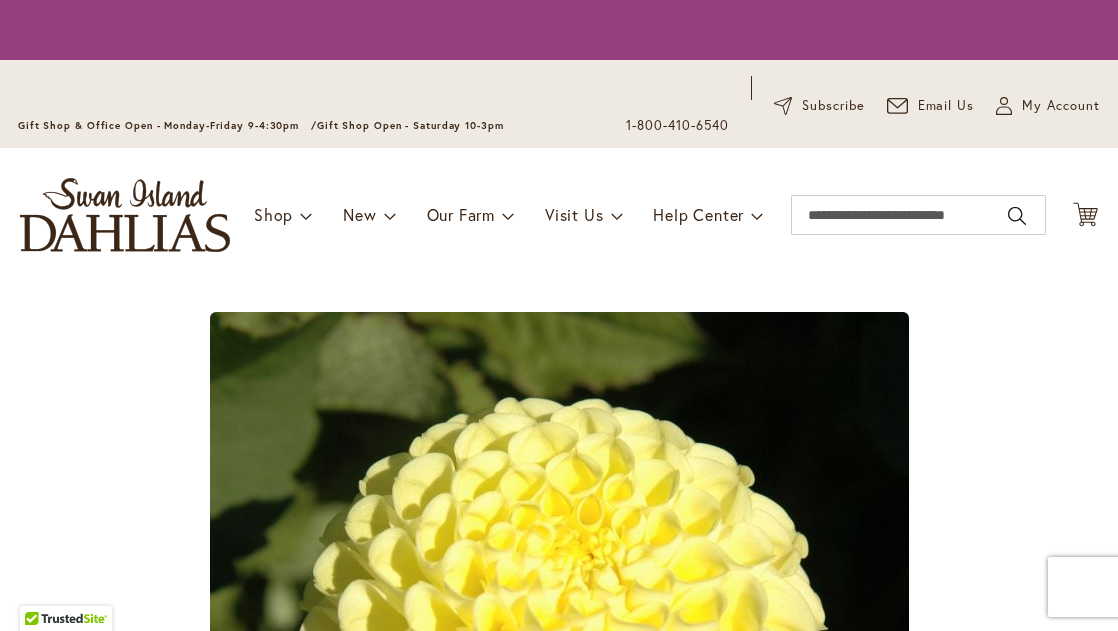 scroll, scrollTop: 0, scrollLeft: 0, axis: both 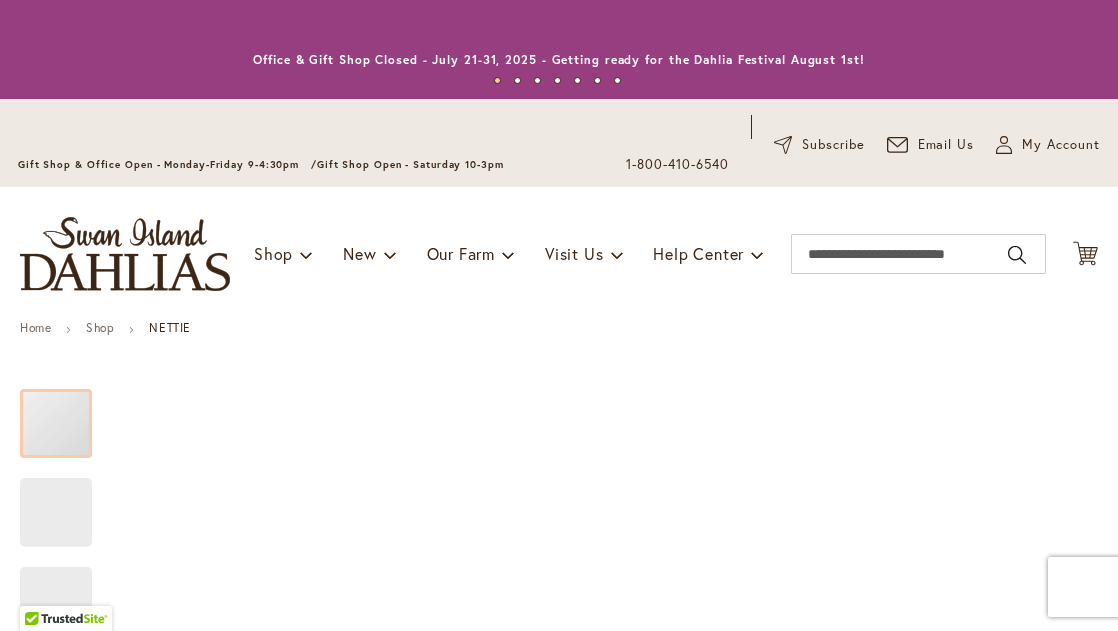 type on "*******" 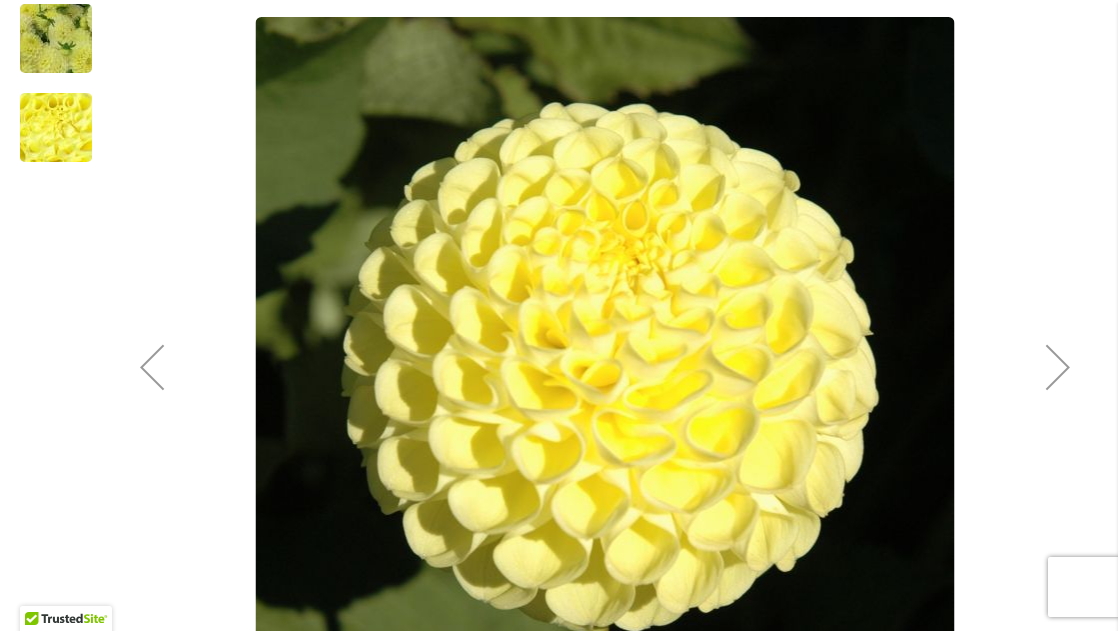 scroll, scrollTop: 576, scrollLeft: 0, axis: vertical 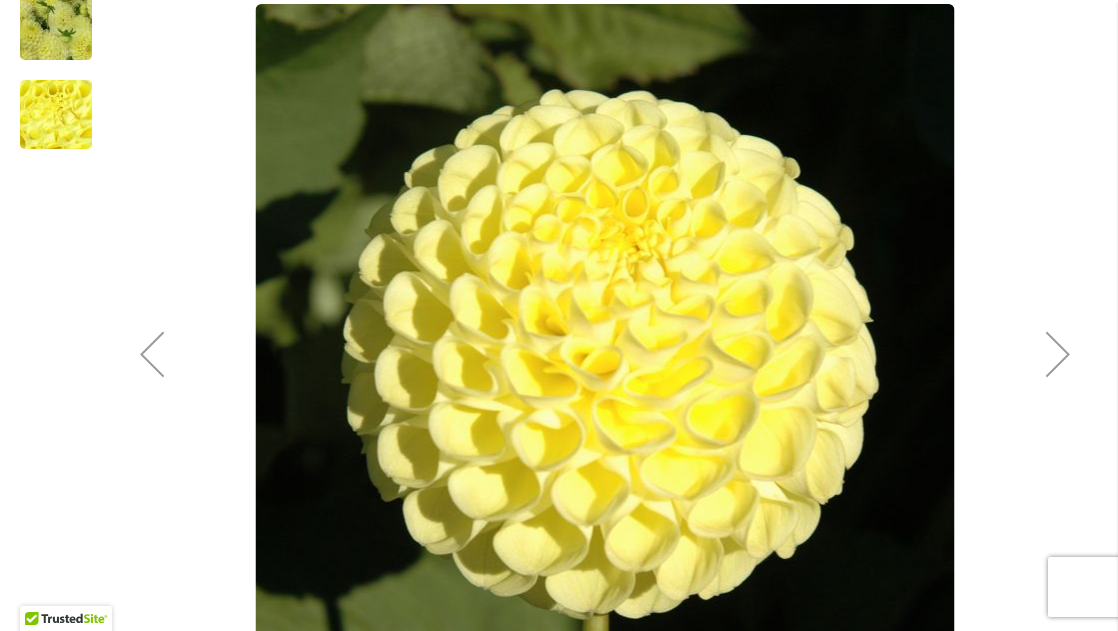 click at bounding box center [1058, 354] 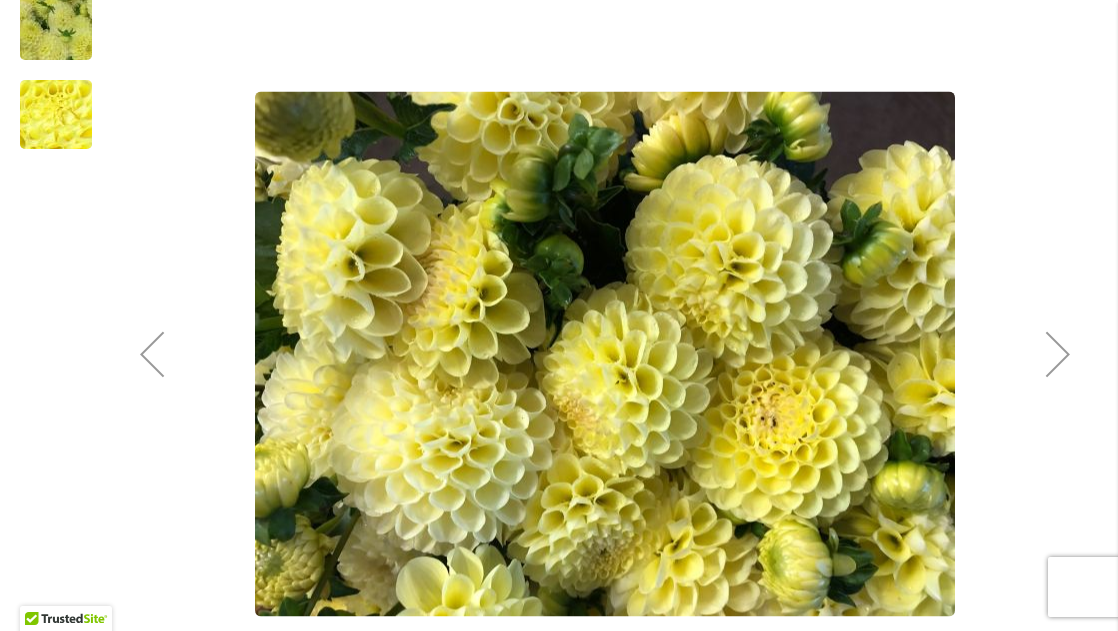 click at bounding box center (1058, 354) 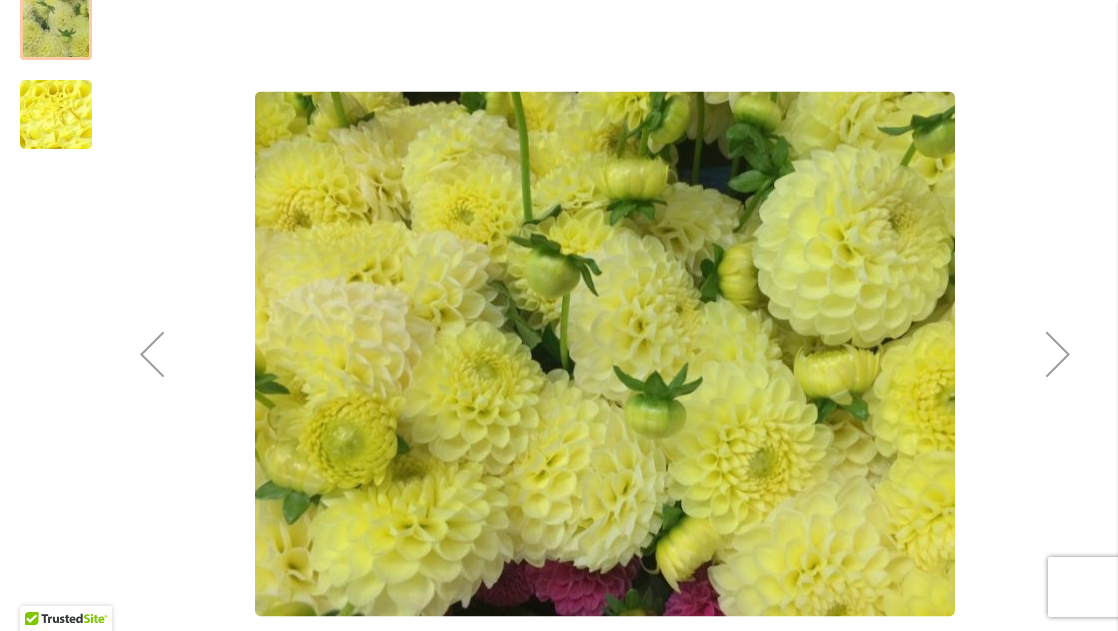 click at bounding box center [1058, 354] 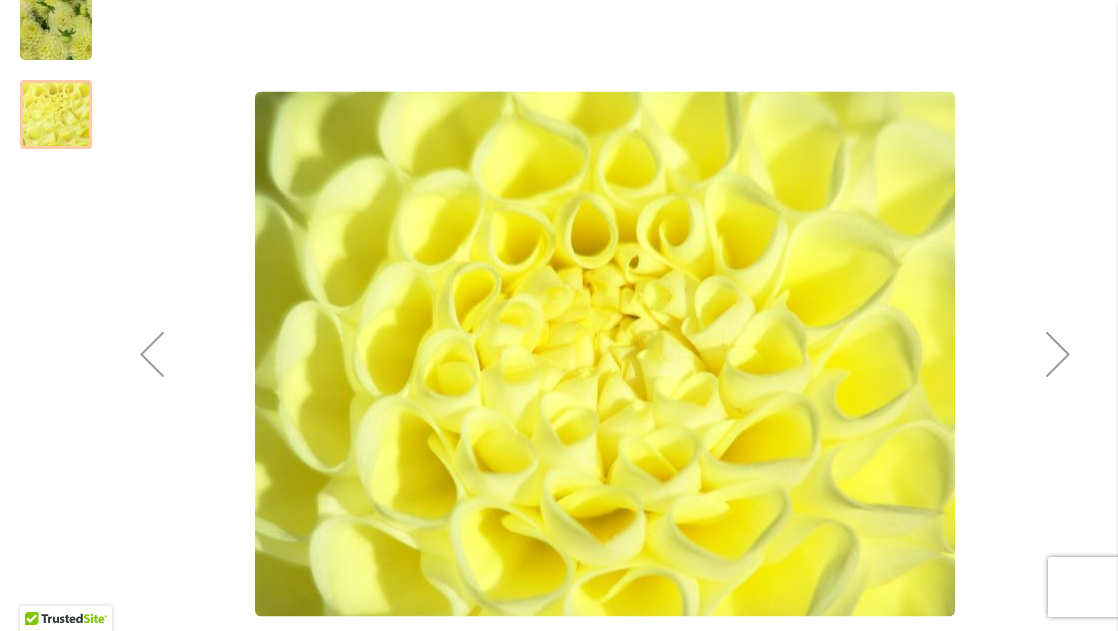 click at bounding box center (1058, 354) 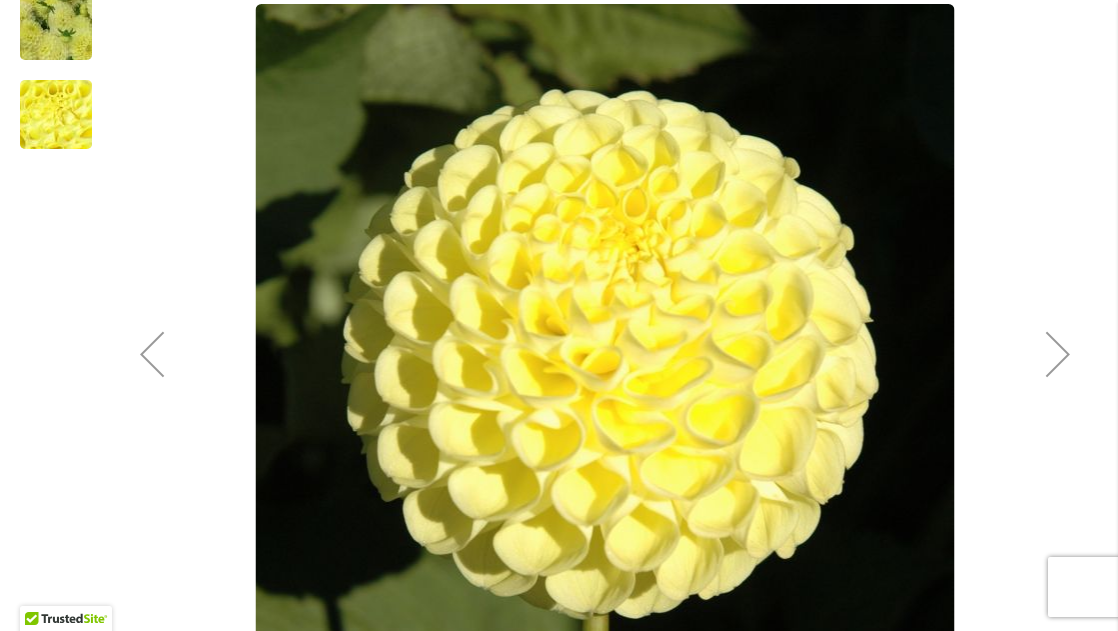 click at bounding box center [1058, 354] 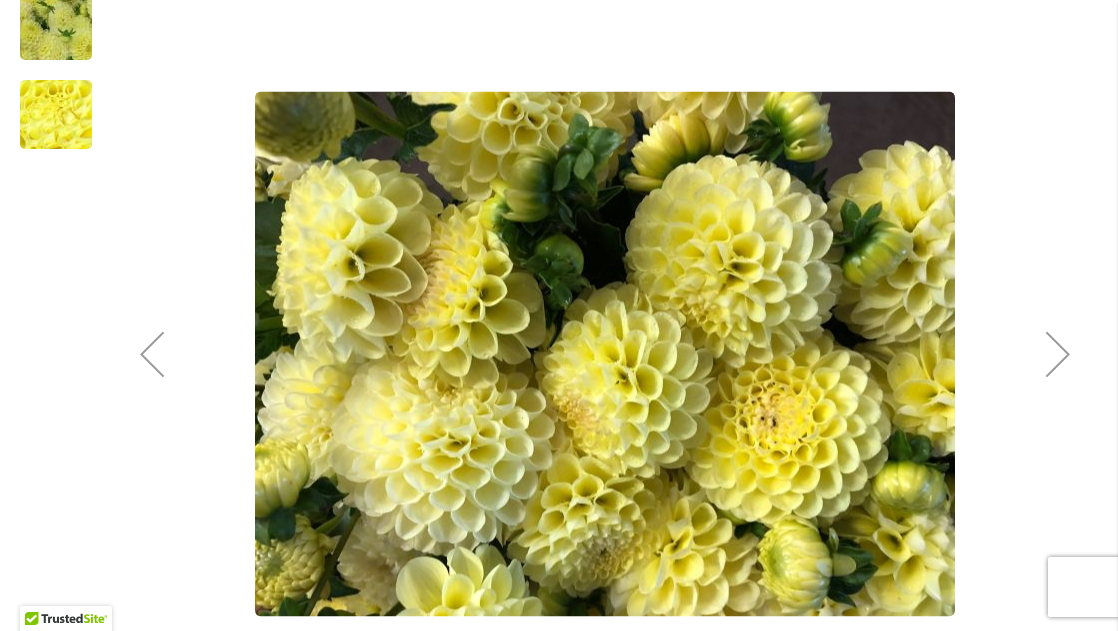 click at bounding box center (1058, 354) 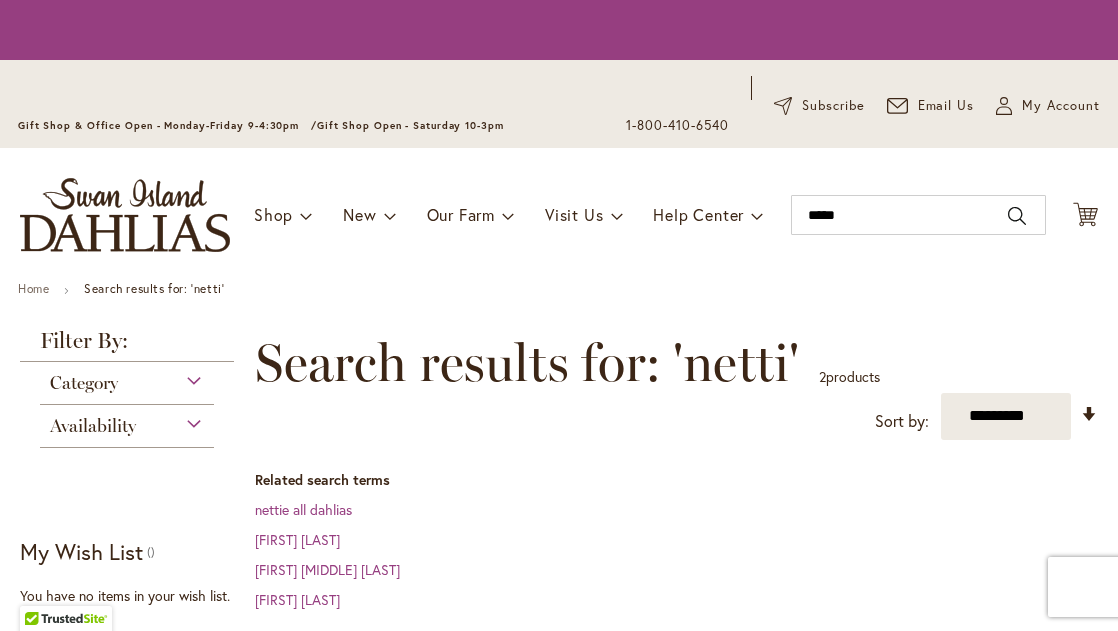 scroll, scrollTop: 0, scrollLeft: 0, axis: both 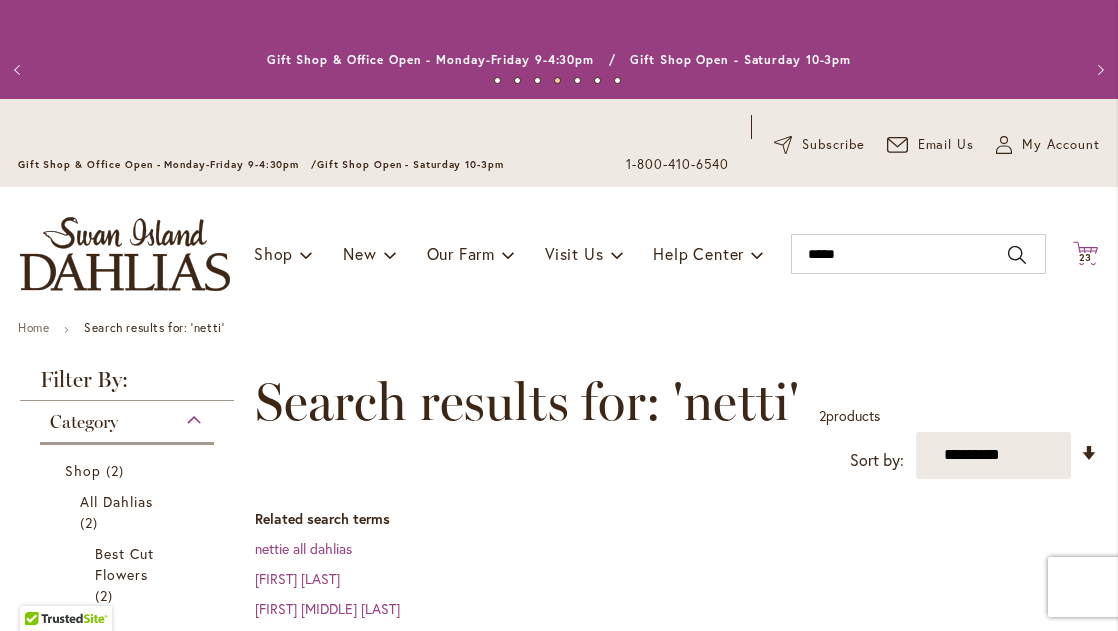 click on "23" at bounding box center [1086, 257] 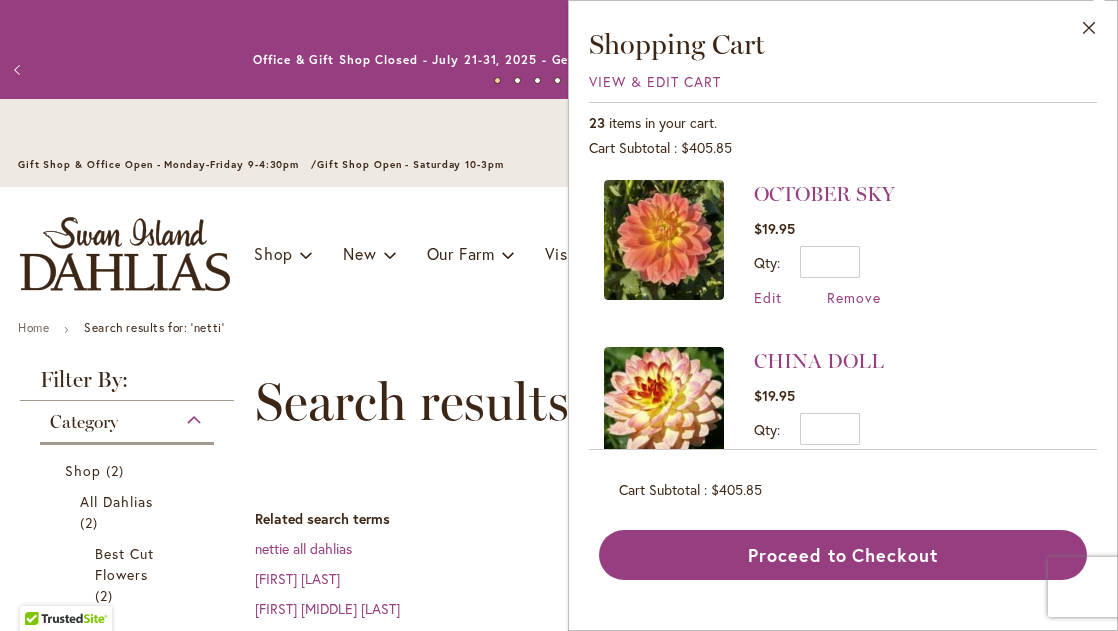 scroll, scrollTop: 1674, scrollLeft: 0, axis: vertical 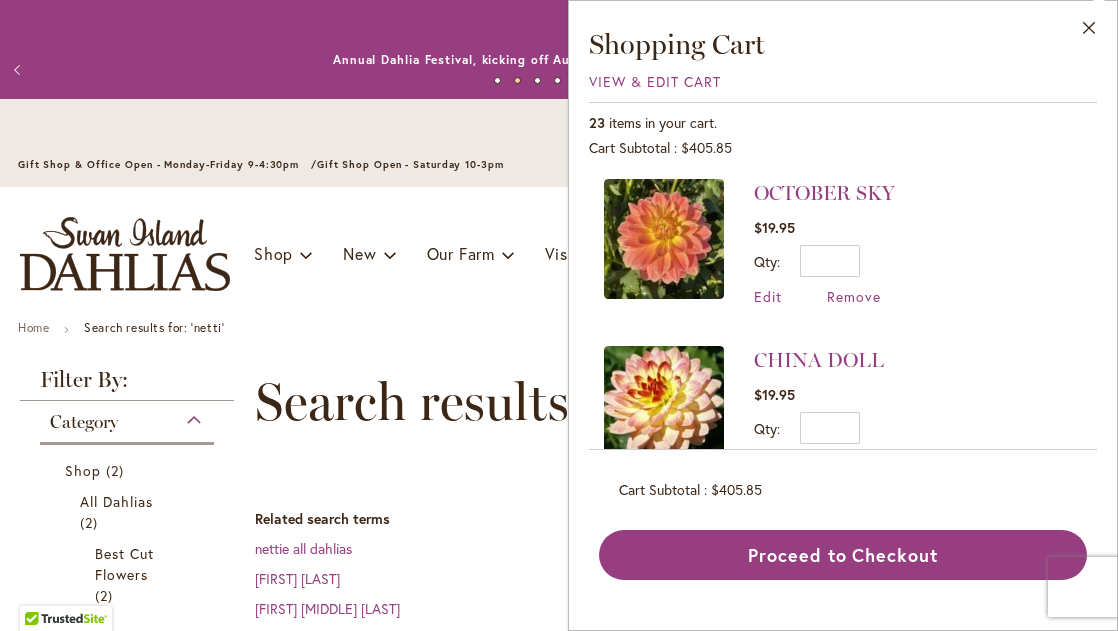 click at bounding box center (664, 239) 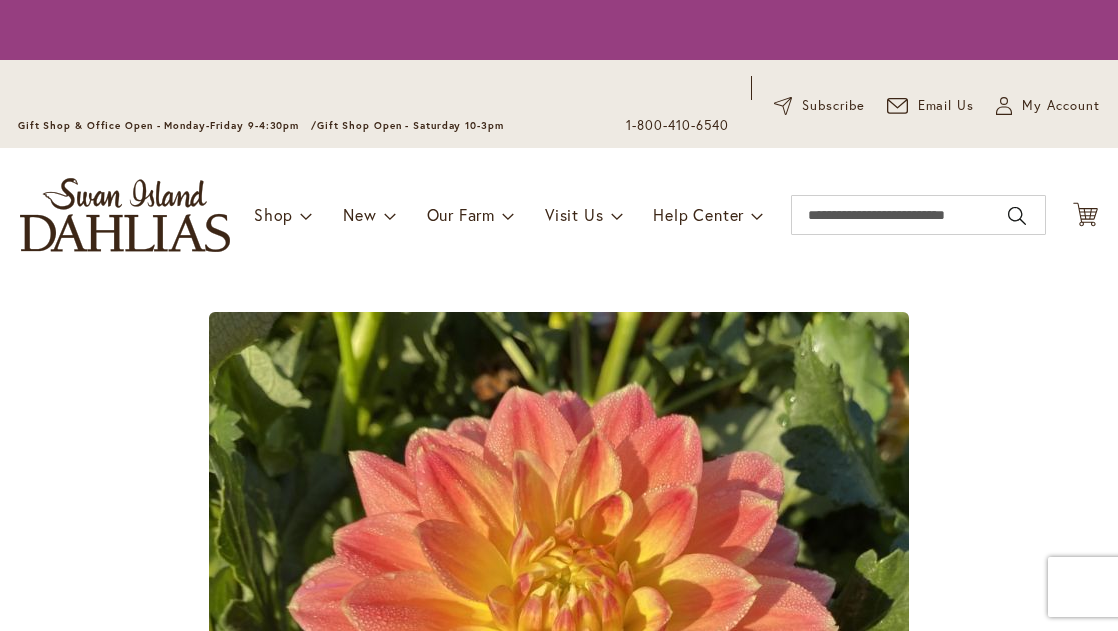 scroll, scrollTop: 0, scrollLeft: 0, axis: both 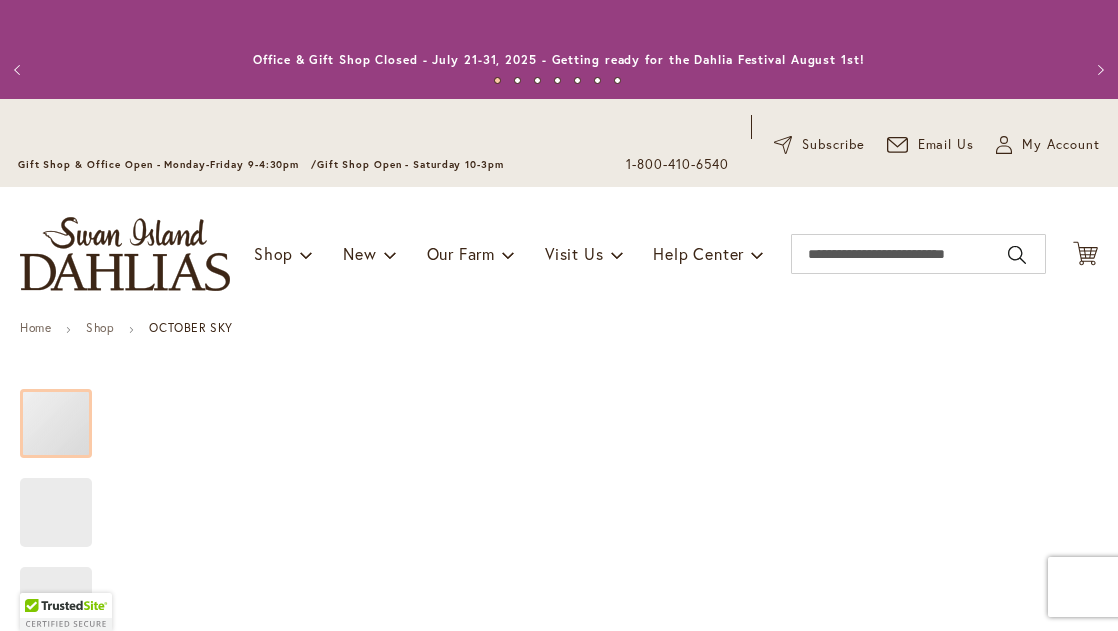 type on "*******" 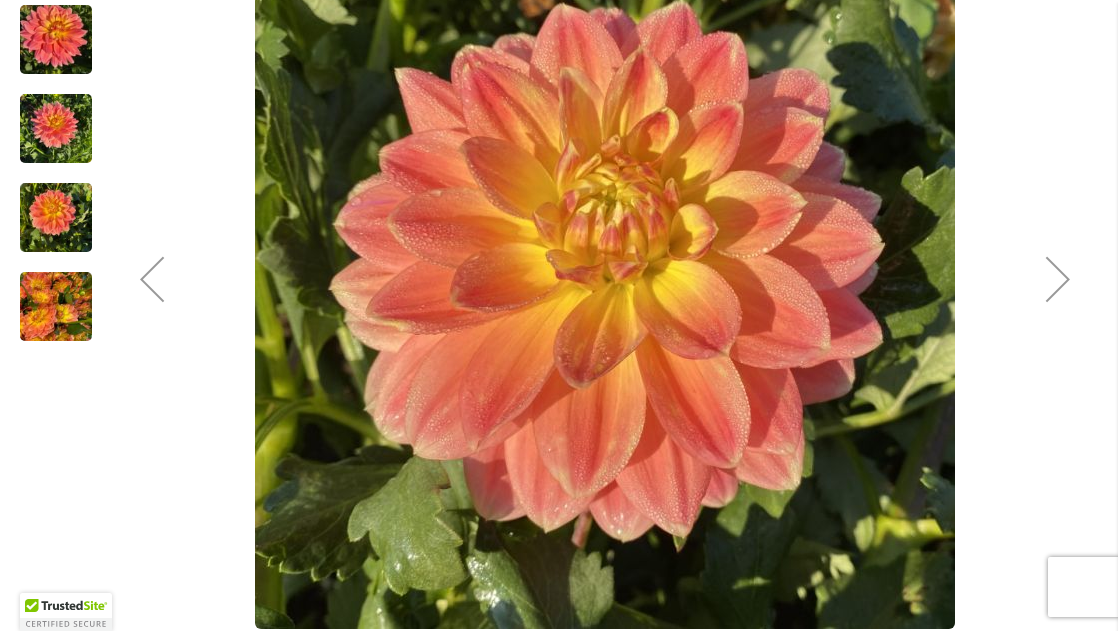 scroll, scrollTop: 664, scrollLeft: 0, axis: vertical 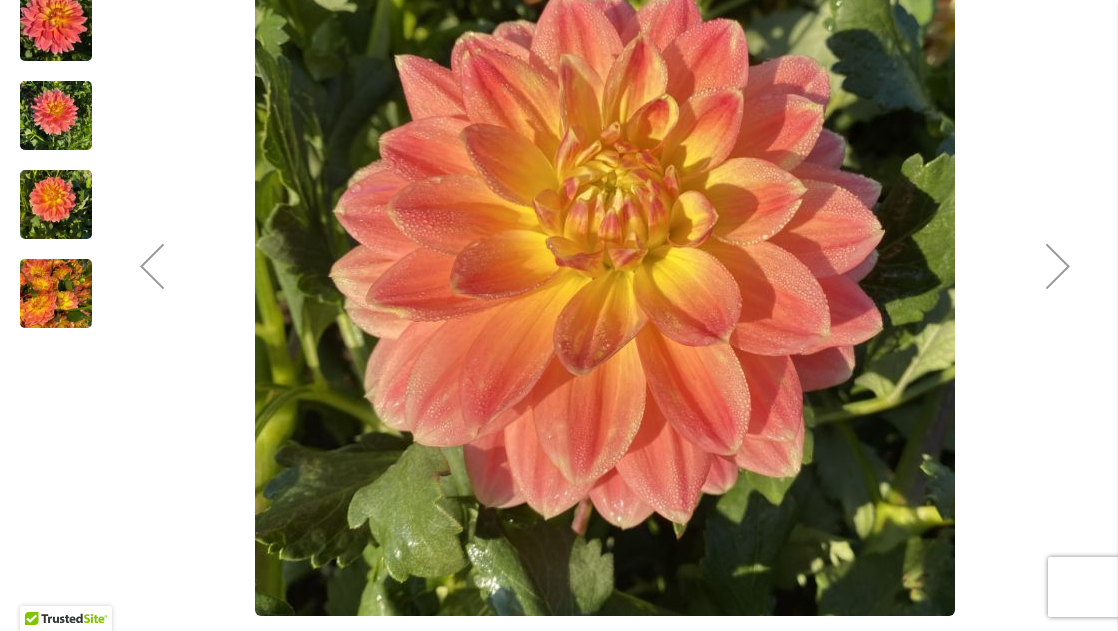 click at bounding box center [1058, 266] 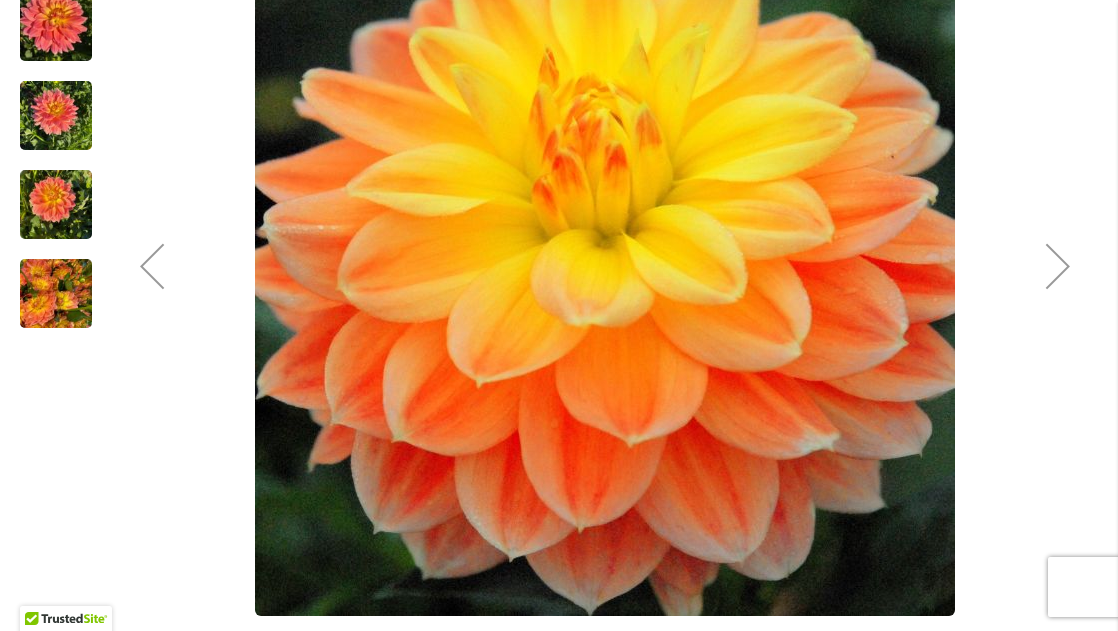 click at bounding box center [1058, 266] 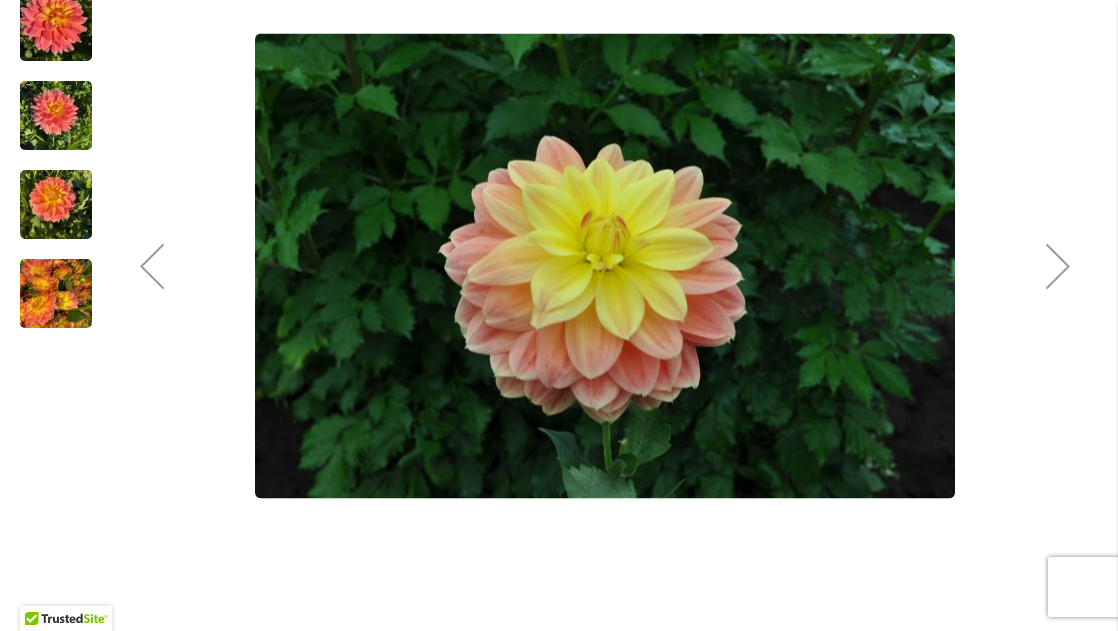 click at bounding box center (1058, 266) 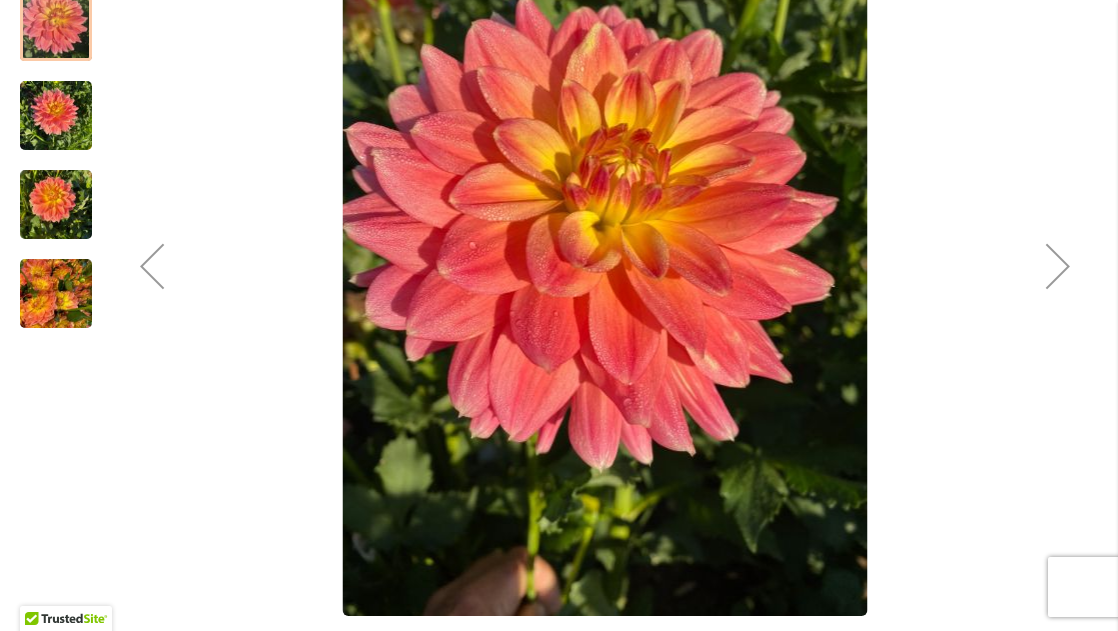 click at bounding box center [1058, 266] 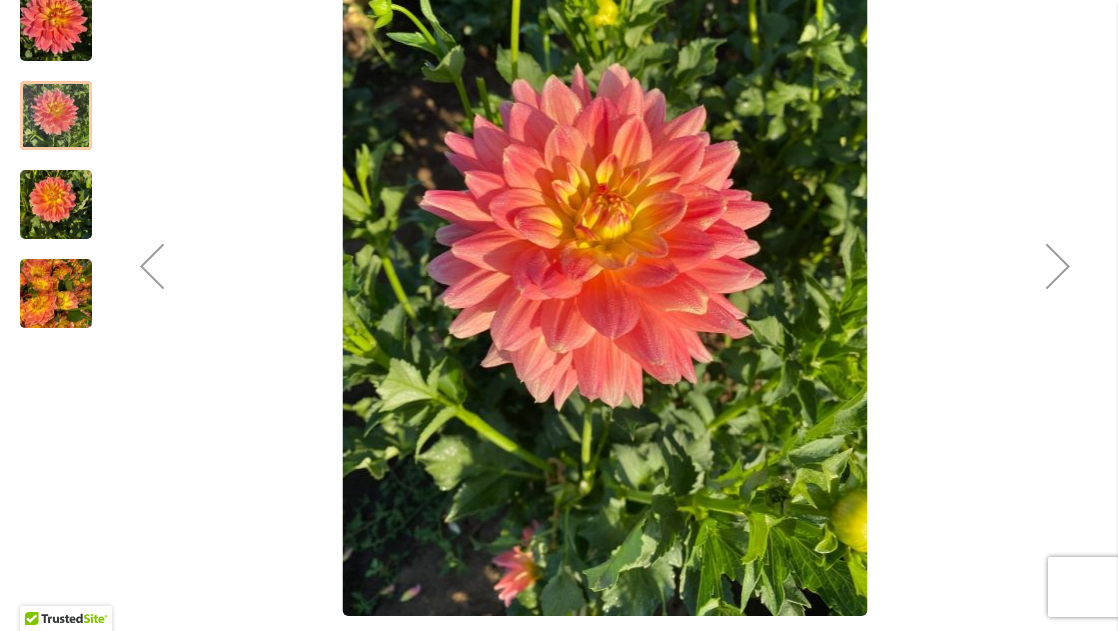 click at bounding box center (1058, 266) 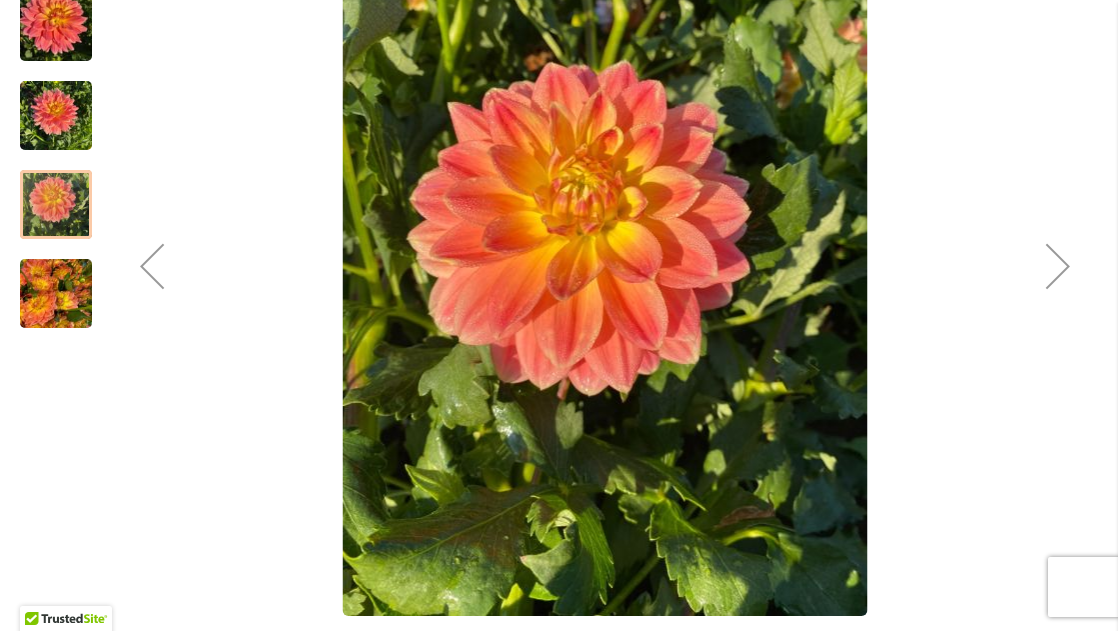 click at bounding box center (1058, 266) 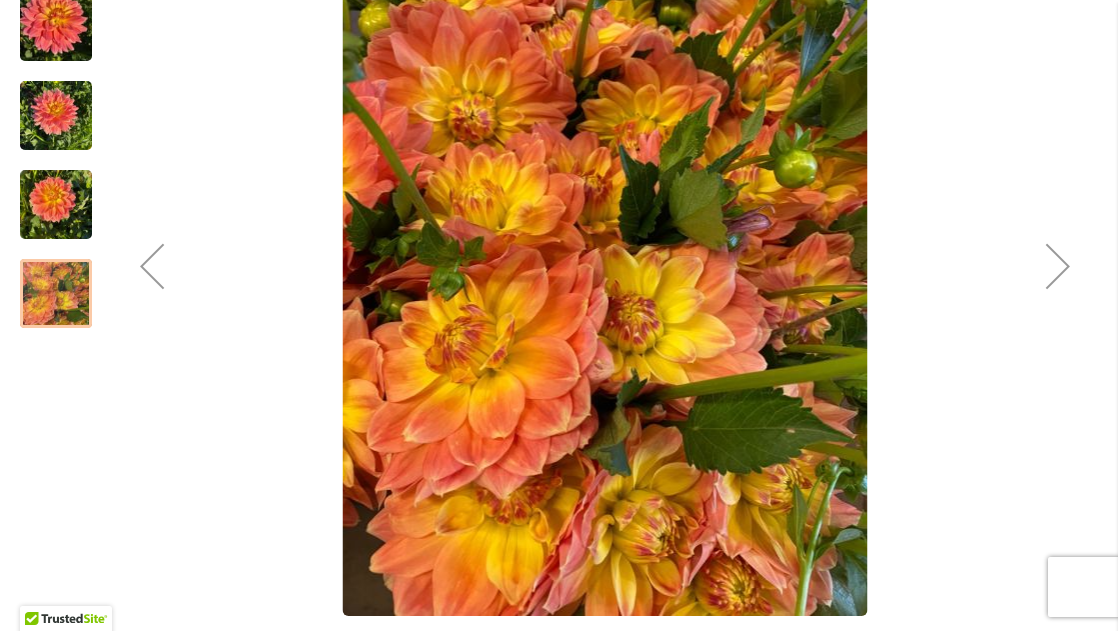 click at bounding box center [1058, 266] 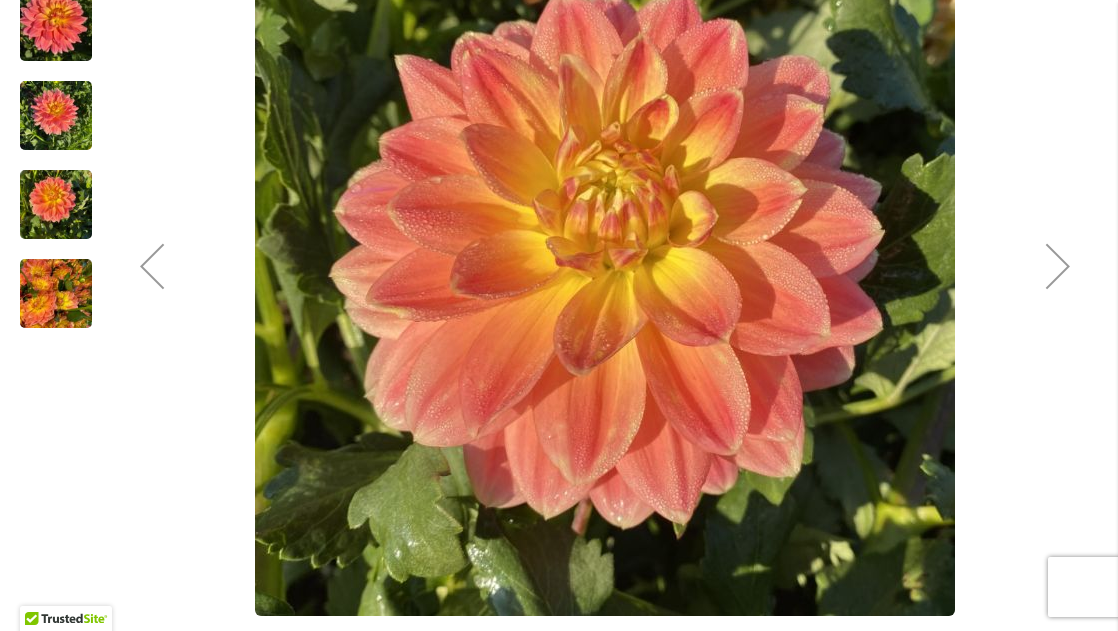 click at bounding box center [1058, 266] 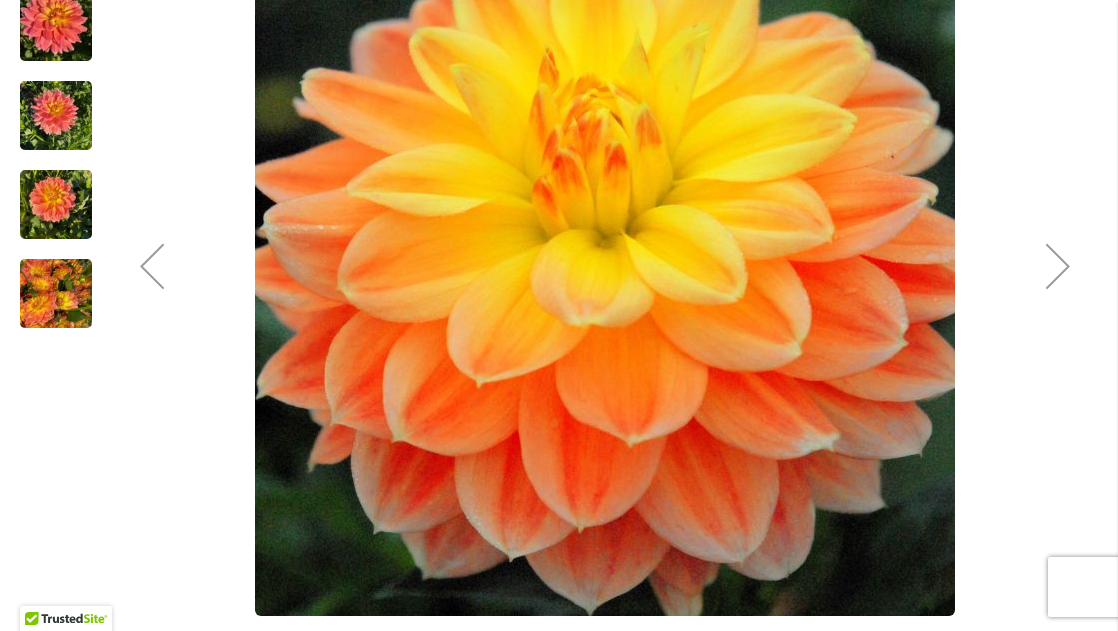 click at bounding box center (1058, 266) 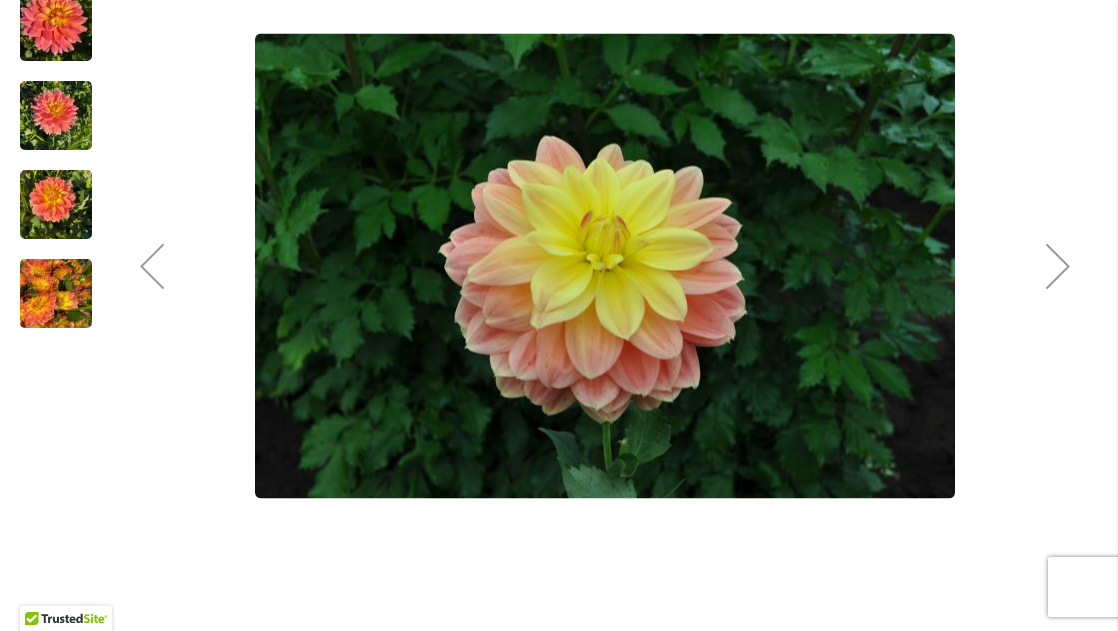 click at bounding box center [1058, 266] 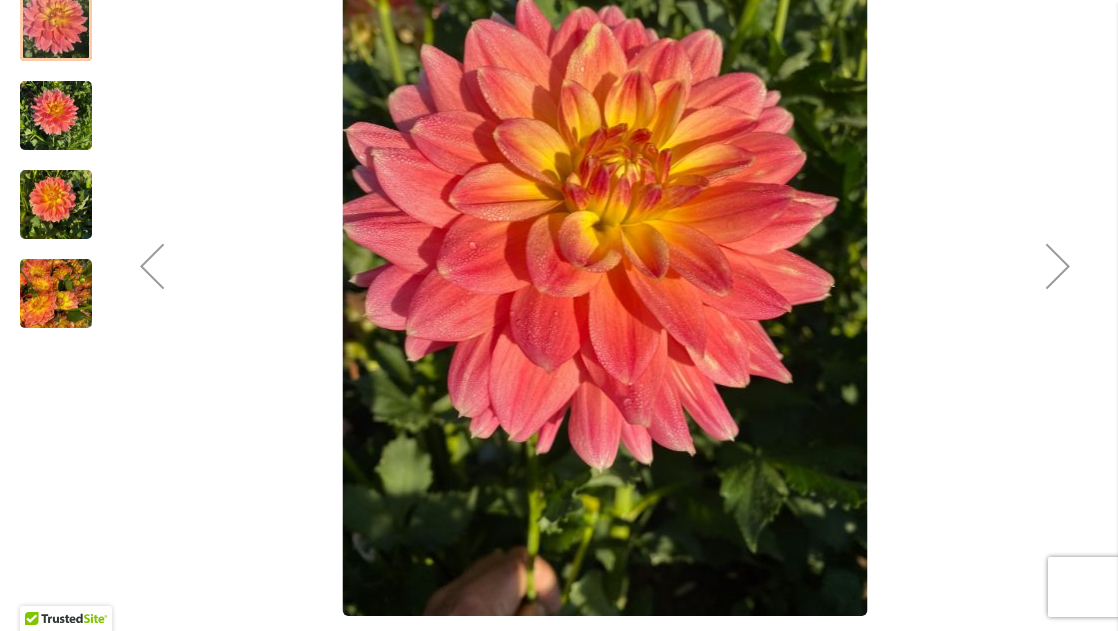 click at bounding box center (1058, 266) 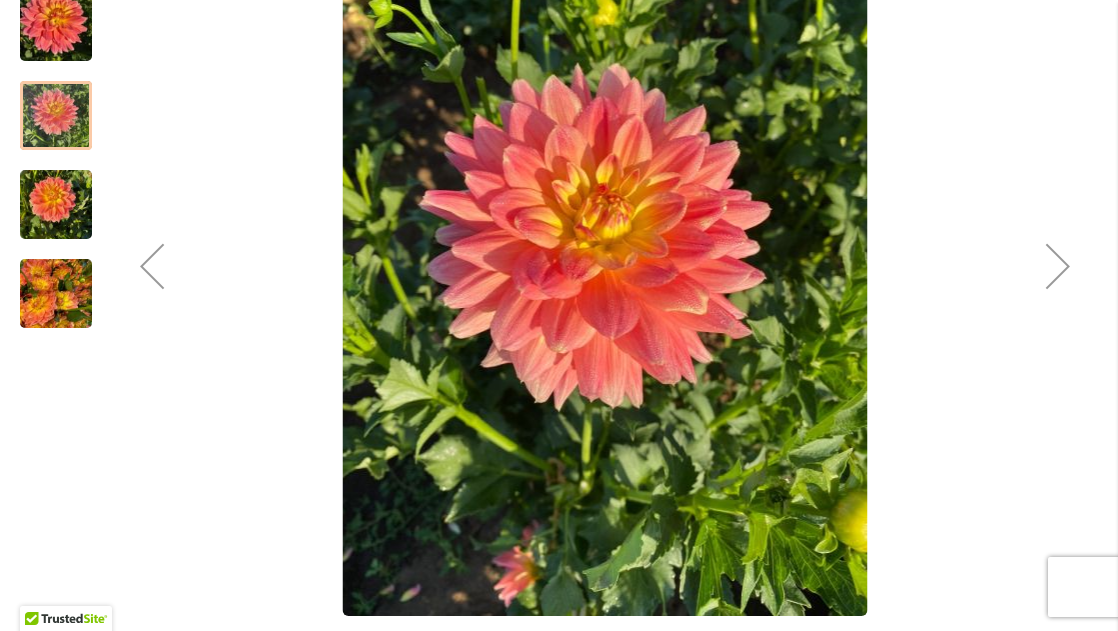click at bounding box center (1058, 266) 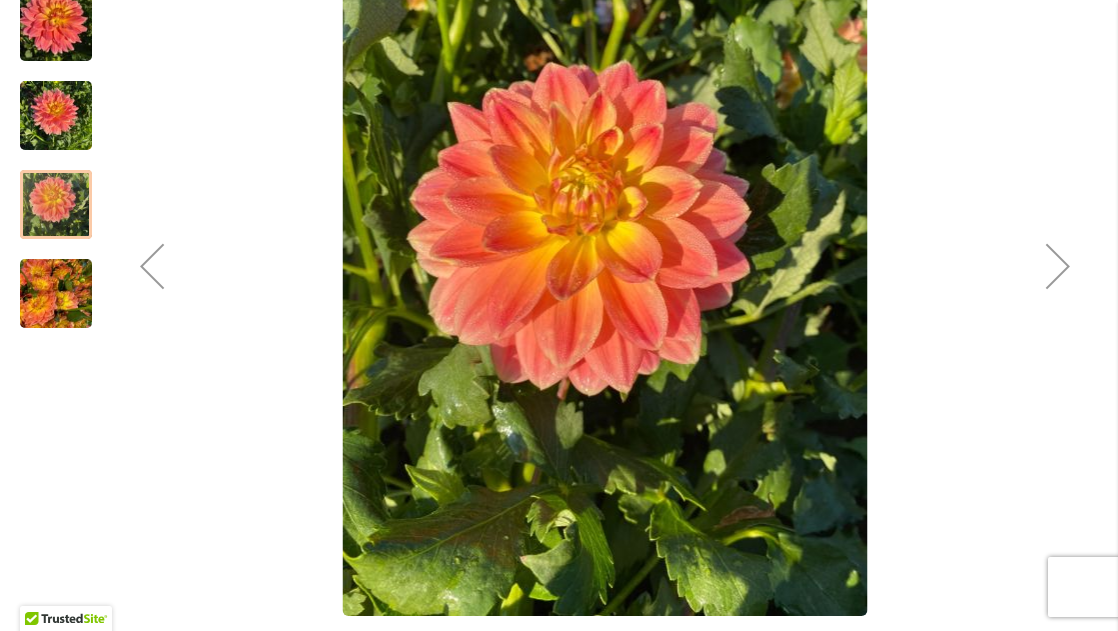 click at bounding box center [1058, 266] 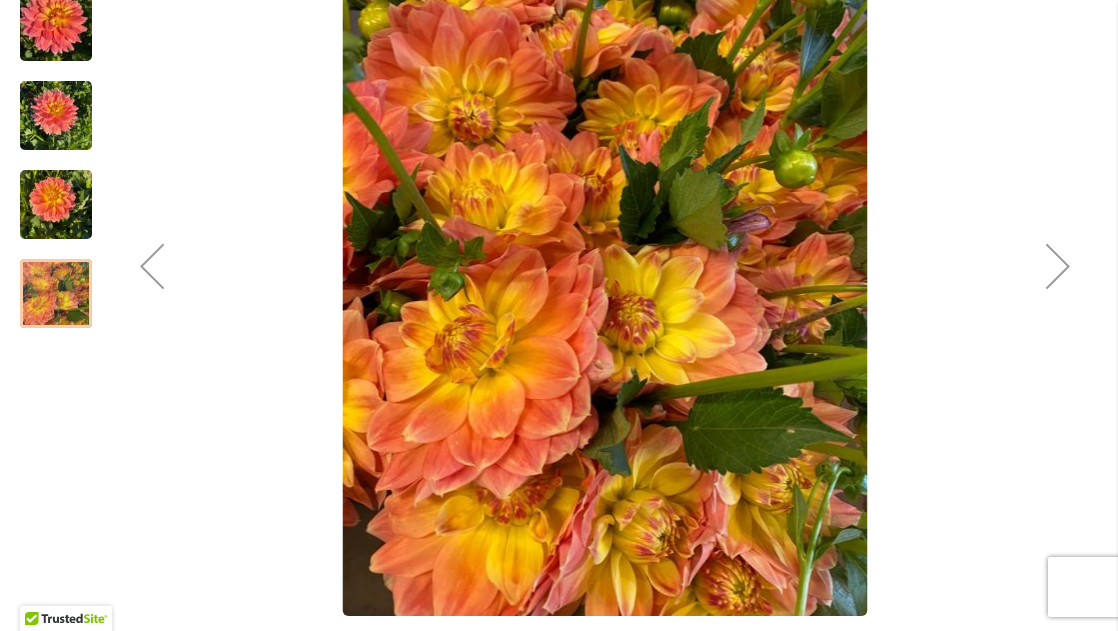 click at bounding box center (1058, 266) 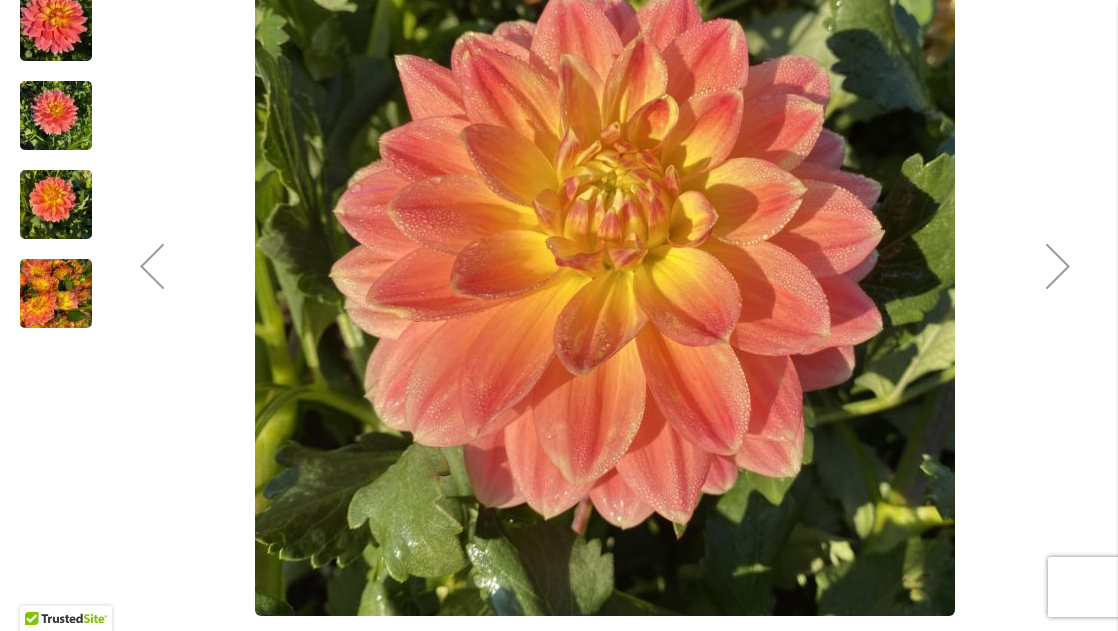 click at bounding box center (1058, 266) 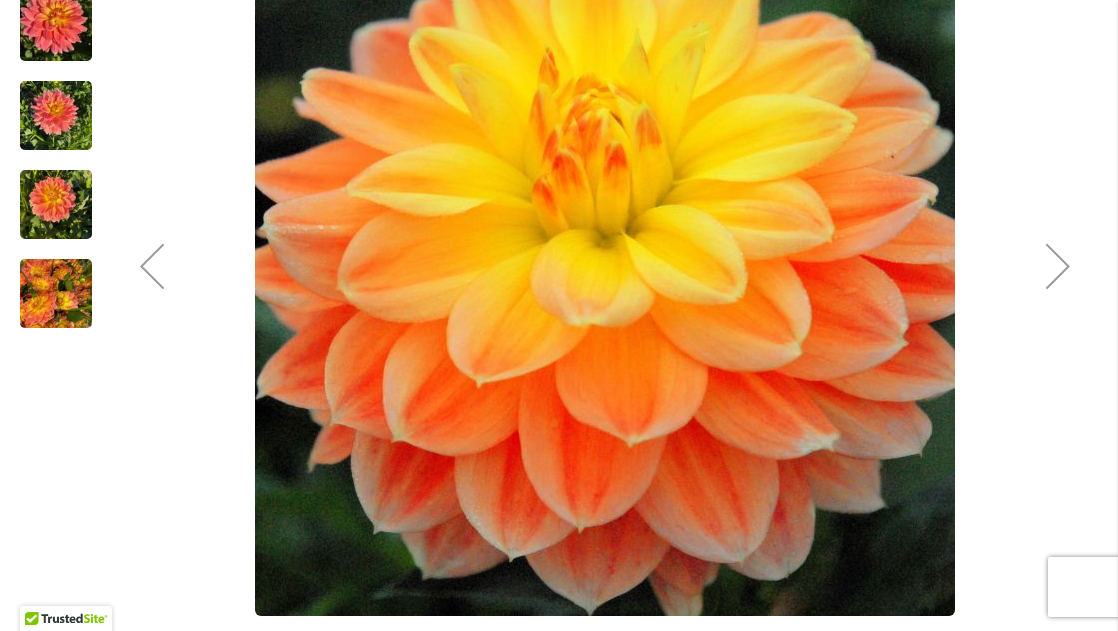 click at bounding box center (1058, 266) 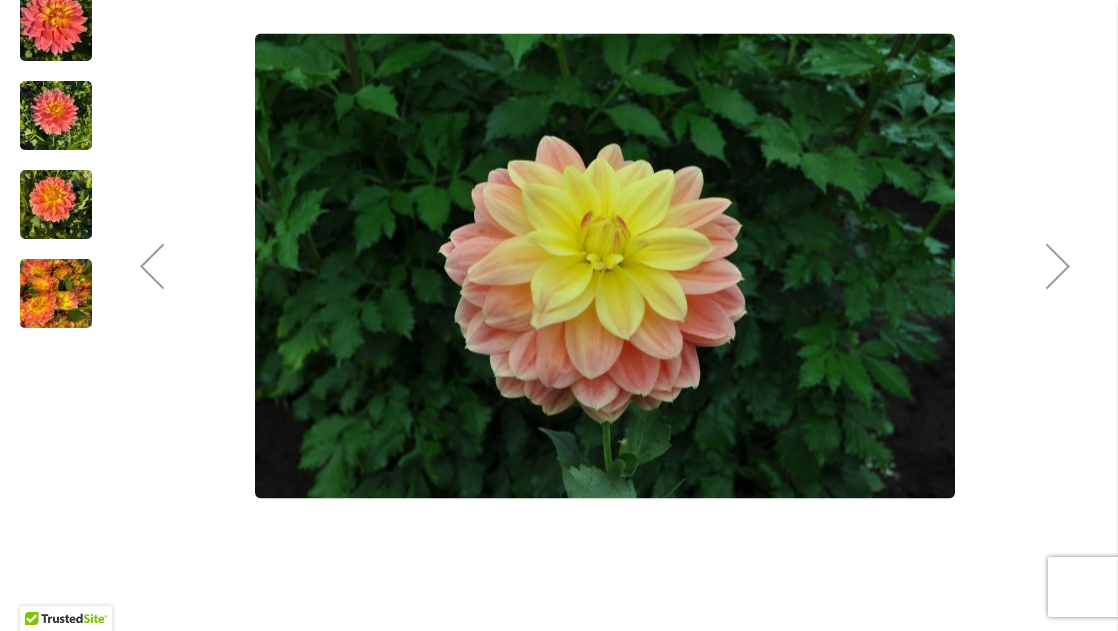 click at bounding box center (1058, 266) 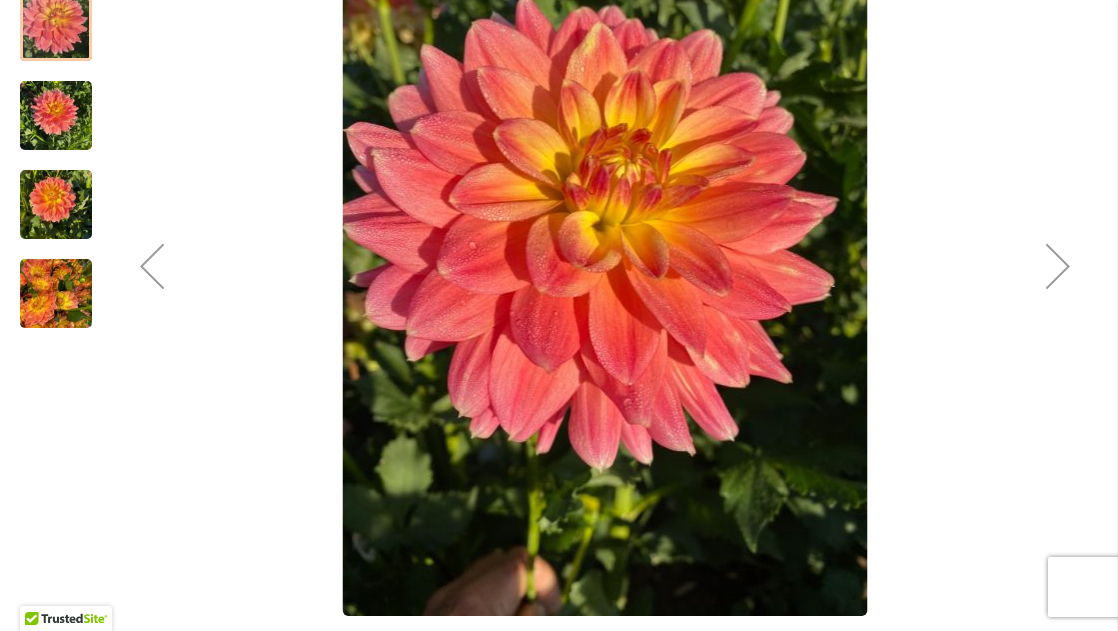 click at bounding box center (1058, 266) 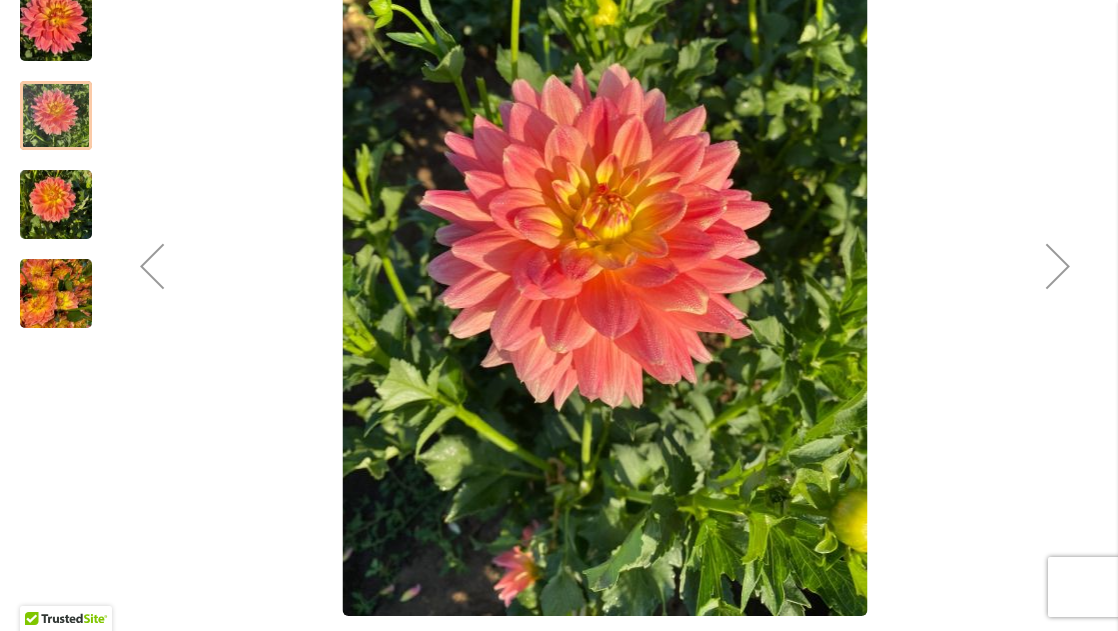 click at bounding box center [1058, 266] 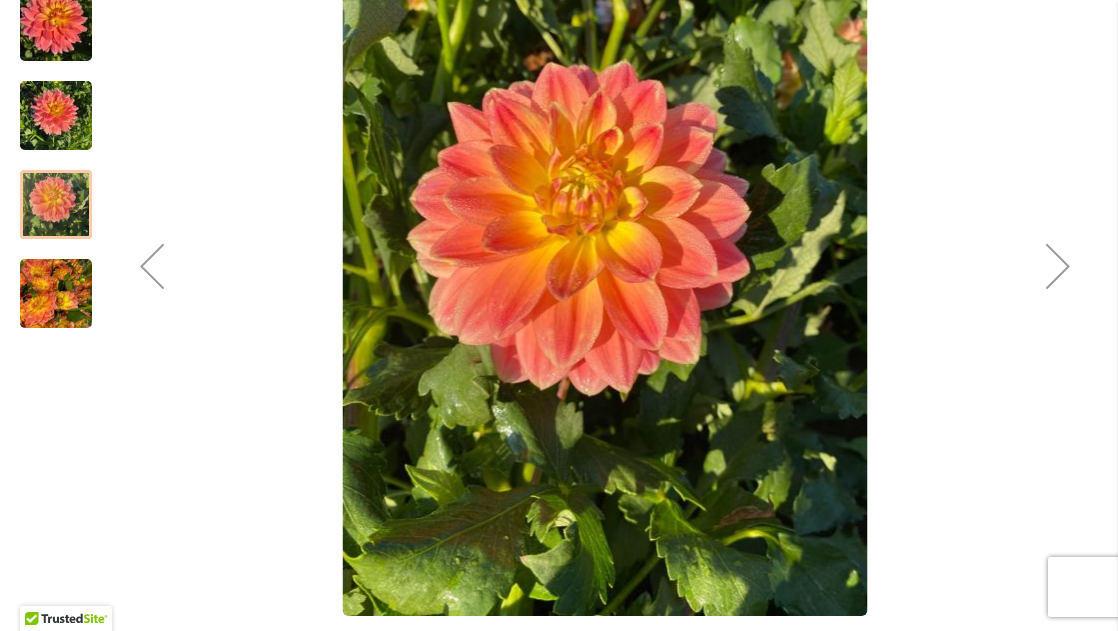 click at bounding box center (1058, 266) 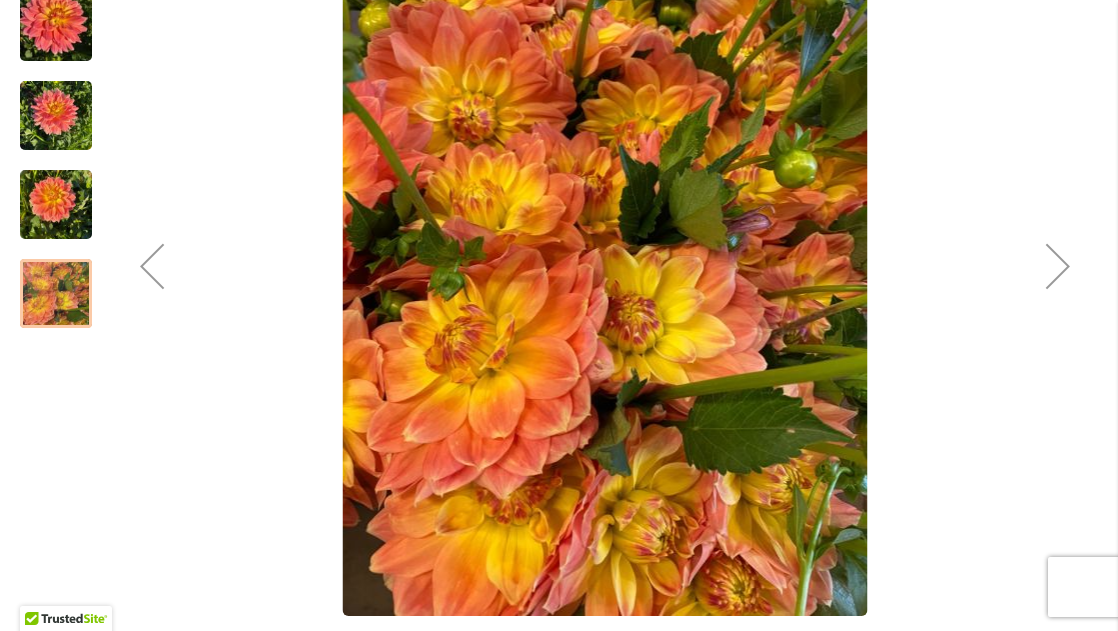 click at bounding box center [1058, 266] 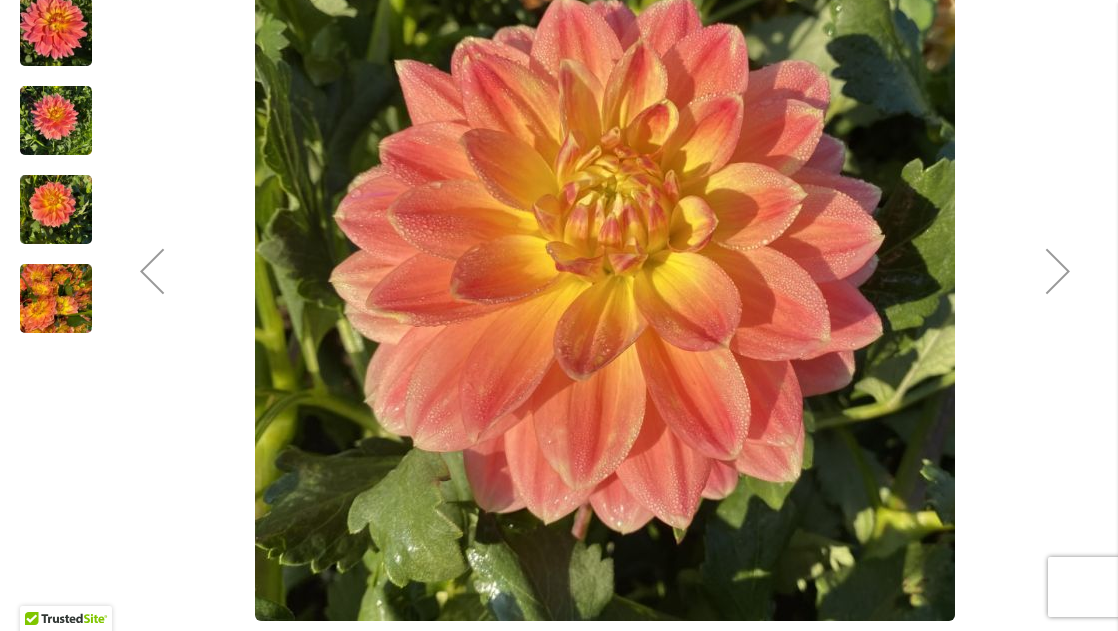 scroll, scrollTop: 660, scrollLeft: 0, axis: vertical 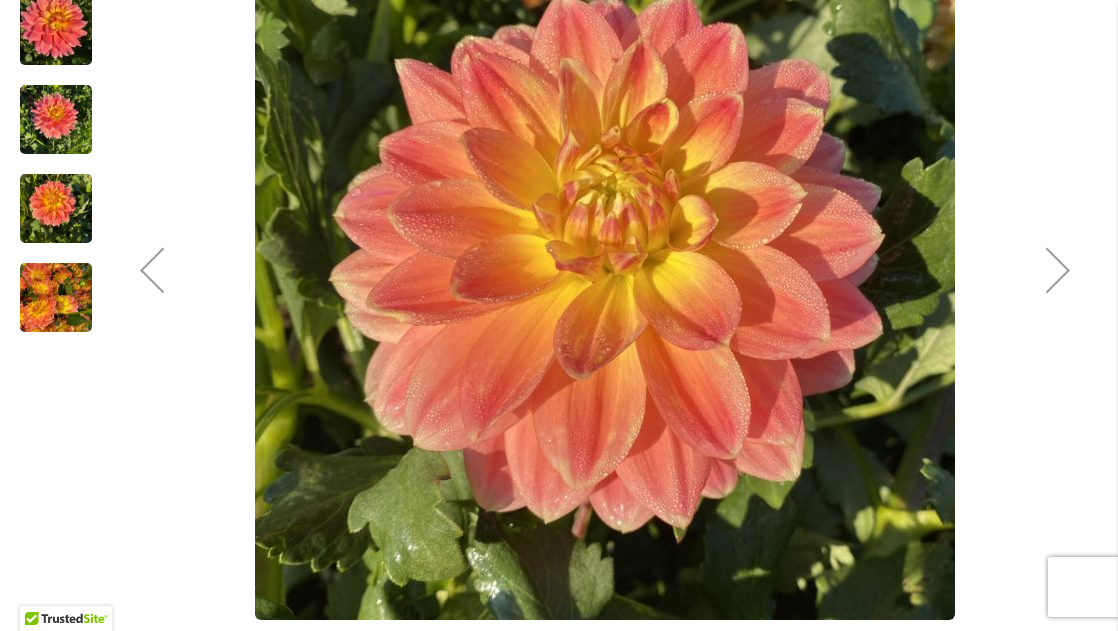 click at bounding box center (1058, 270) 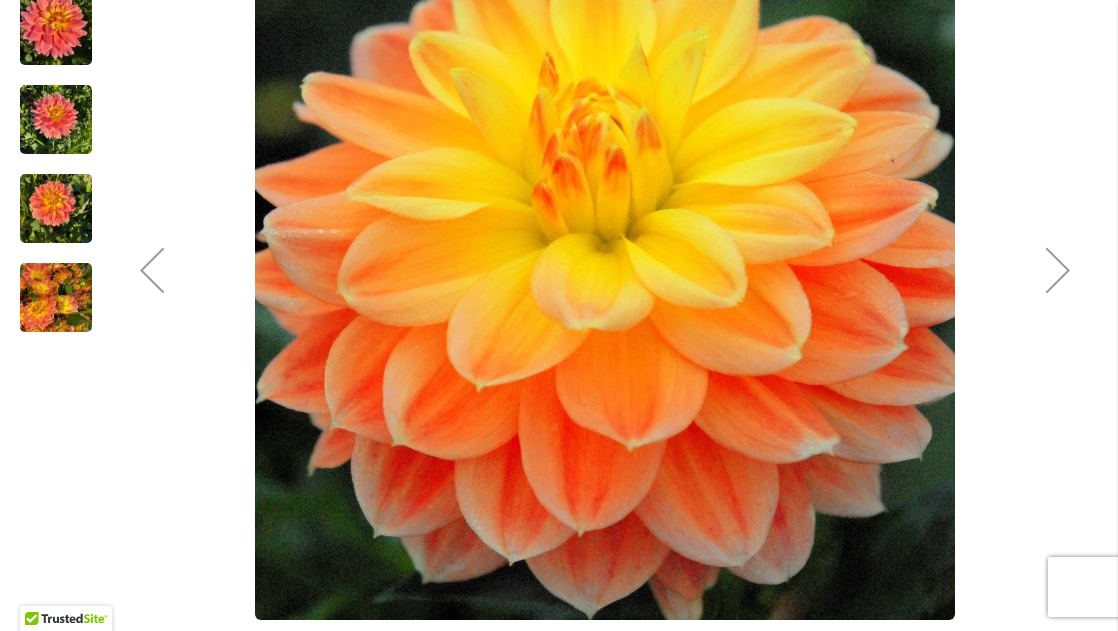 click at bounding box center (1058, 270) 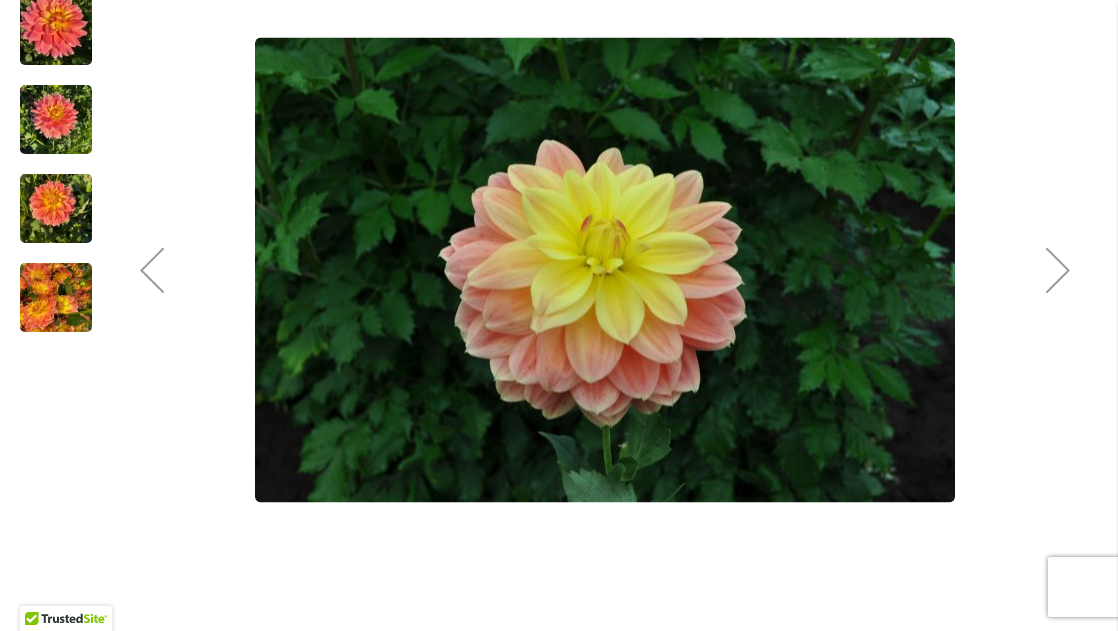 click at bounding box center [1058, 270] 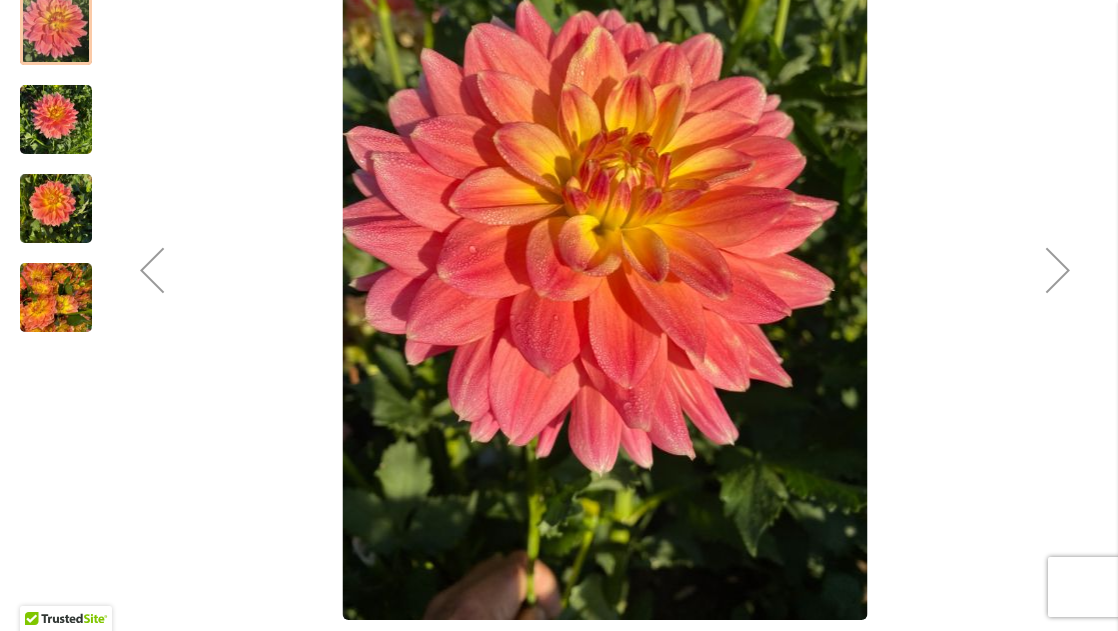 click at bounding box center (1058, 270) 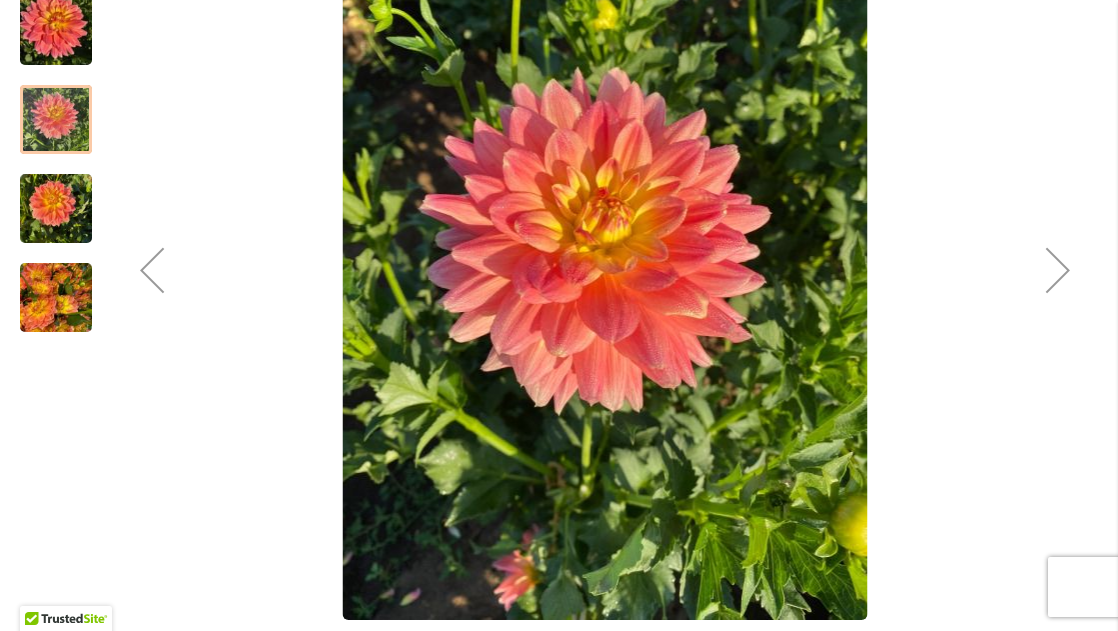 click at bounding box center (1058, 270) 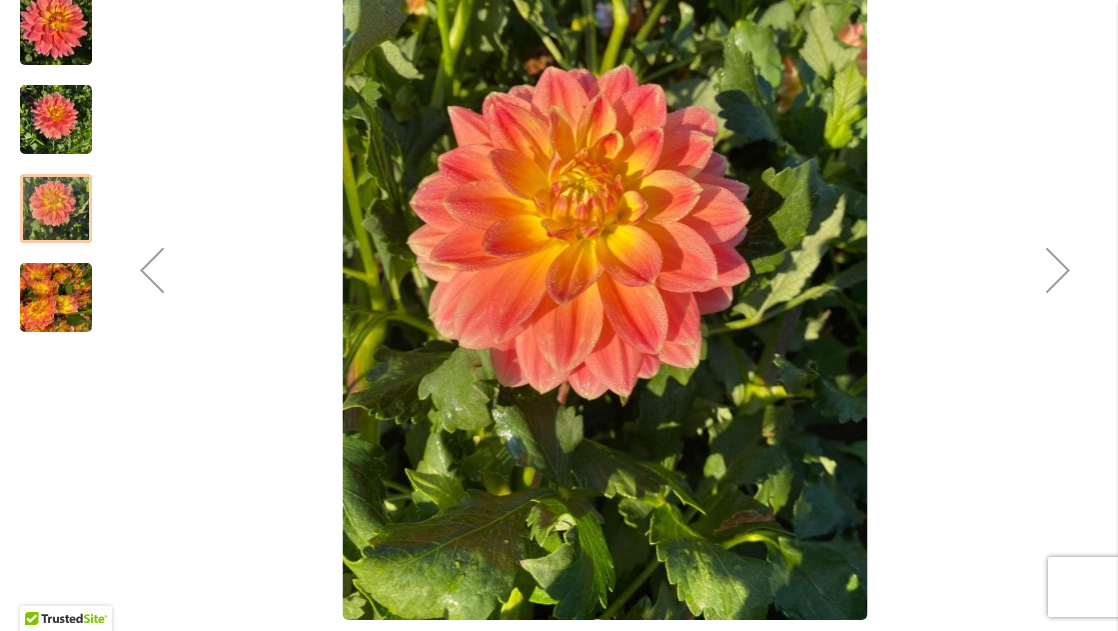 click at bounding box center [1058, 270] 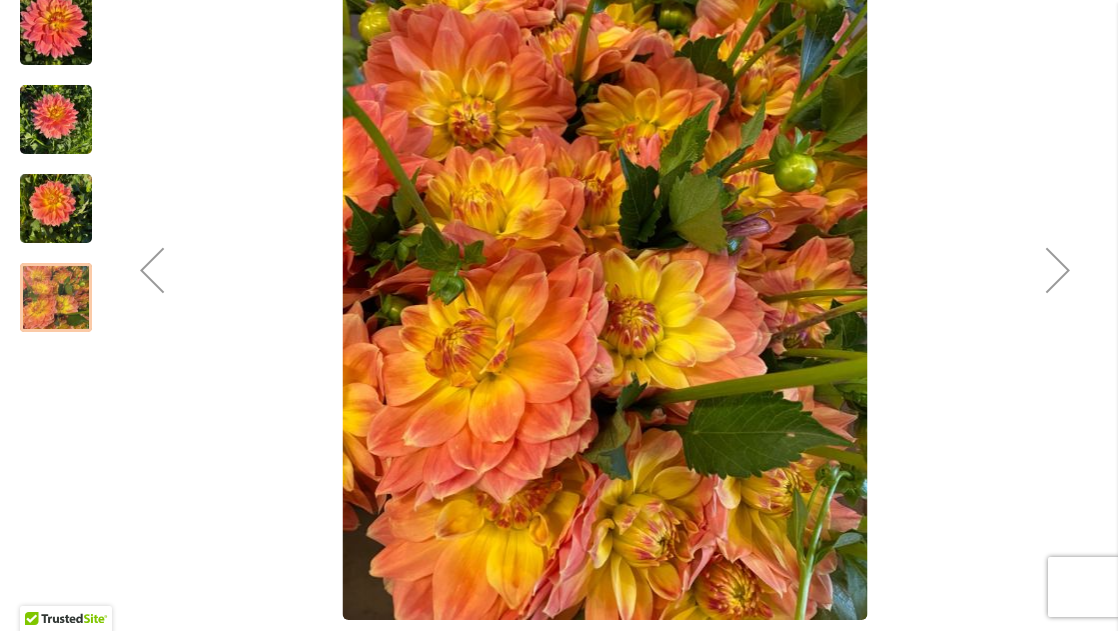 click at bounding box center (1058, 270) 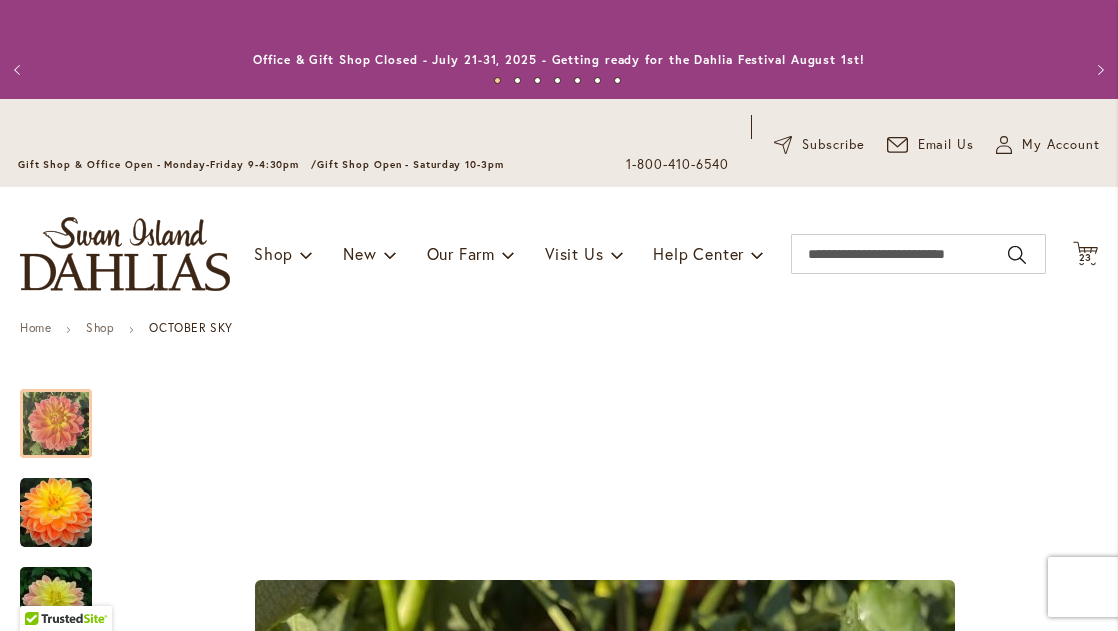 scroll, scrollTop: 0, scrollLeft: 0, axis: both 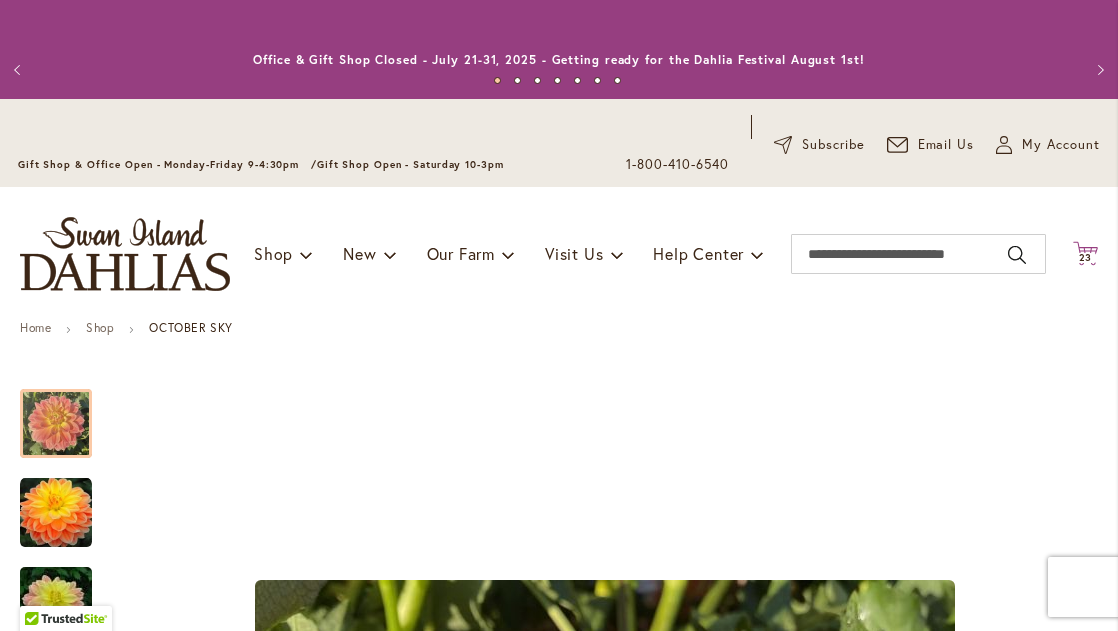 click on "Cart
.cls-1 {
fill: #231f20;
}" 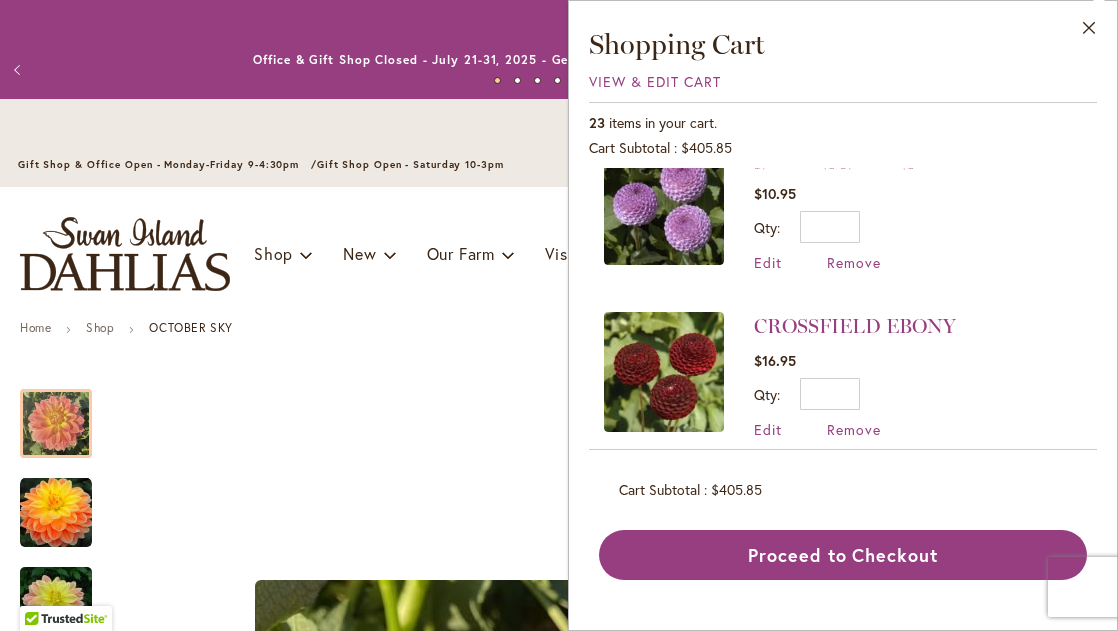 scroll, scrollTop: 2377, scrollLeft: 0, axis: vertical 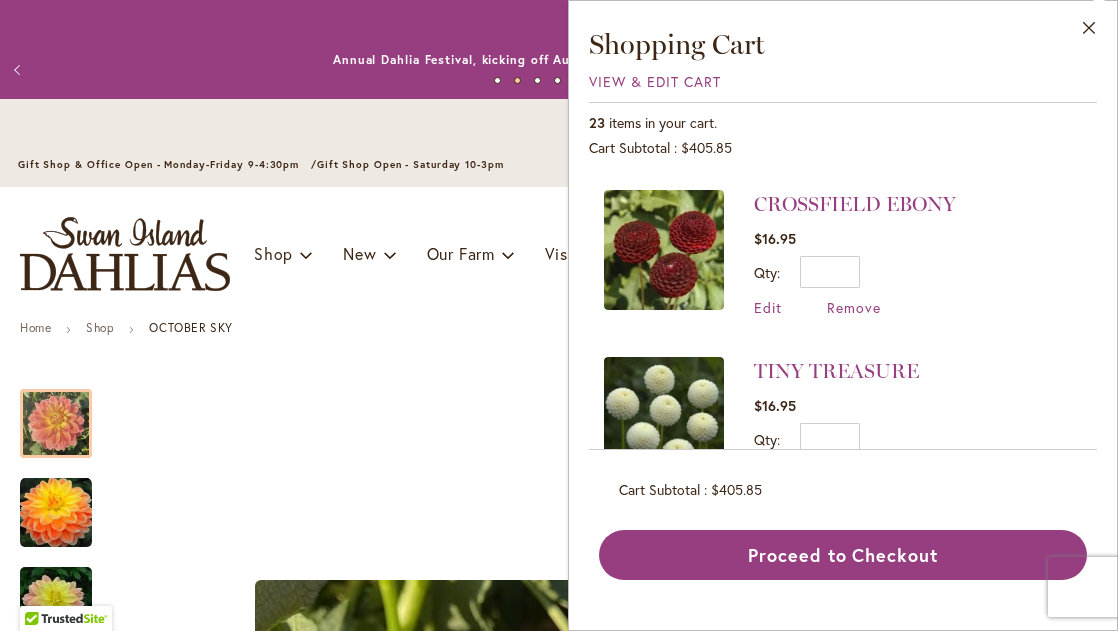 click on "TINY TREASURE
$16.95
Qty
*
Update
Edit
Remove" at bounding box center [843, 420] 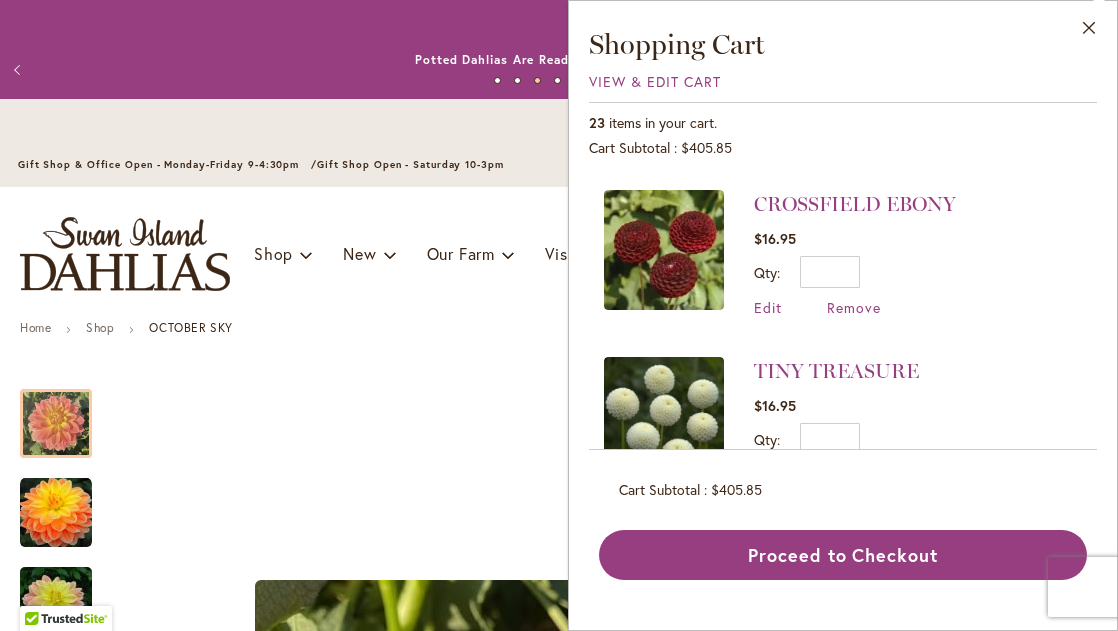 click at bounding box center (664, 417) 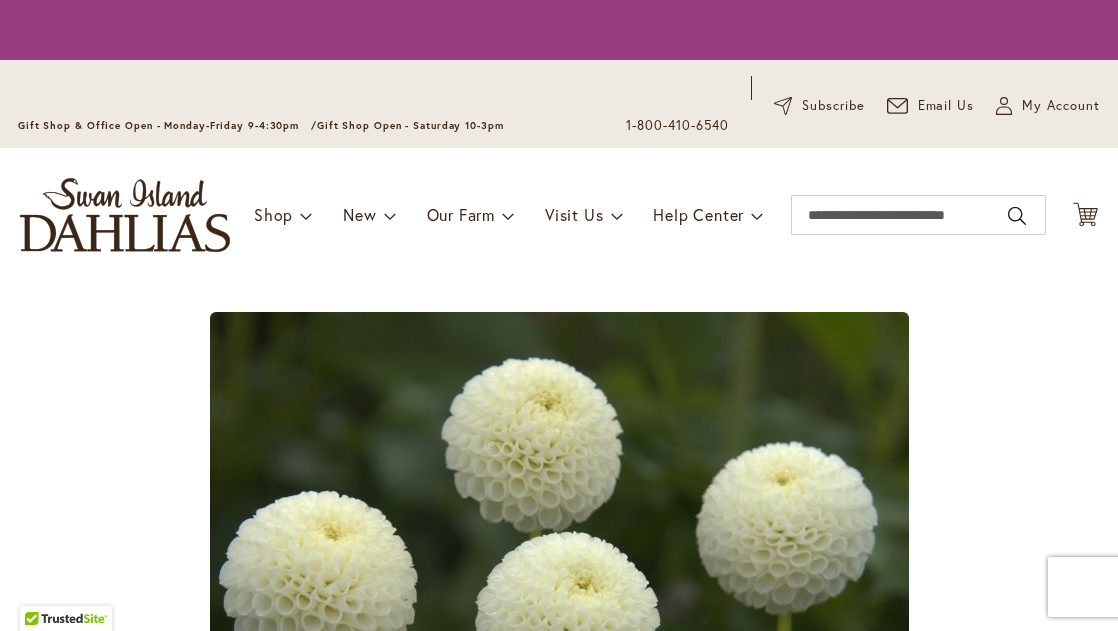 scroll, scrollTop: 0, scrollLeft: 0, axis: both 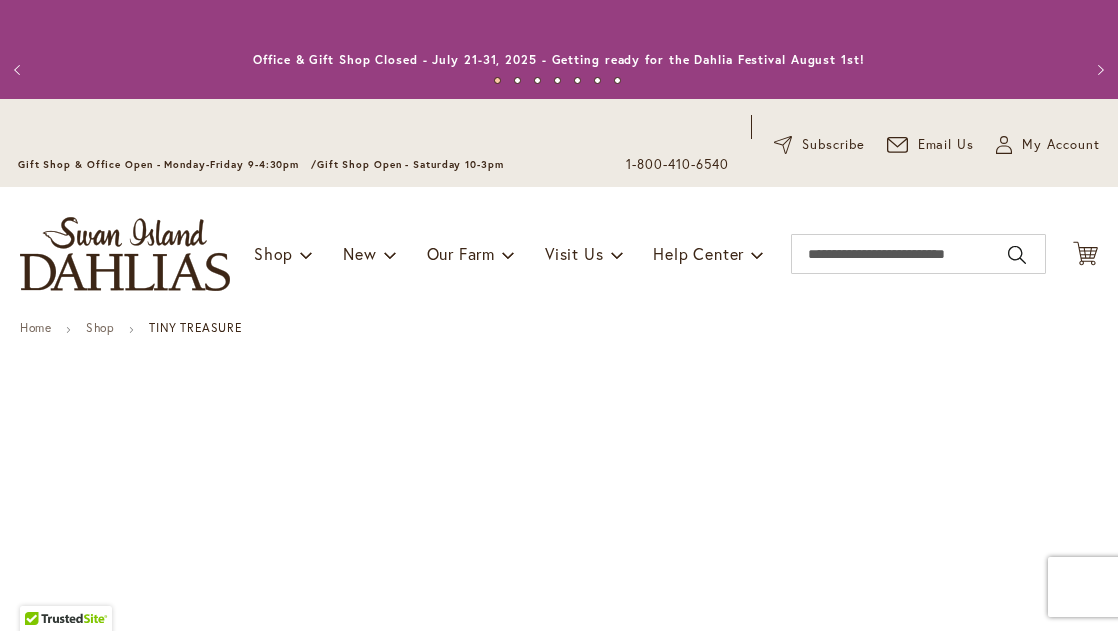 type on "*******" 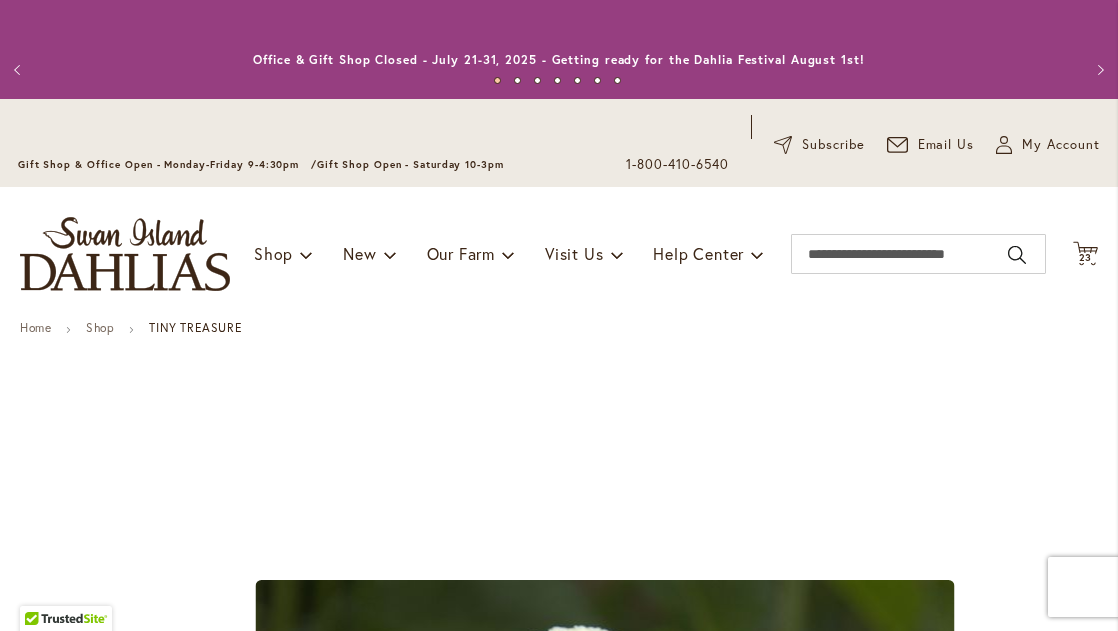 scroll, scrollTop: 0, scrollLeft: 0, axis: both 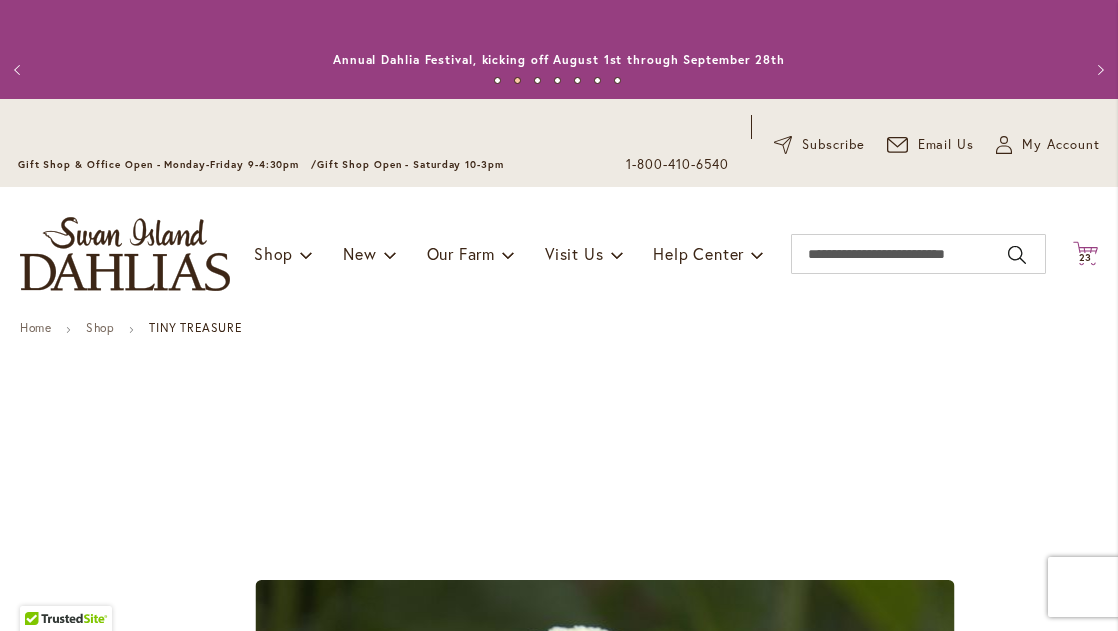 click on "23" at bounding box center [1086, 257] 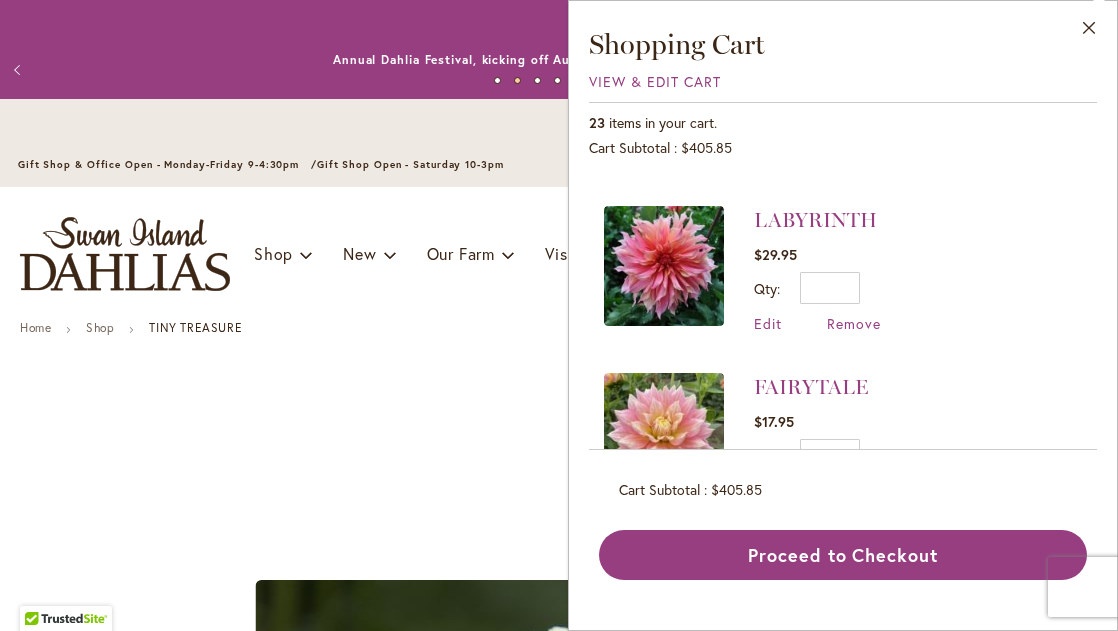 scroll, scrollTop: 561, scrollLeft: 0, axis: vertical 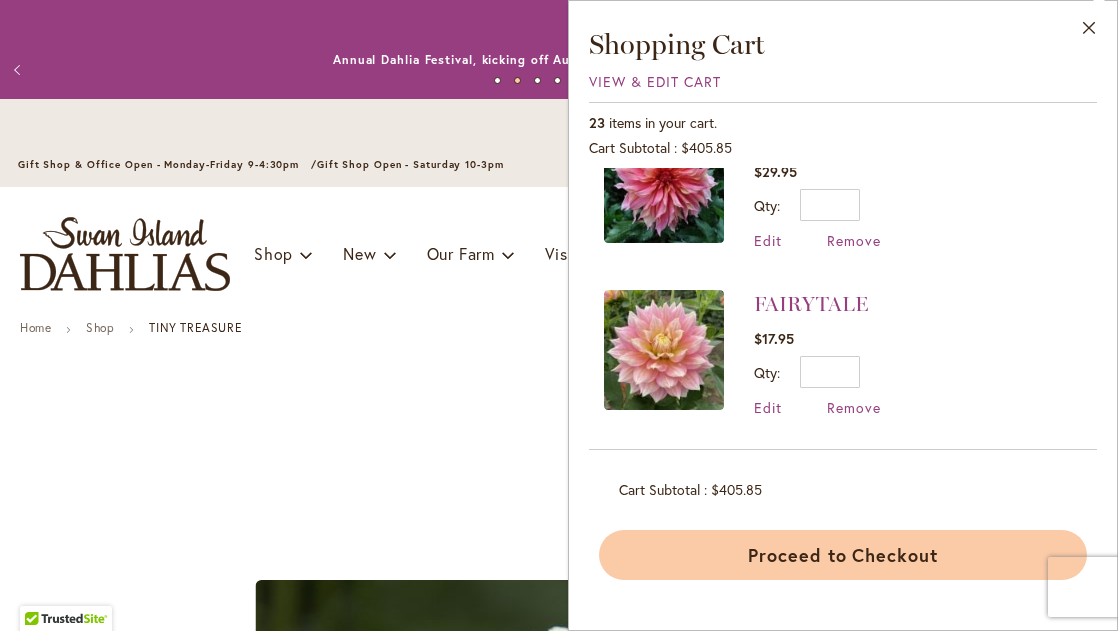 click on "Proceed to Checkout" at bounding box center (843, 555) 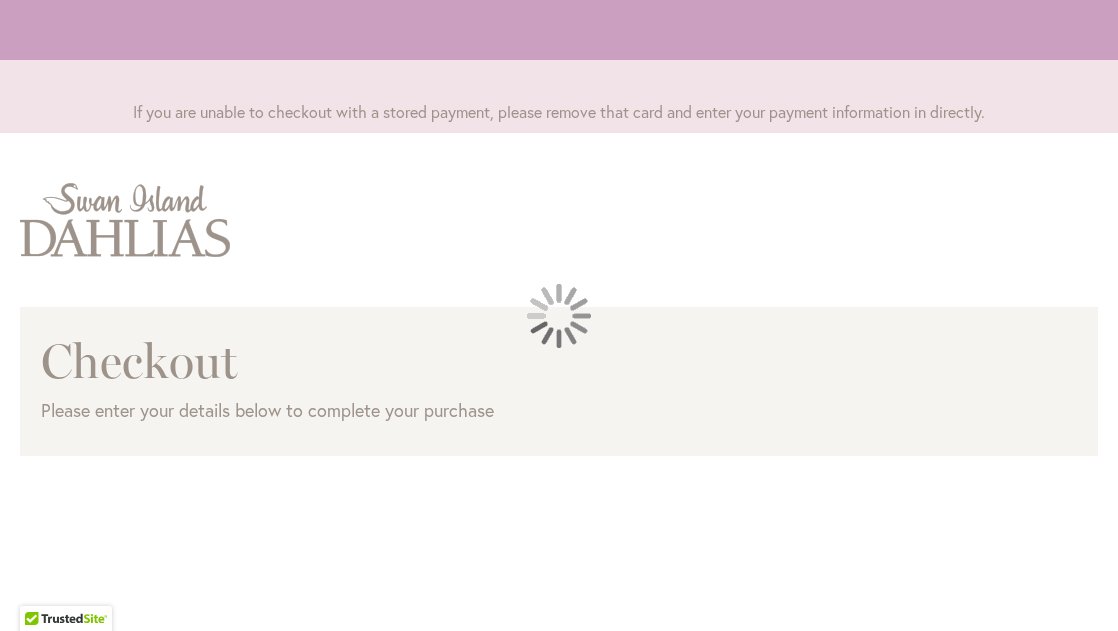 scroll, scrollTop: 0, scrollLeft: 0, axis: both 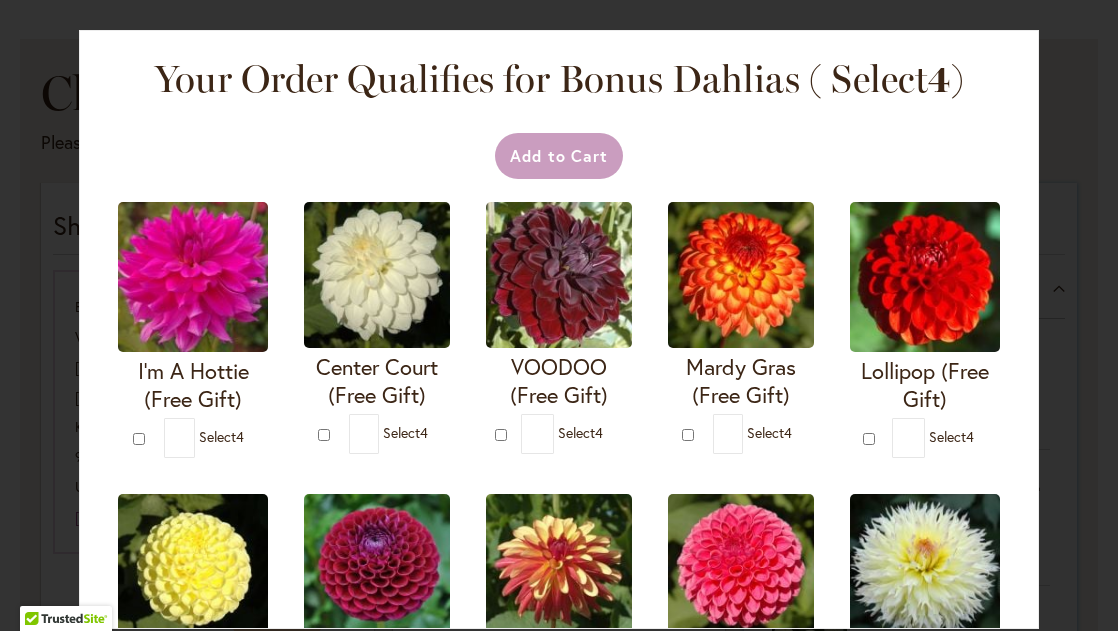 click at bounding box center [377, 564] 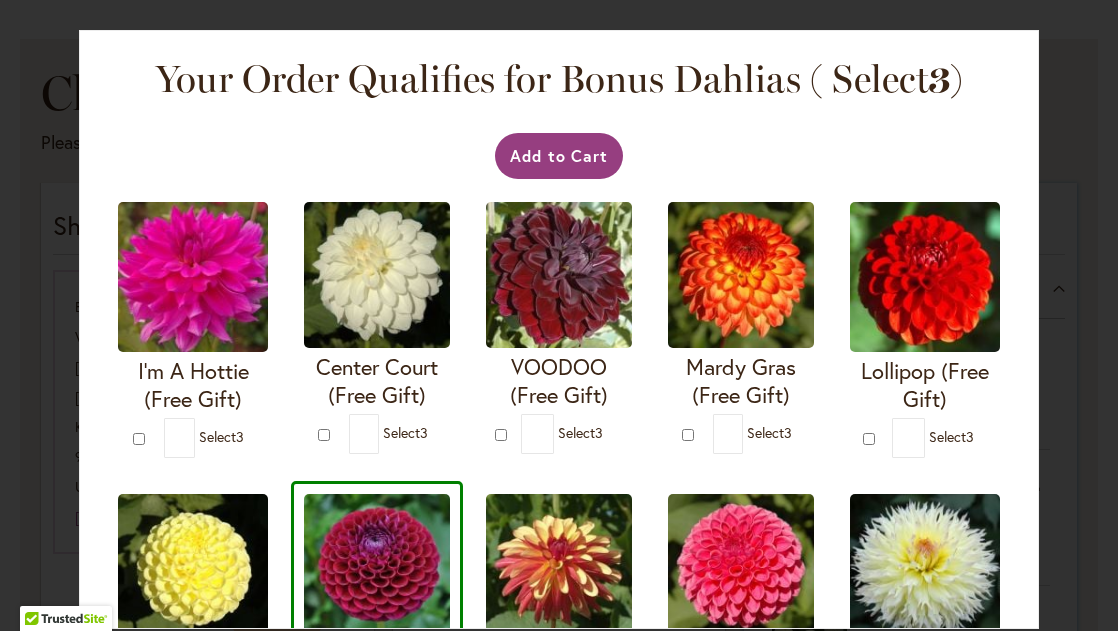 click at bounding box center [193, 569] 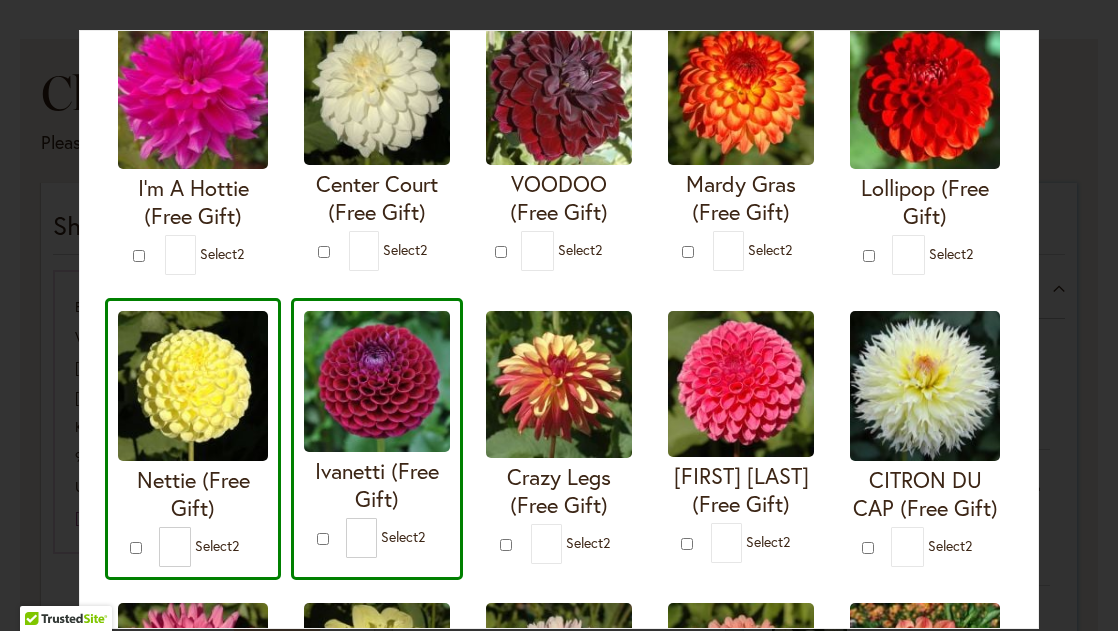 scroll, scrollTop: 180, scrollLeft: 0, axis: vertical 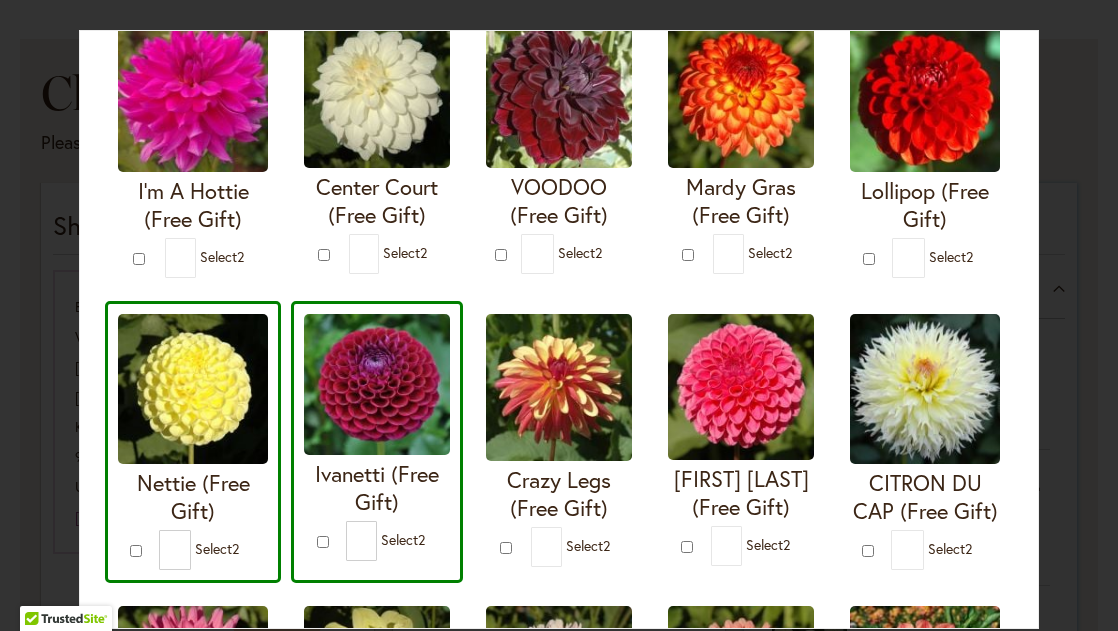 click at bounding box center [741, 387] 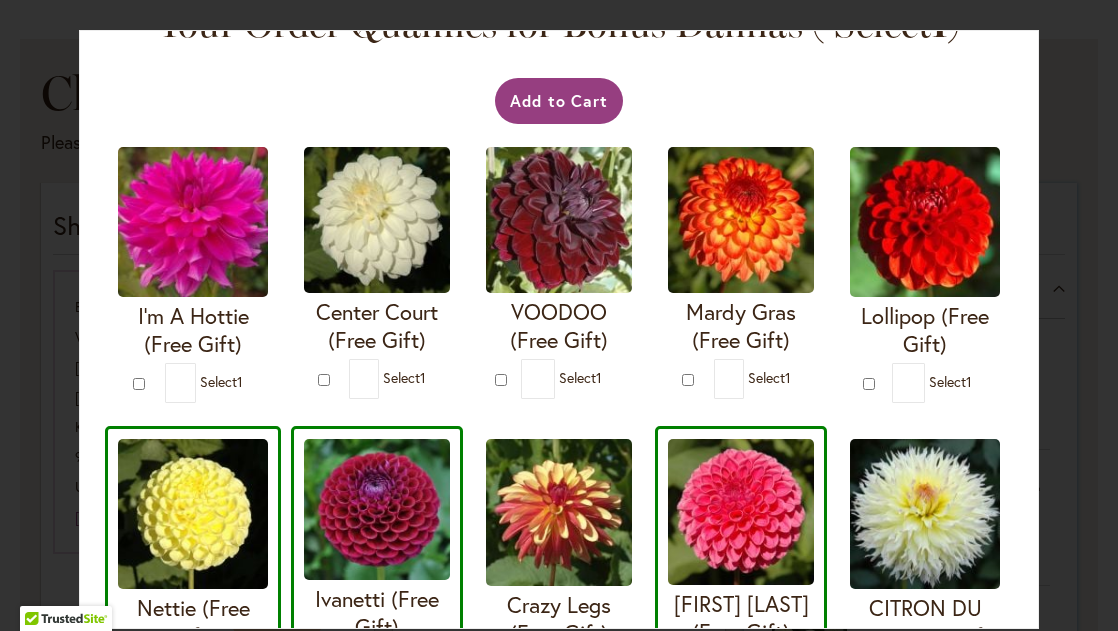 scroll, scrollTop: 50, scrollLeft: 0, axis: vertical 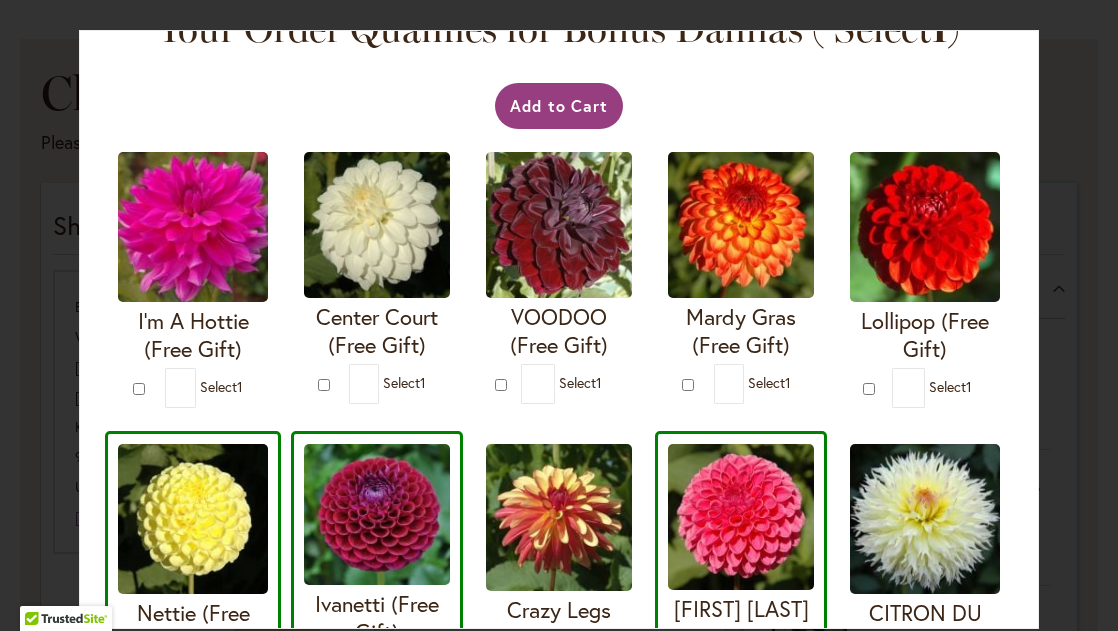 click at bounding box center [925, 227] 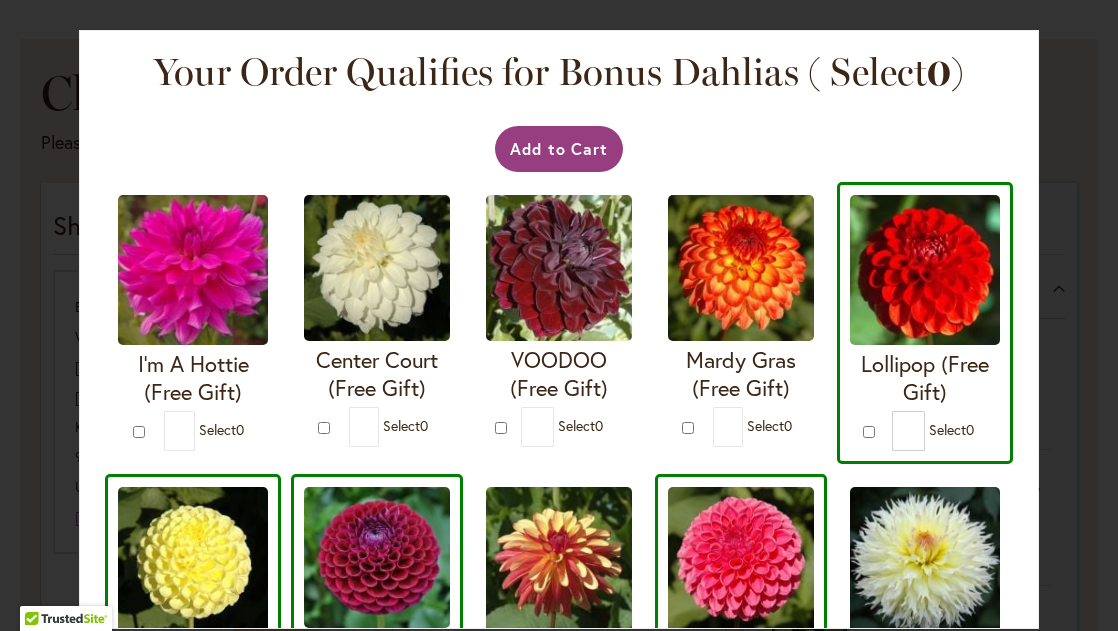 scroll, scrollTop: 9, scrollLeft: 0, axis: vertical 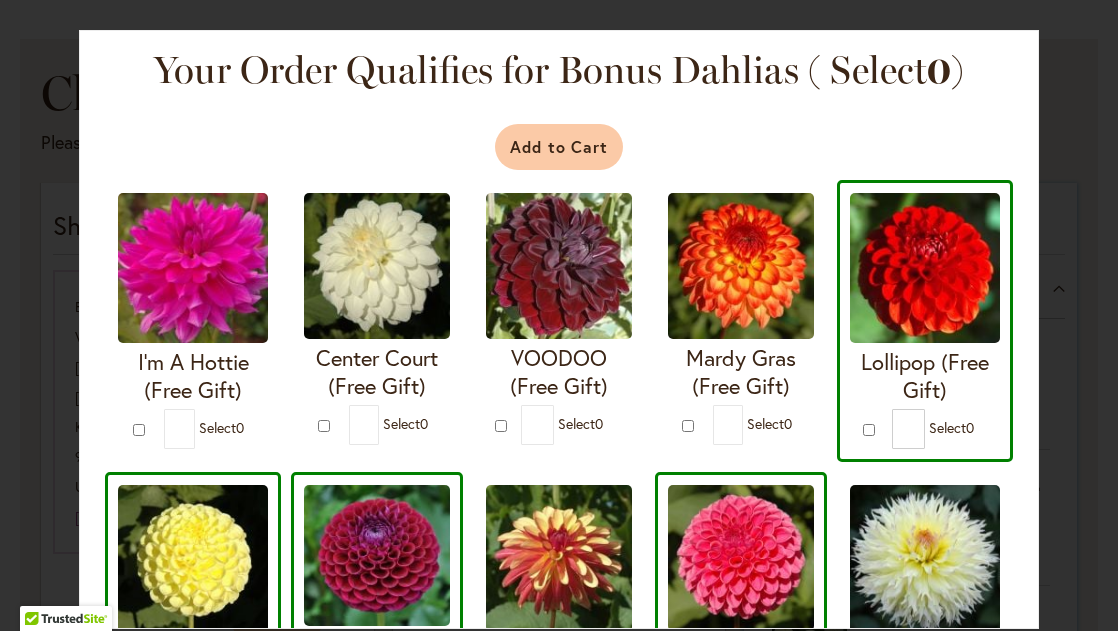 click on "Add to Cart" at bounding box center (559, 147) 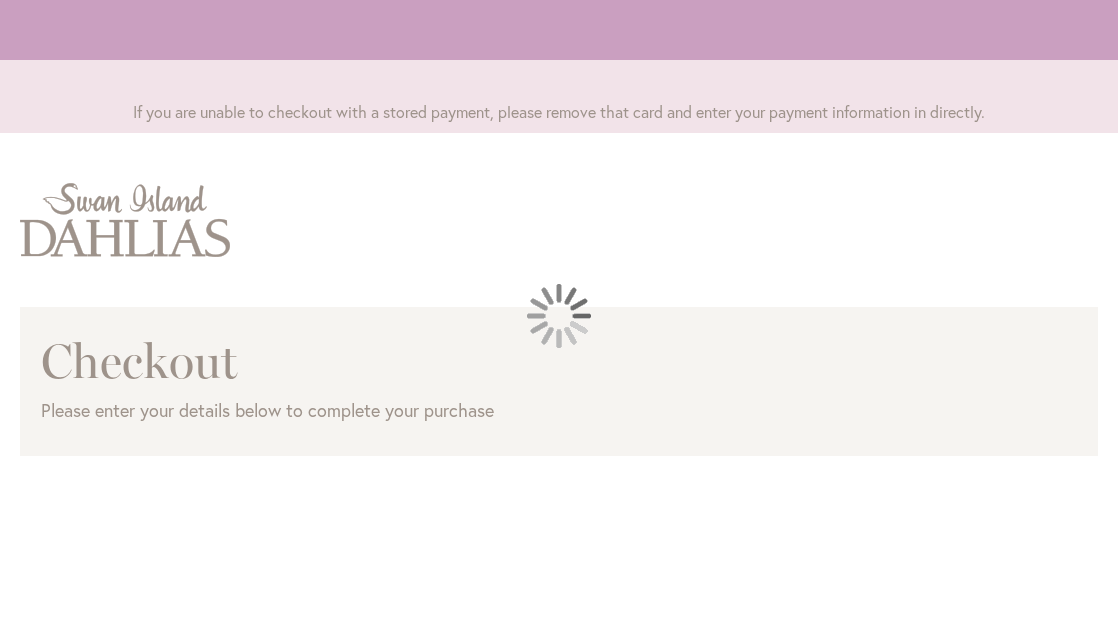 scroll, scrollTop: 0, scrollLeft: 0, axis: both 